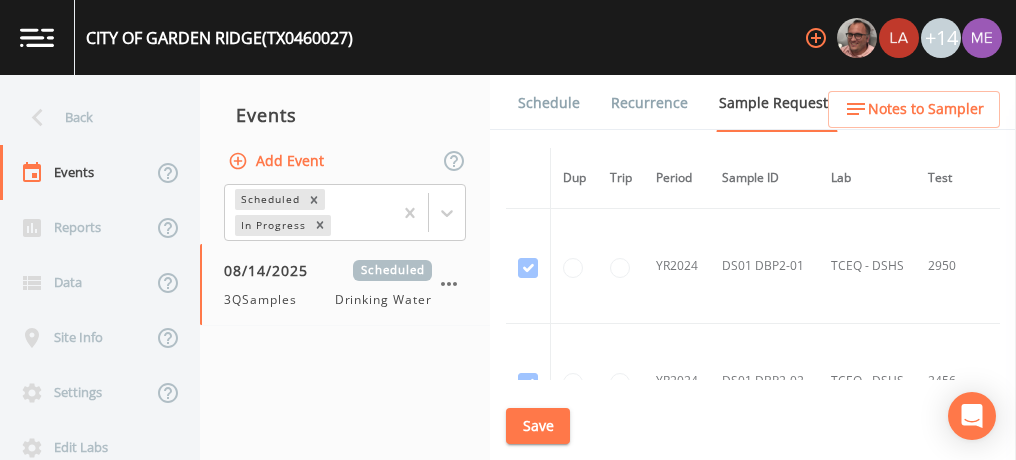 scroll, scrollTop: 0, scrollLeft: 0, axis: both 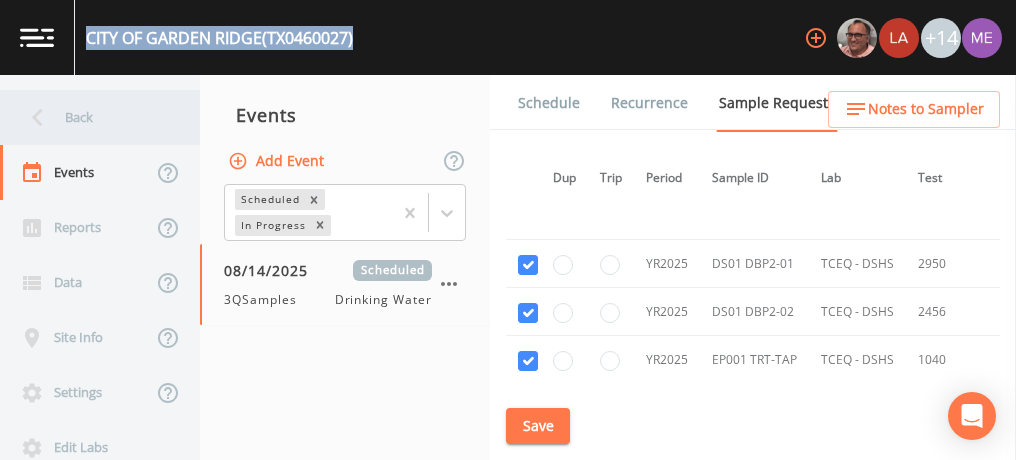 click on "Back" at bounding box center (90, 117) 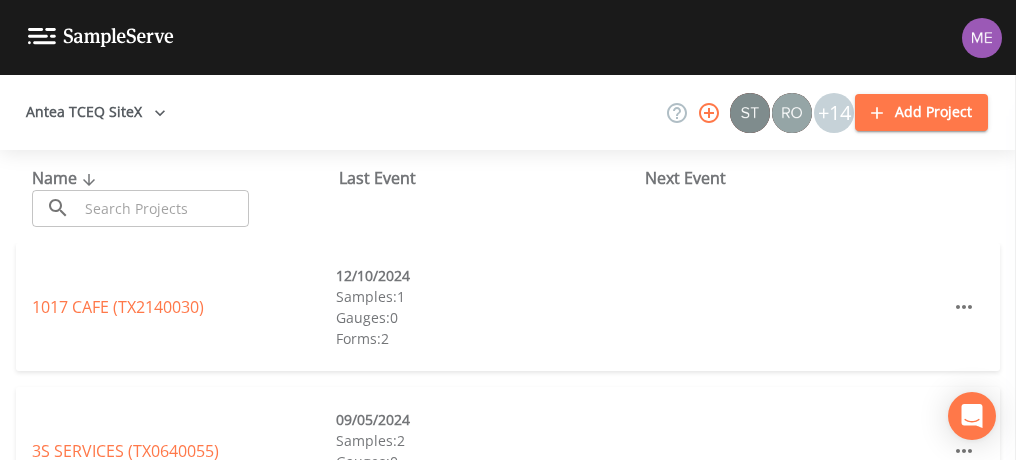click at bounding box center [163, 208] 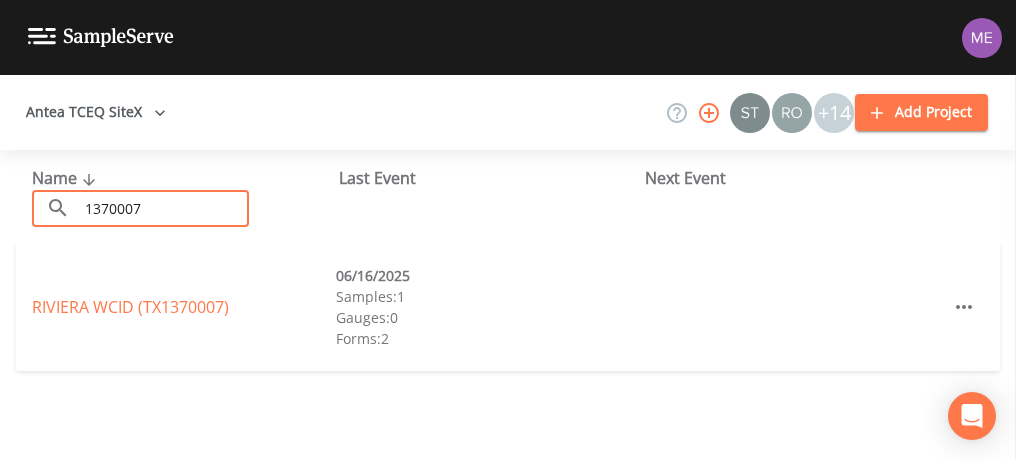 type on "1370007" 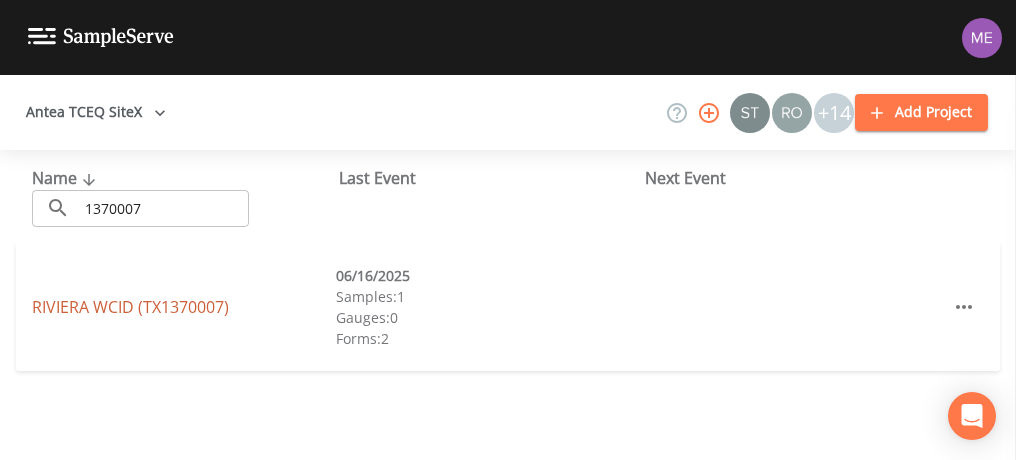 click on "RIVIERA WCID   (TX1370007)" at bounding box center [130, 307] 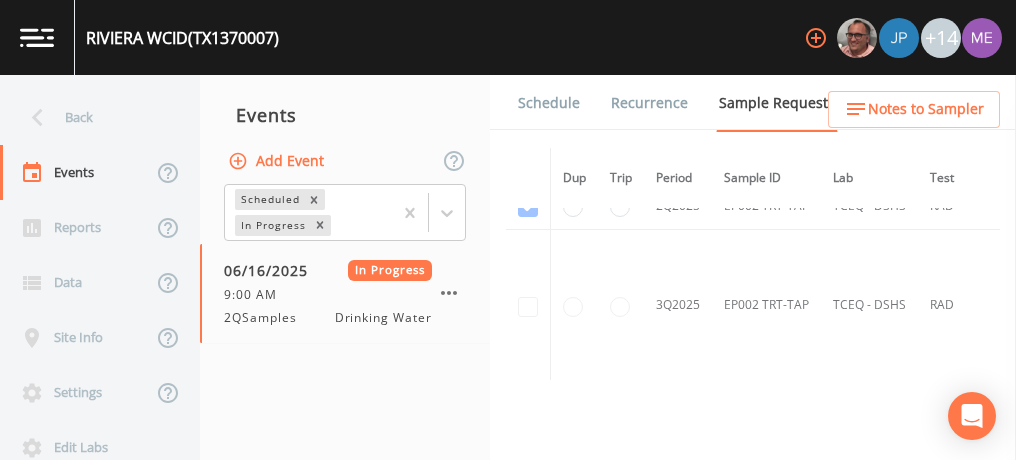 scroll, scrollTop: 2209, scrollLeft: 0, axis: vertical 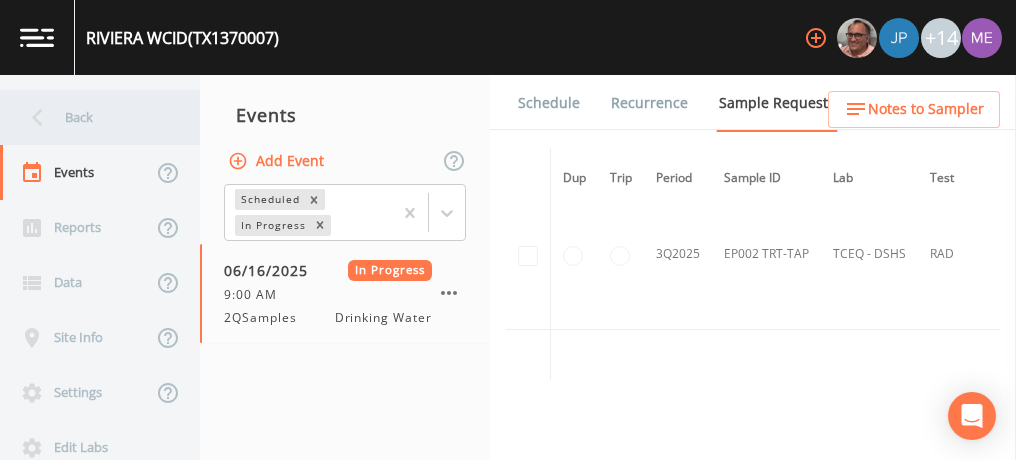 click on "Back" at bounding box center [90, 117] 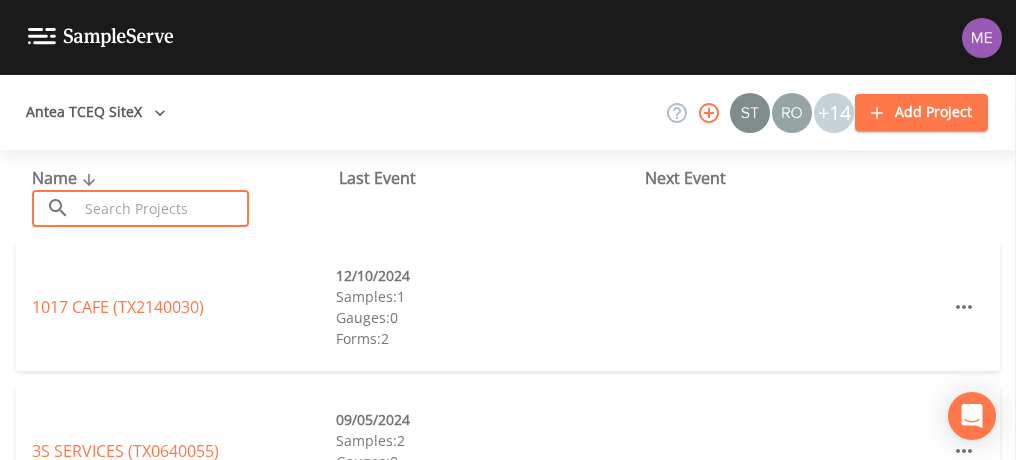 click at bounding box center [163, 208] 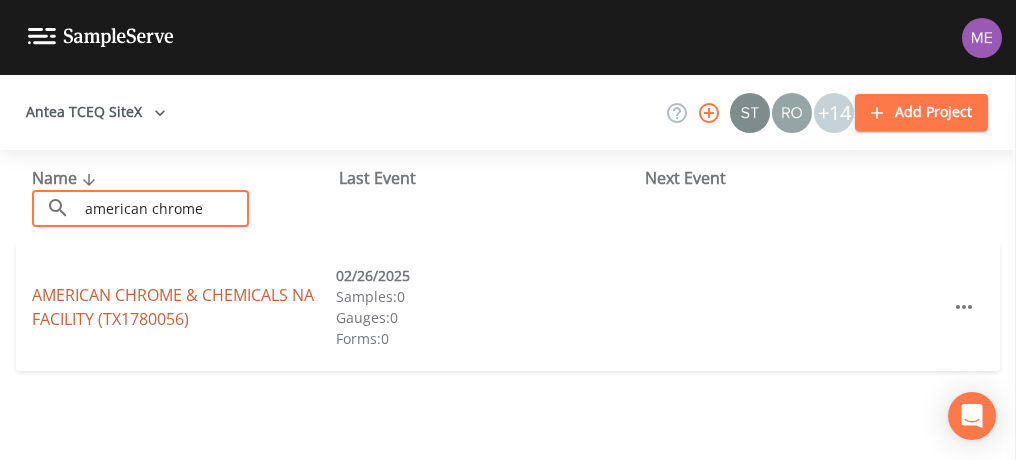 type on "american chrome" 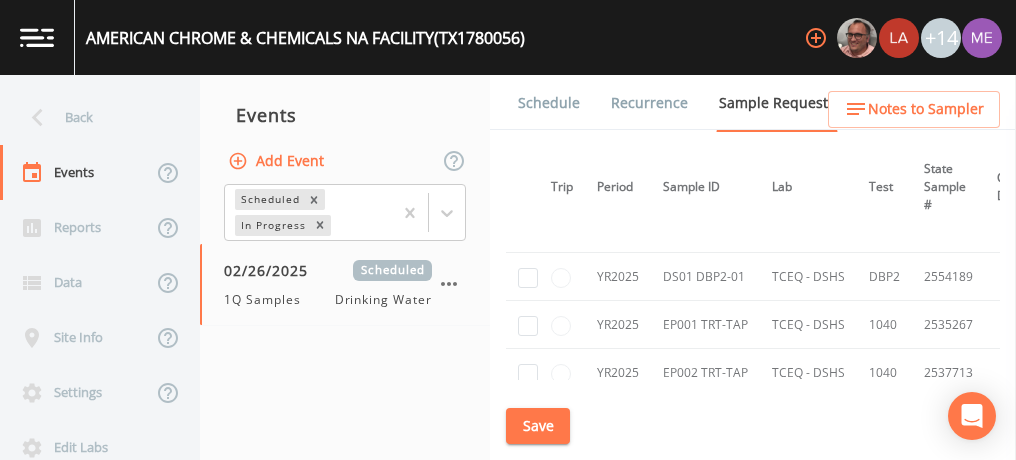 scroll, scrollTop: 196, scrollLeft: 59, axis: both 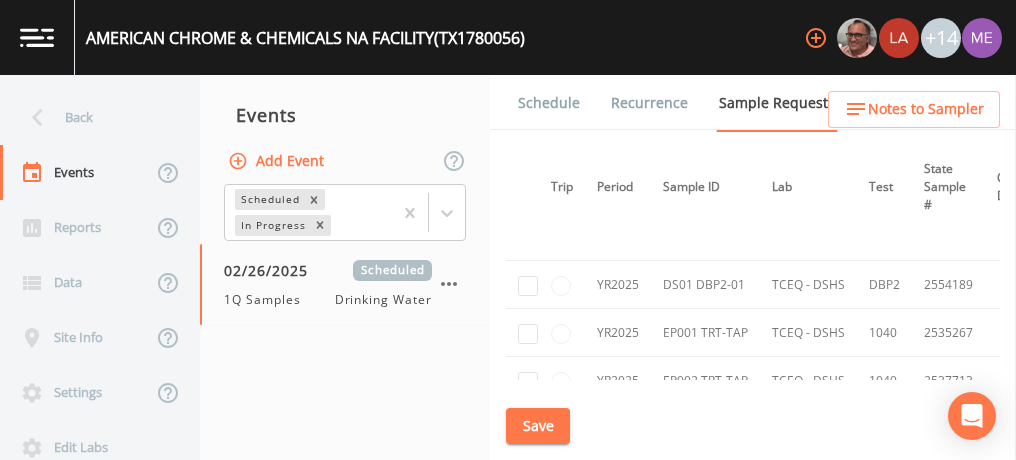 click on "Schedule" at bounding box center [549, 103] 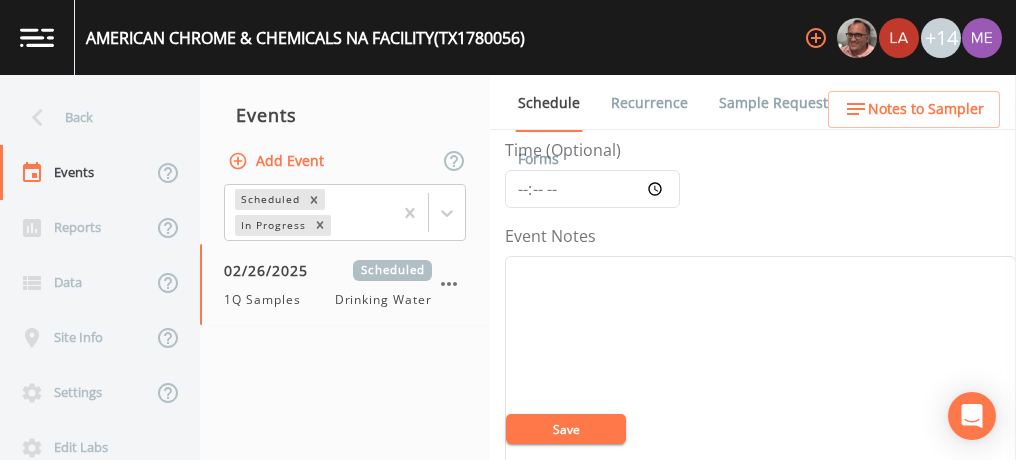 scroll, scrollTop: 177, scrollLeft: 0, axis: vertical 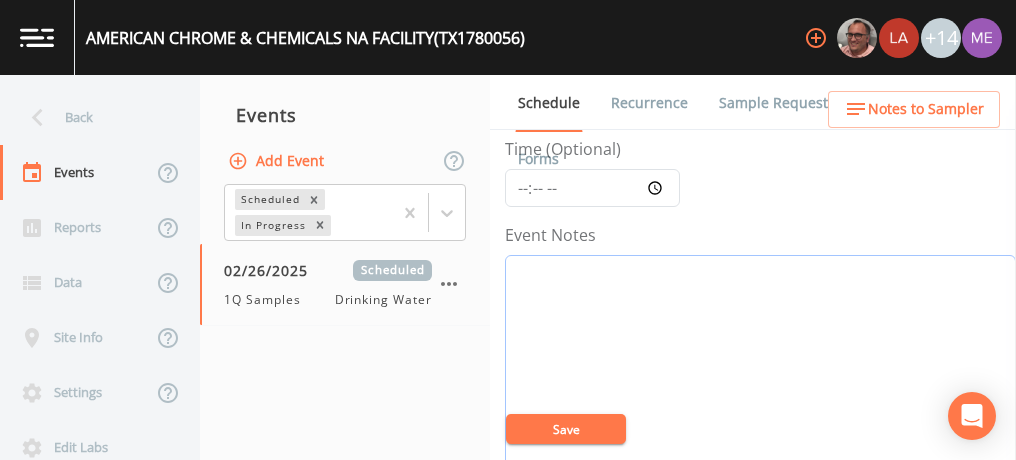 click on "Event Notes" at bounding box center [760, 382] 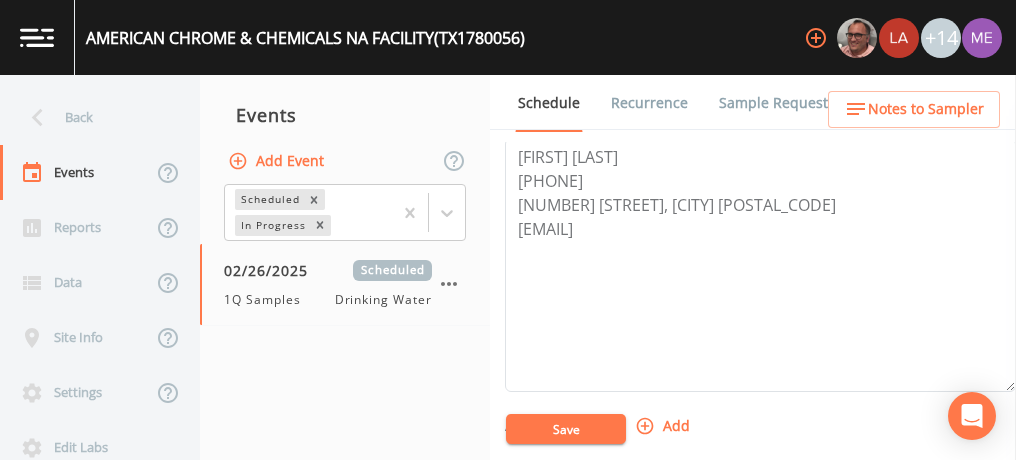 scroll, scrollTop: 597, scrollLeft: 0, axis: vertical 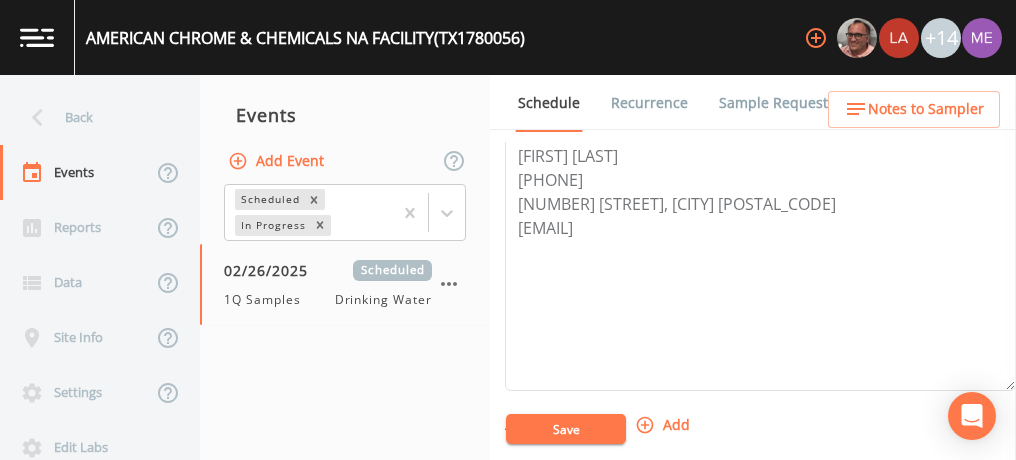 type on "EP001 is closed" 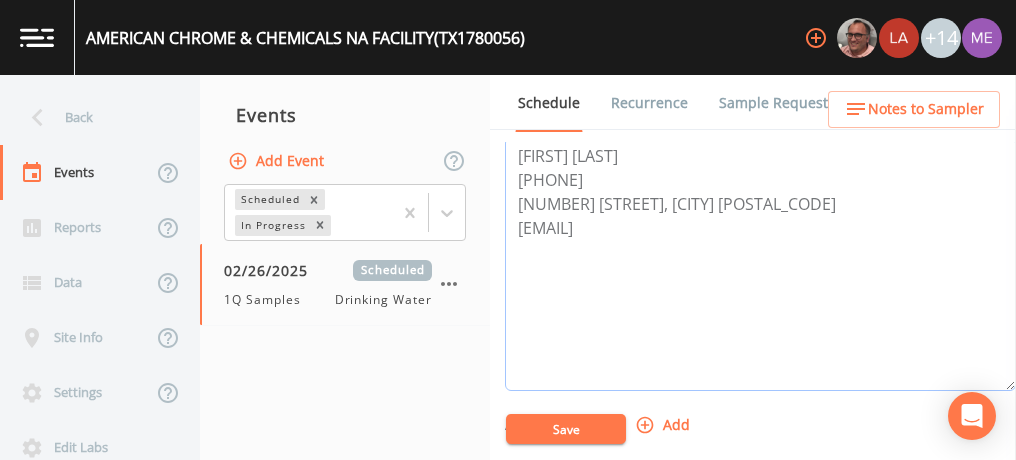 scroll, scrollTop: 590, scrollLeft: 0, axis: vertical 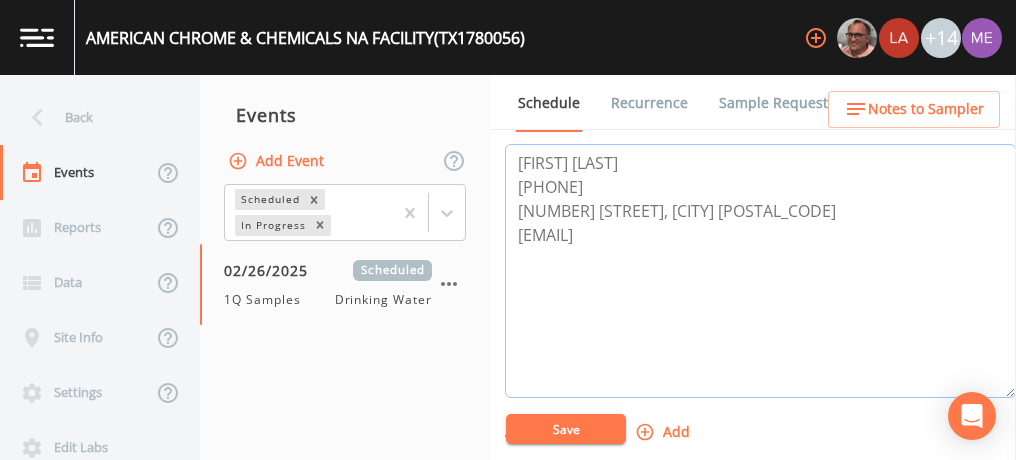 drag, startPoint x: 519, startPoint y: 148, endPoint x: 621, endPoint y: 177, distance: 106.04244 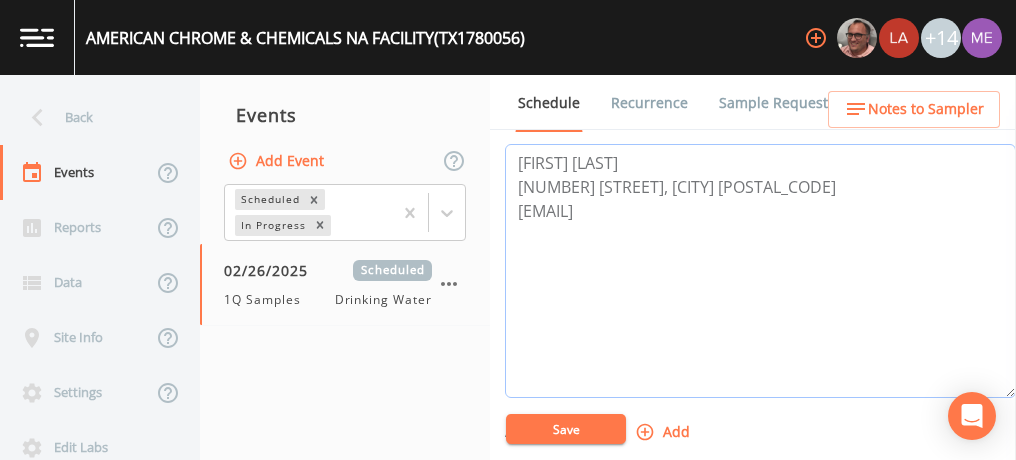 click on "David Pena
1500 Cantwell Ln, Corpus Christi 78407
chul.mcguire@americanchromechemicals.com" at bounding box center (760, 271) 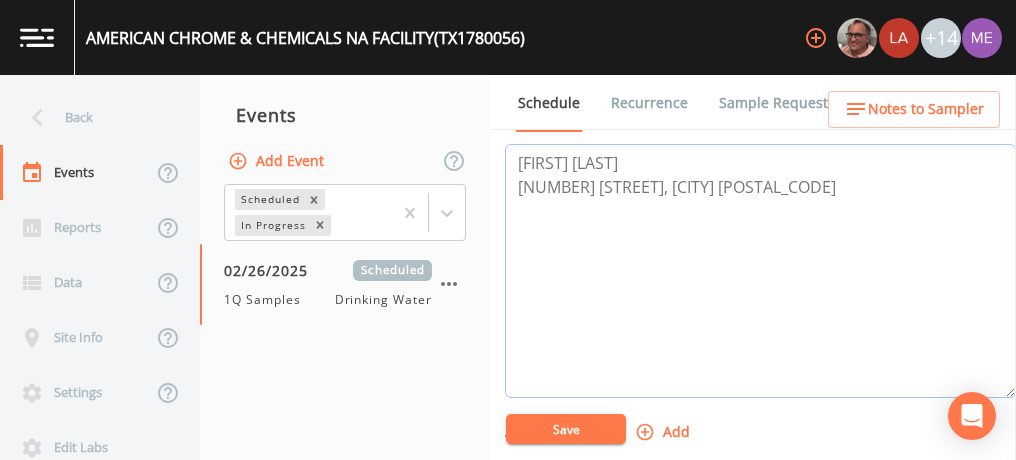 click on "David Pena
1500 Cantwell Ln, Corpus Christi 78407" at bounding box center (760, 271) 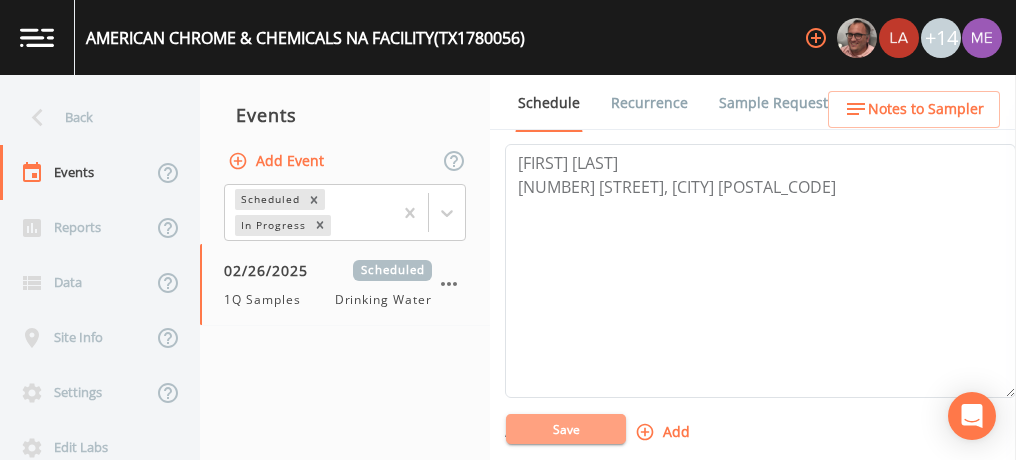 click on "Save" at bounding box center (566, 429) 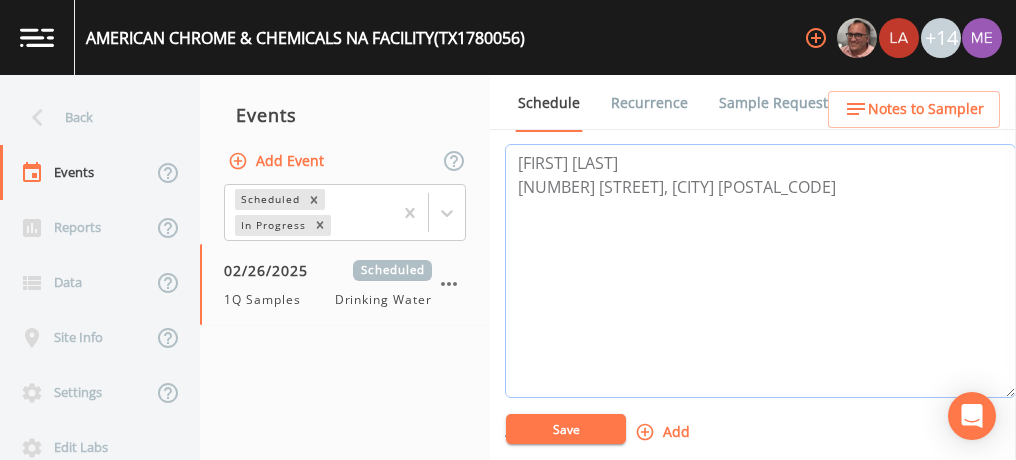 click on "David Pena
1500 Cantwell Ln, Corpus Christi 78407" at bounding box center [760, 271] 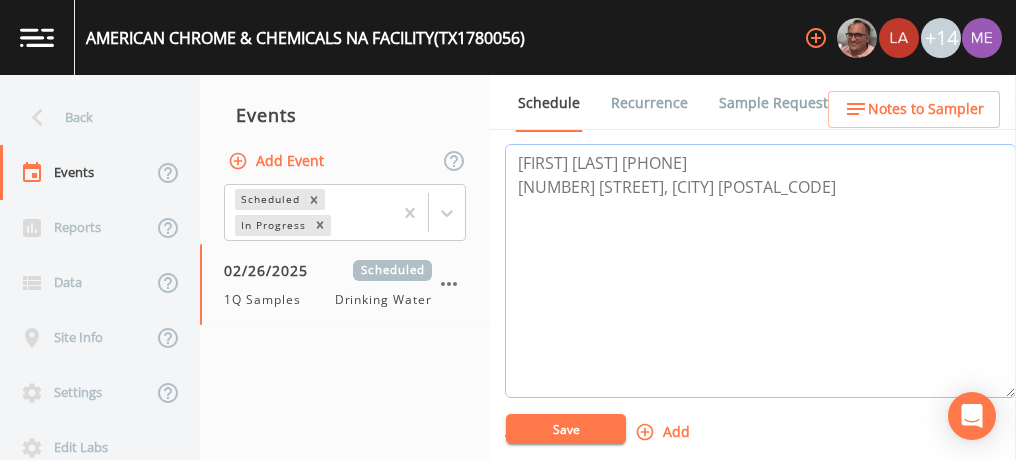 click on "David Pena 3612466717
1500 Cantwell Ln, Corpus Christi 78407" at bounding box center [760, 271] 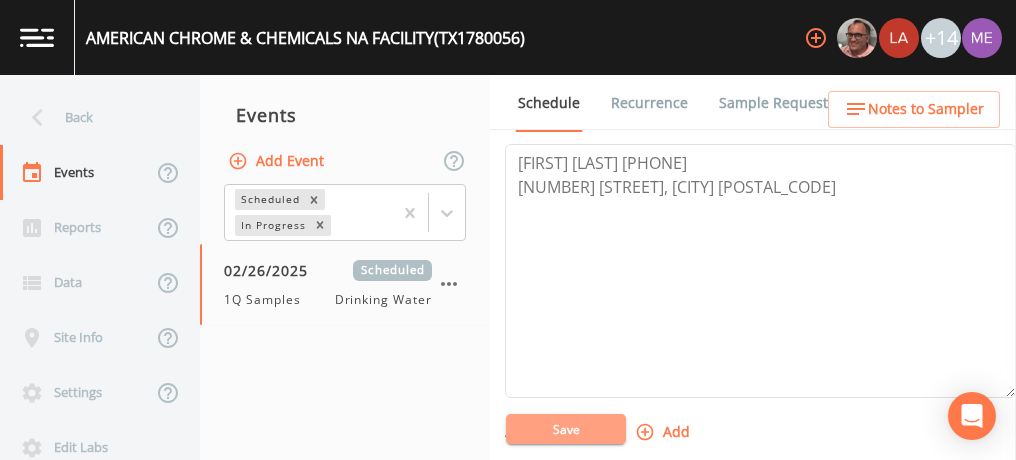 click on "Save" at bounding box center [566, 429] 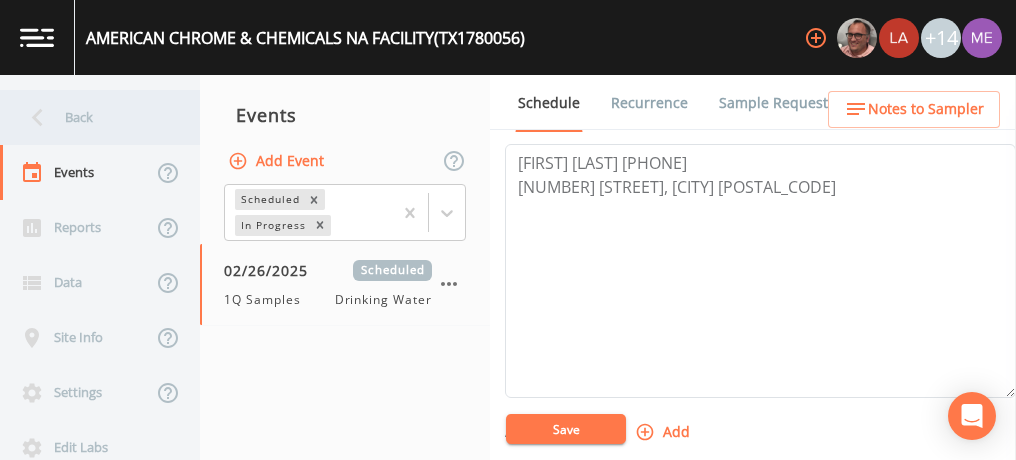 click on "Back" at bounding box center [90, 117] 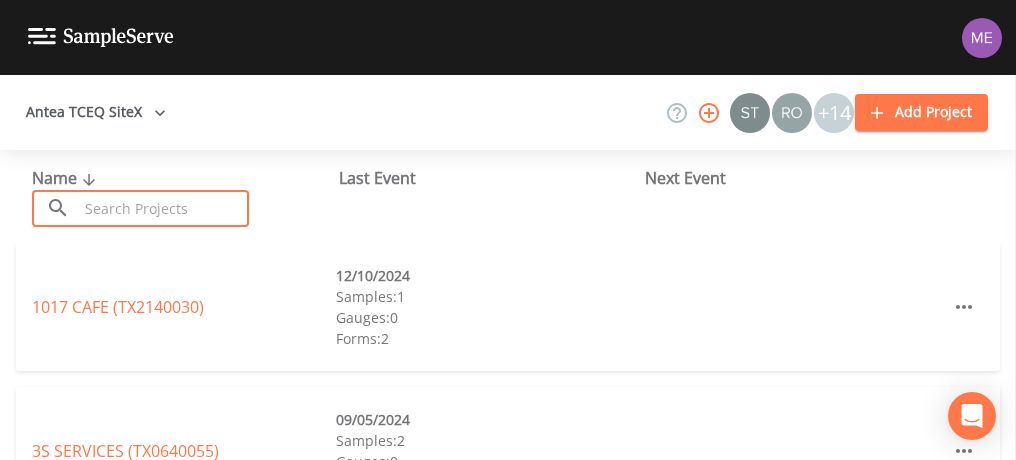 click at bounding box center (163, 208) 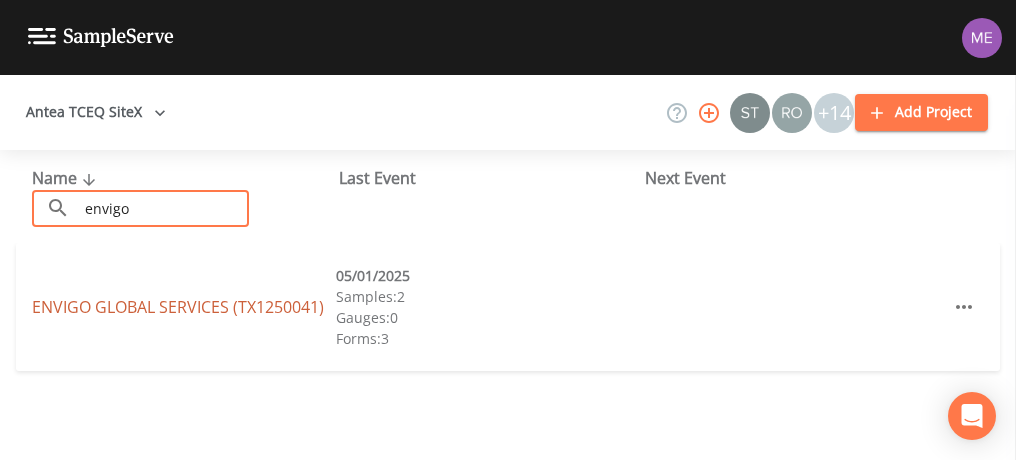 type on "envigo" 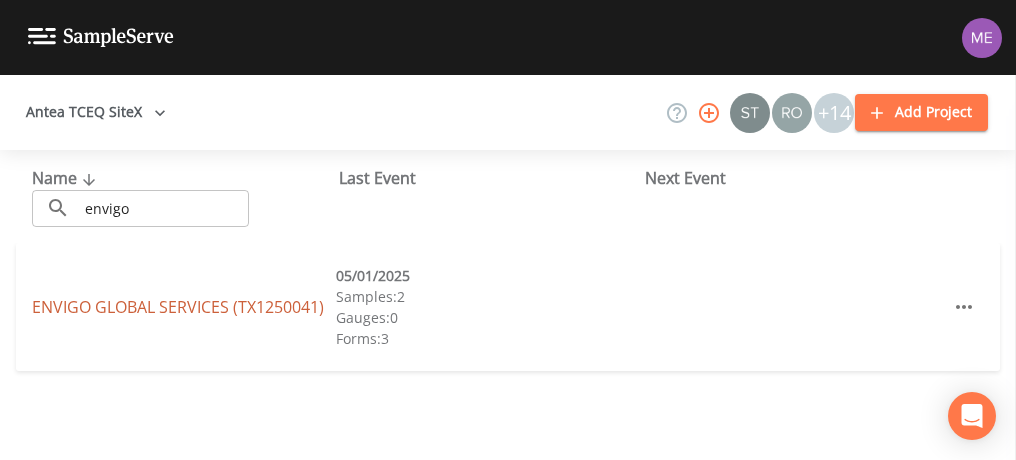click on "ENVIGO GLOBAL SERVICES   (TX1250041)" at bounding box center (178, 307) 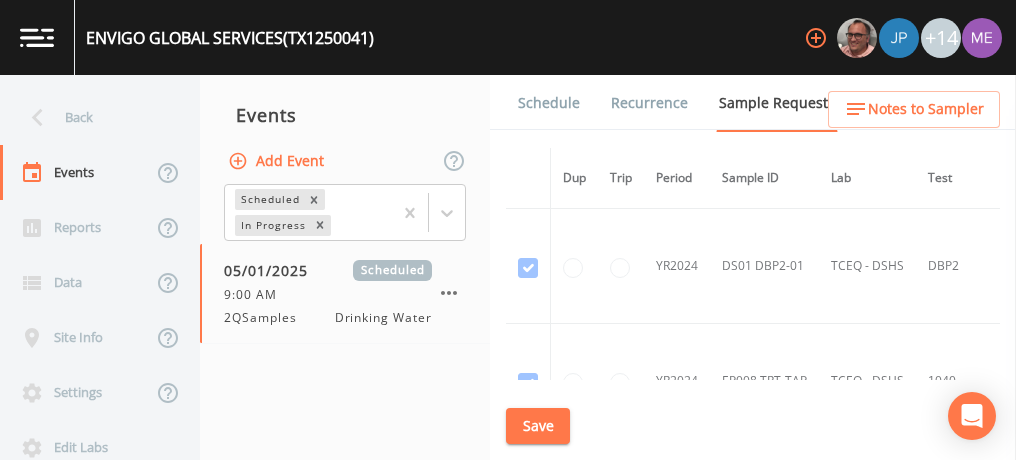 click on "Schedule" at bounding box center [549, 103] 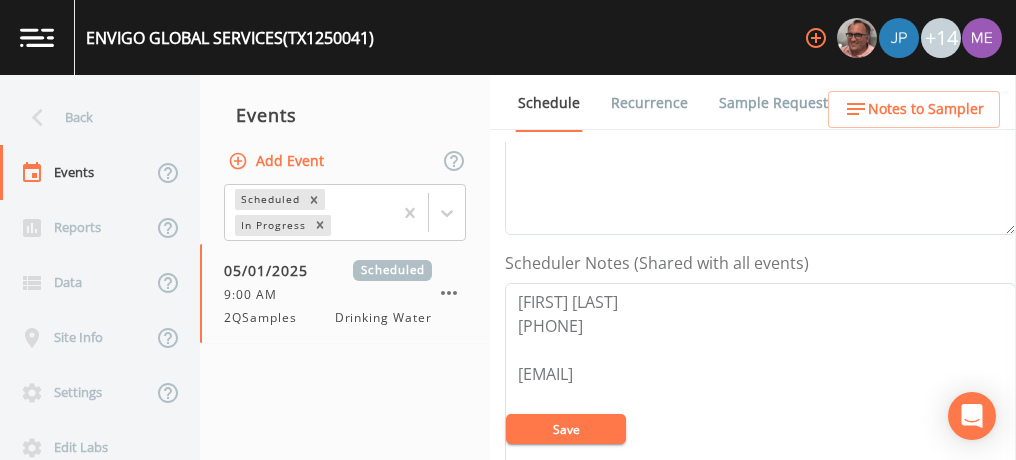 scroll, scrollTop: 557, scrollLeft: 0, axis: vertical 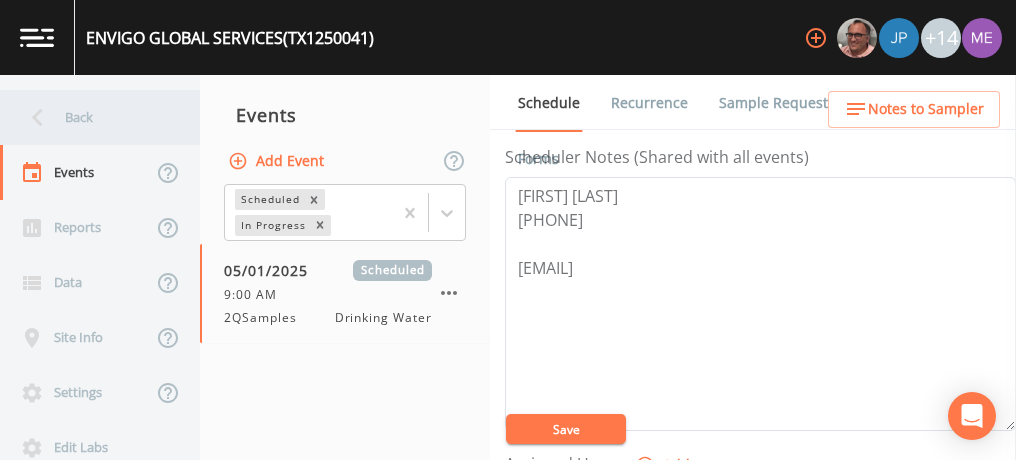 click on "Back" at bounding box center [90, 117] 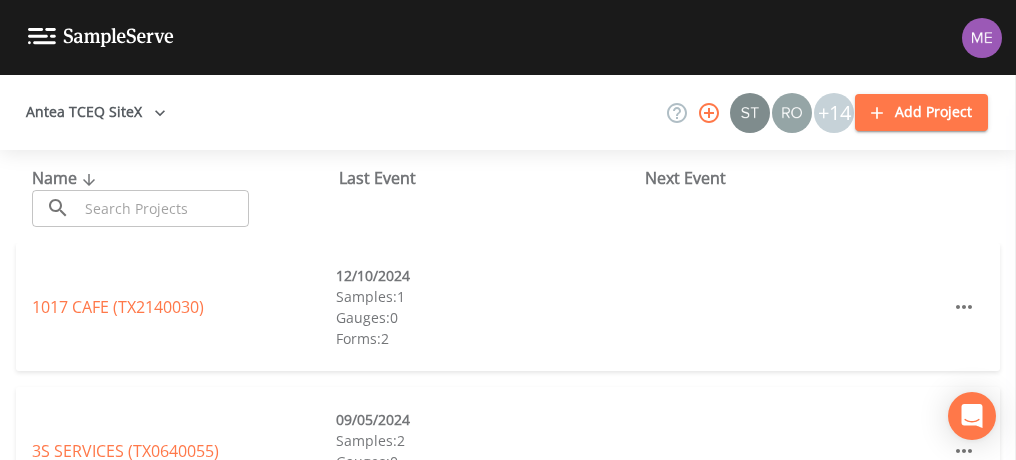 click at bounding box center [163, 208] 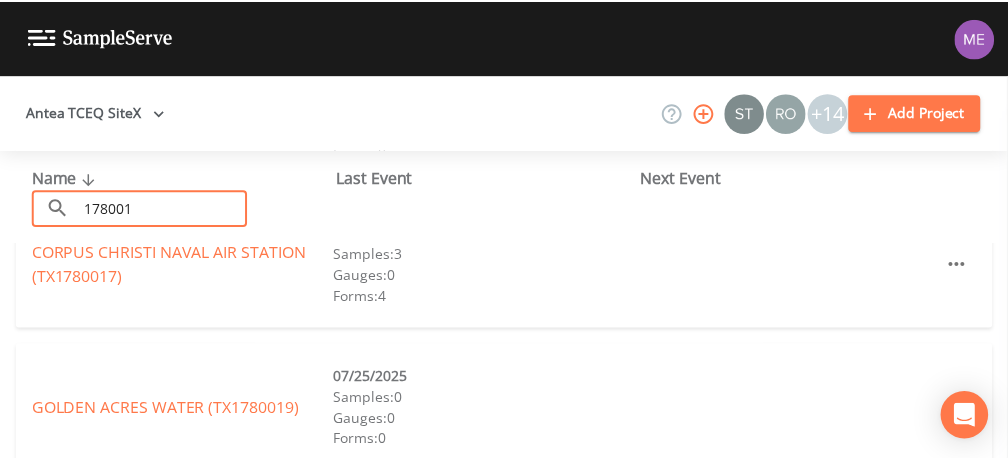 scroll, scrollTop: 0, scrollLeft: 0, axis: both 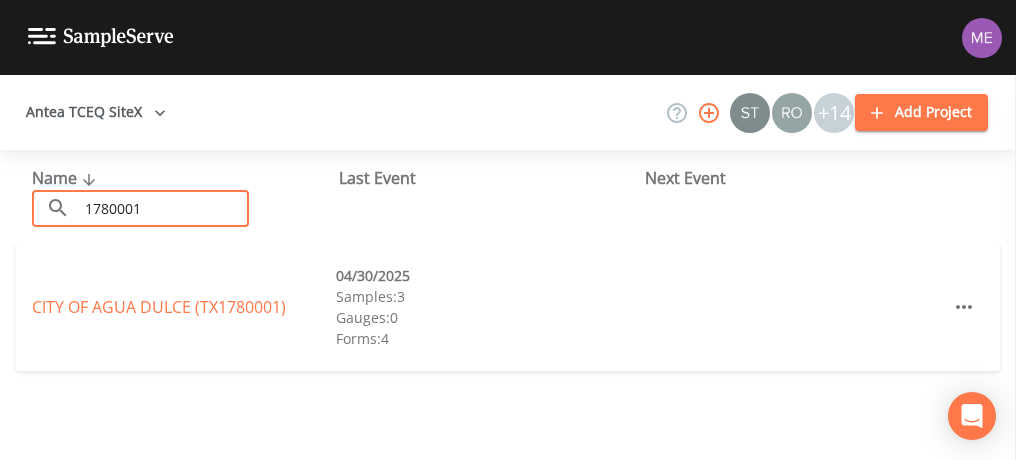 type on "1780001" 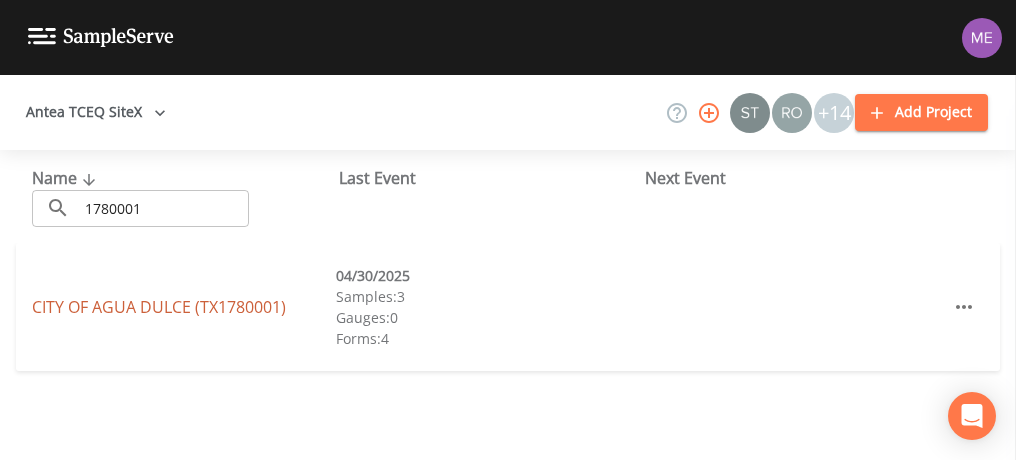 click on "CITY OF AGUA DULCE   (TX1780001)" at bounding box center (159, 307) 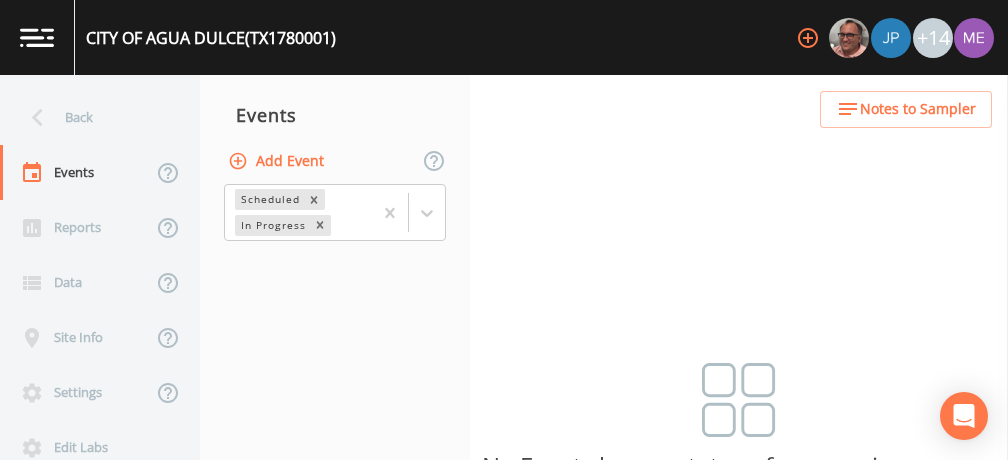 scroll, scrollTop: 50, scrollLeft: 0, axis: vertical 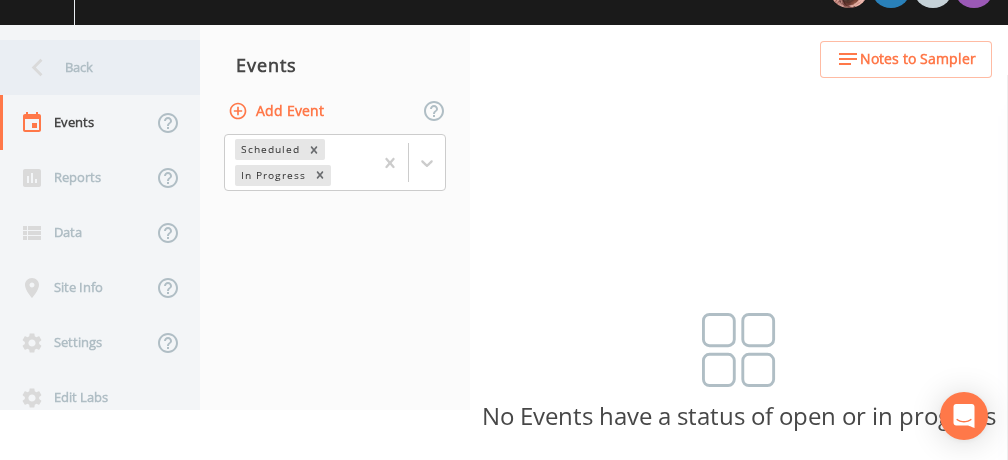 click on "Back" at bounding box center (90, 67) 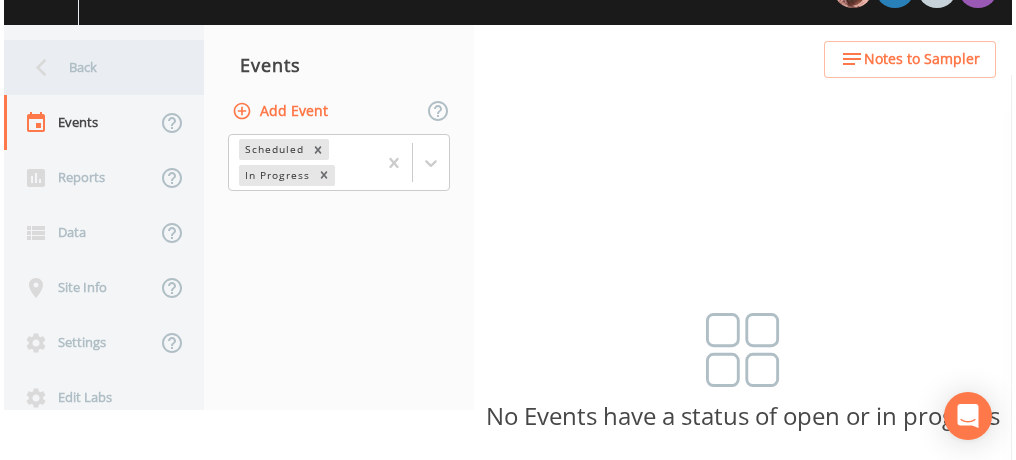 scroll, scrollTop: 0, scrollLeft: 0, axis: both 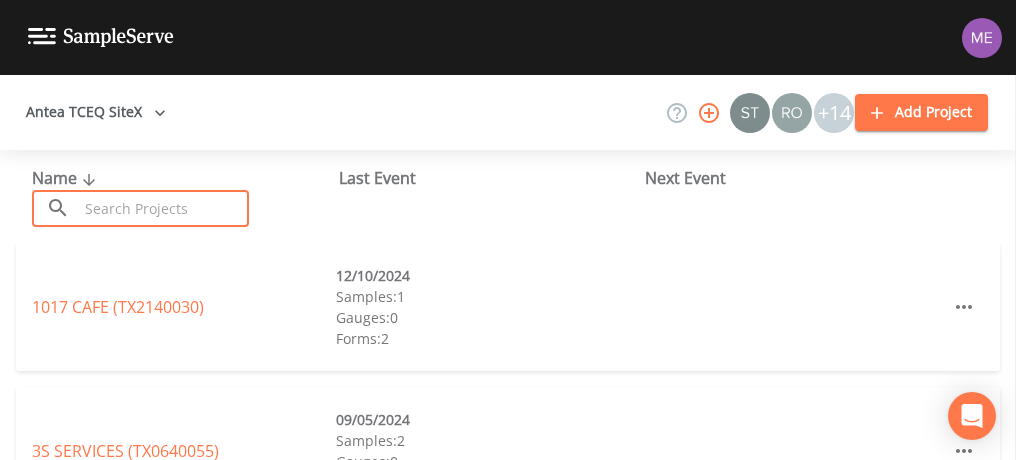 click at bounding box center (163, 208) 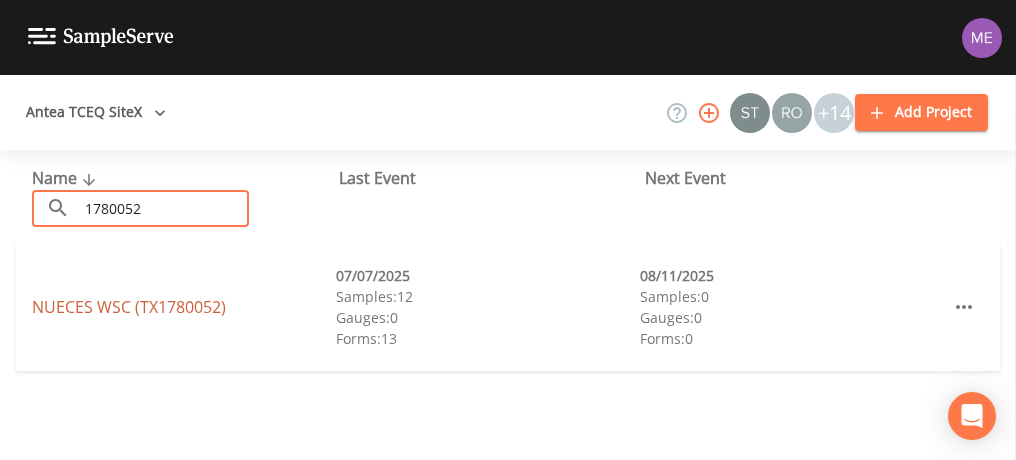 type on "1780052" 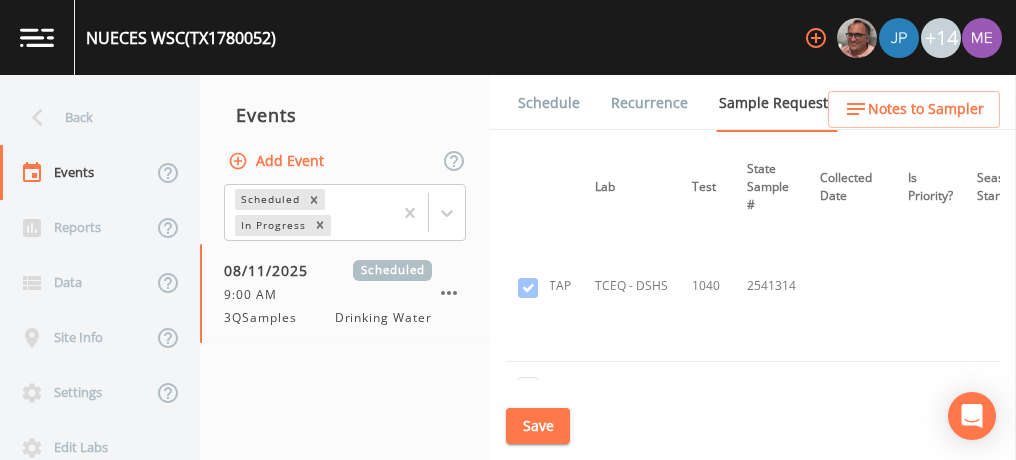 scroll, scrollTop: 9854, scrollLeft: 237, axis: both 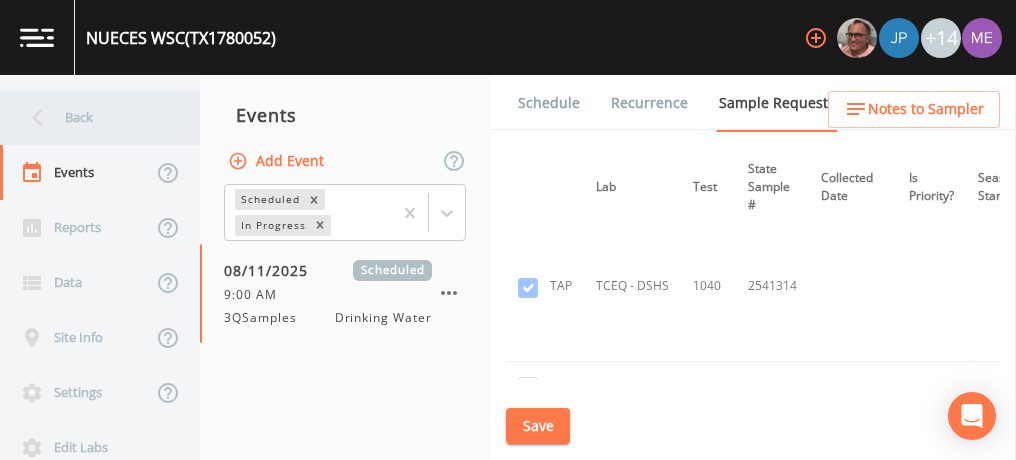 click on "Back" at bounding box center [90, 117] 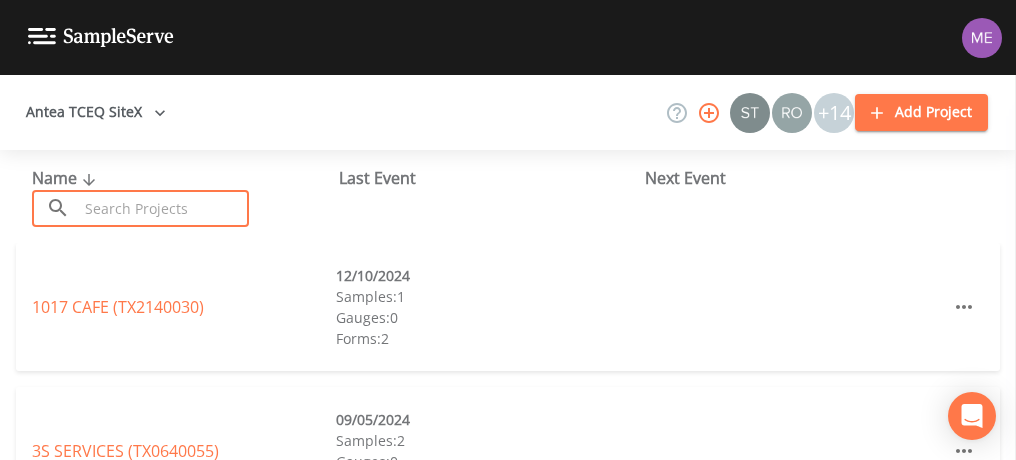 click at bounding box center (163, 208) 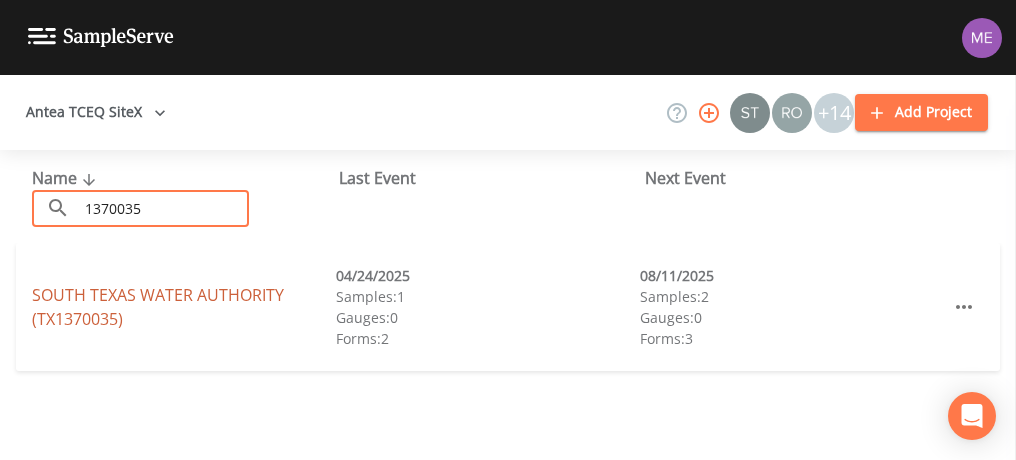 type on "1370035" 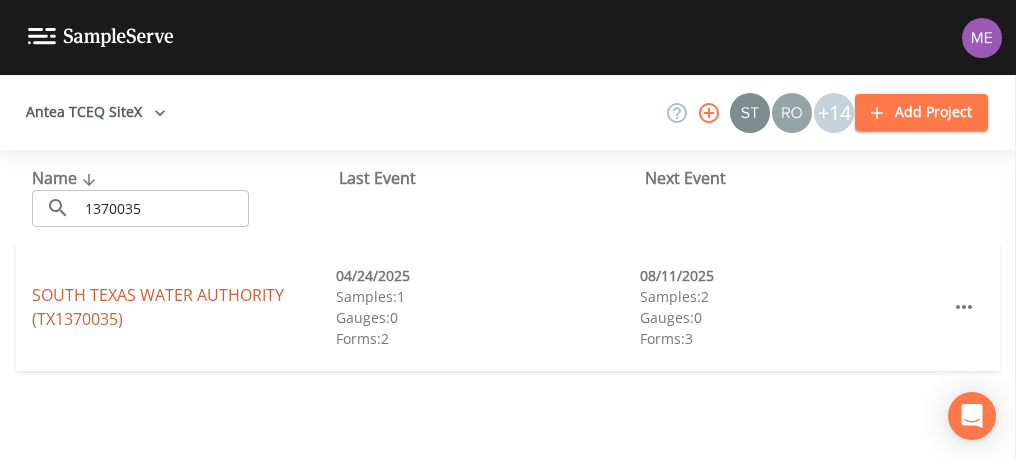 click on "SOUTH TEXAS WATER AUTHORITY   (TX1370035)" at bounding box center (158, 307) 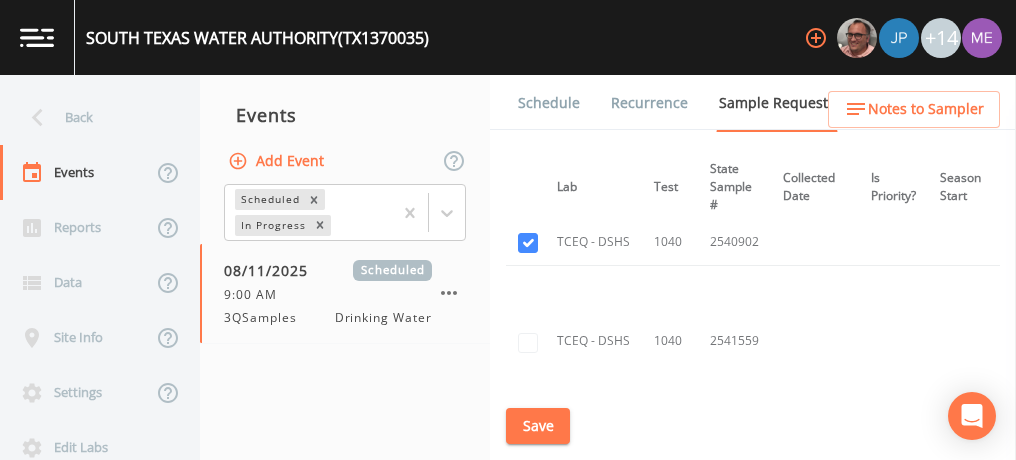 scroll, scrollTop: 737, scrollLeft: 276, axis: both 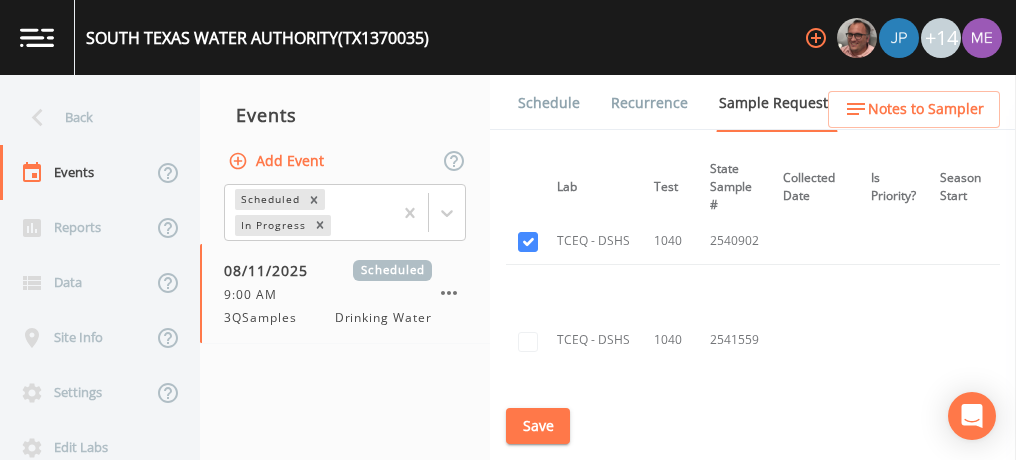 click on "Schedule" at bounding box center (549, 103) 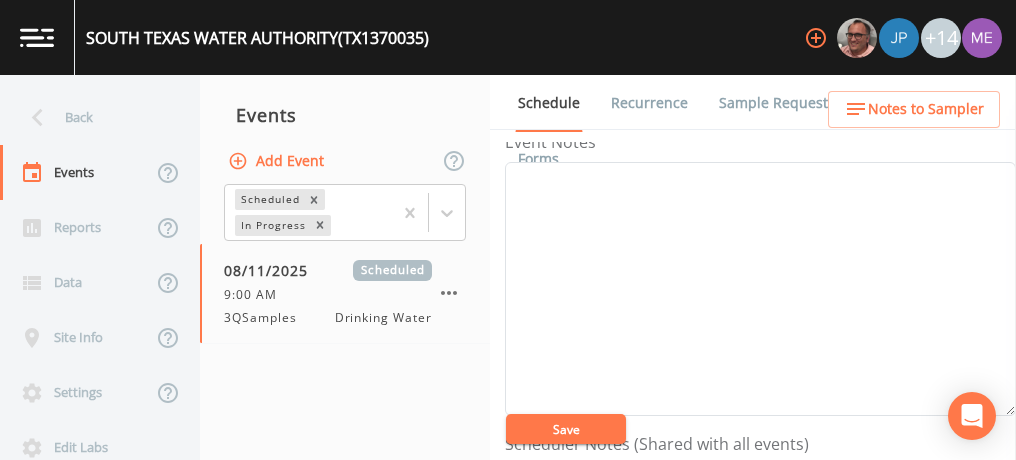 scroll, scrollTop: 268, scrollLeft: 0, axis: vertical 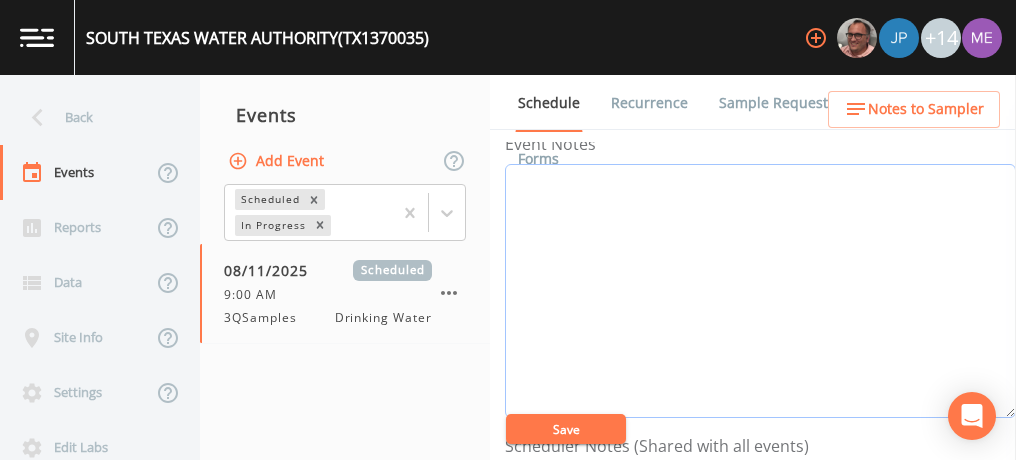 click on "Event Notes" at bounding box center (760, 291) 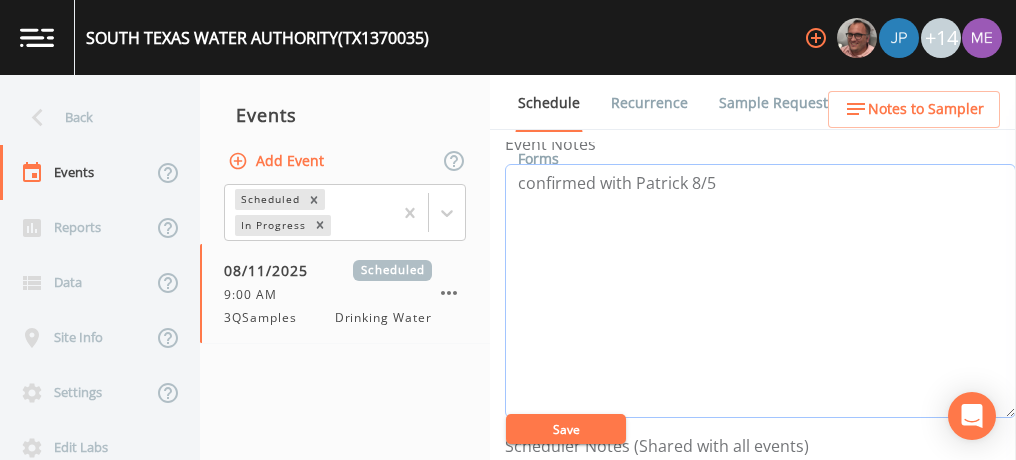 type on "confirmed with Patrick 8/5" 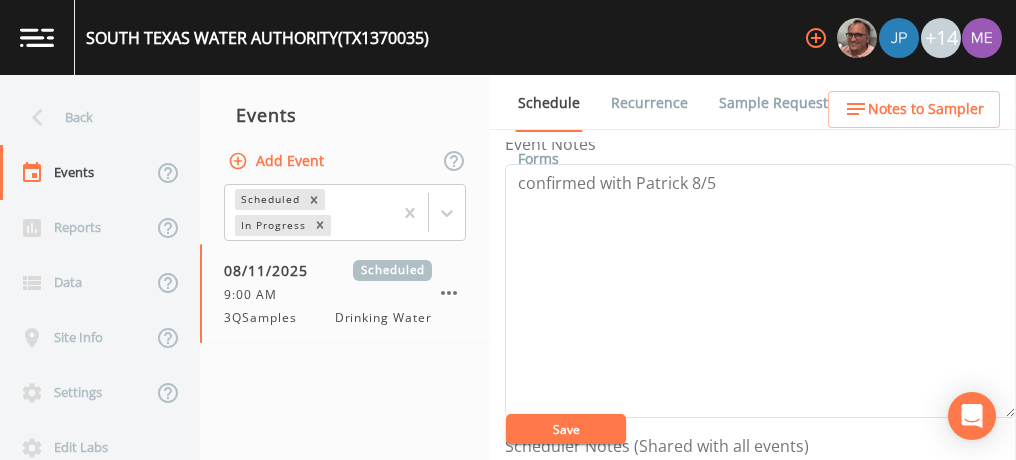 click on "Save" at bounding box center [566, 429] 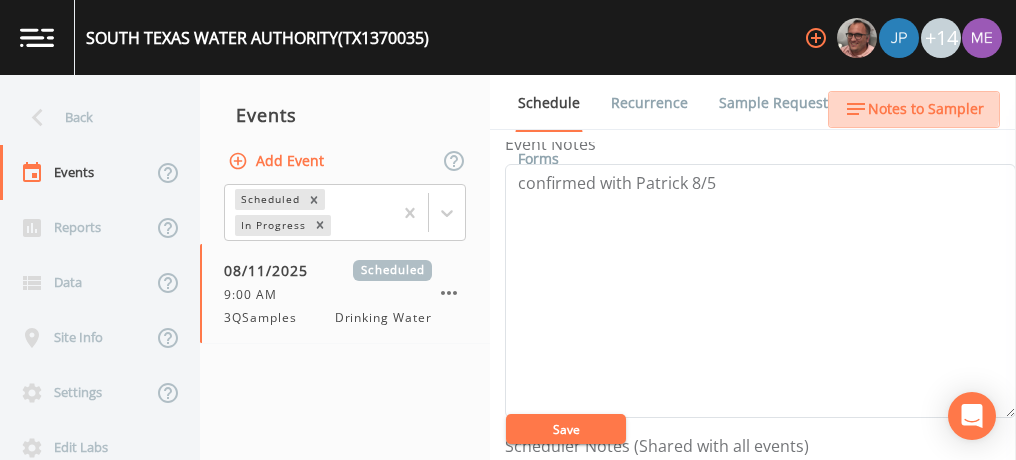 click on "Notes to Sampler" at bounding box center (926, 109) 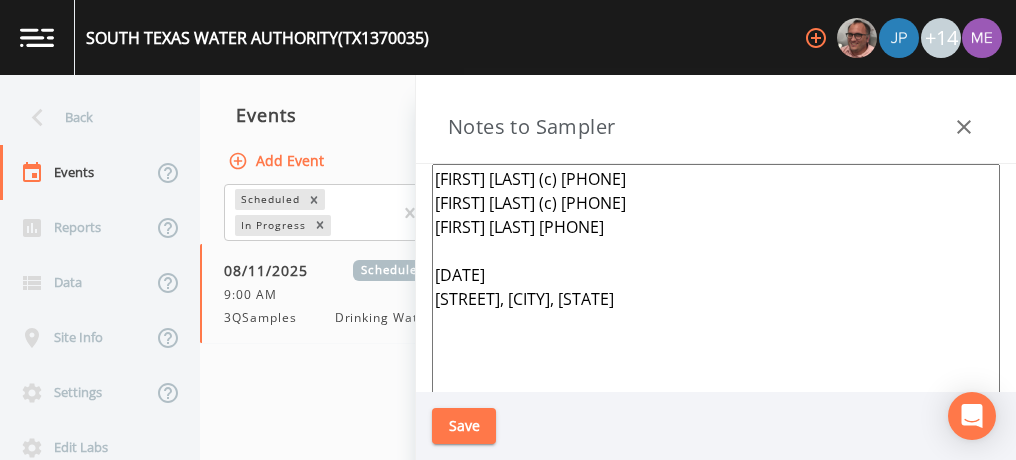 drag, startPoint x: 437, startPoint y: 276, endPoint x: 832, endPoint y: 294, distance: 395.4099 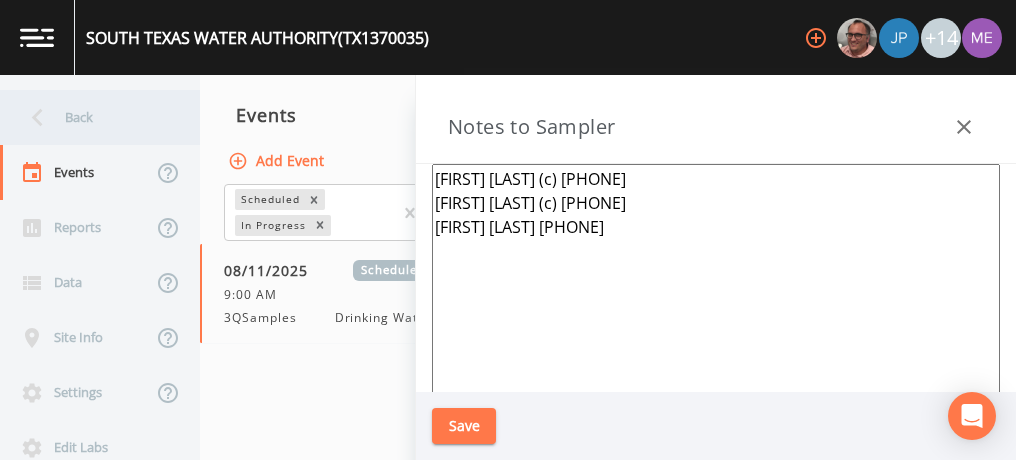 type on "Patrick Sendejo (c) 361-445-5041*
Victor Gutierrez (c) 361-675-0632
John Marez 361-813-2105" 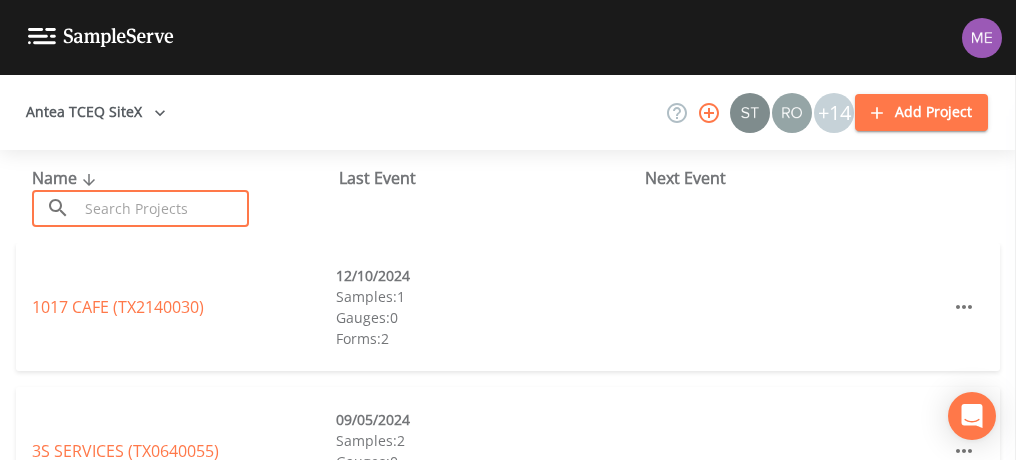 click at bounding box center (163, 208) 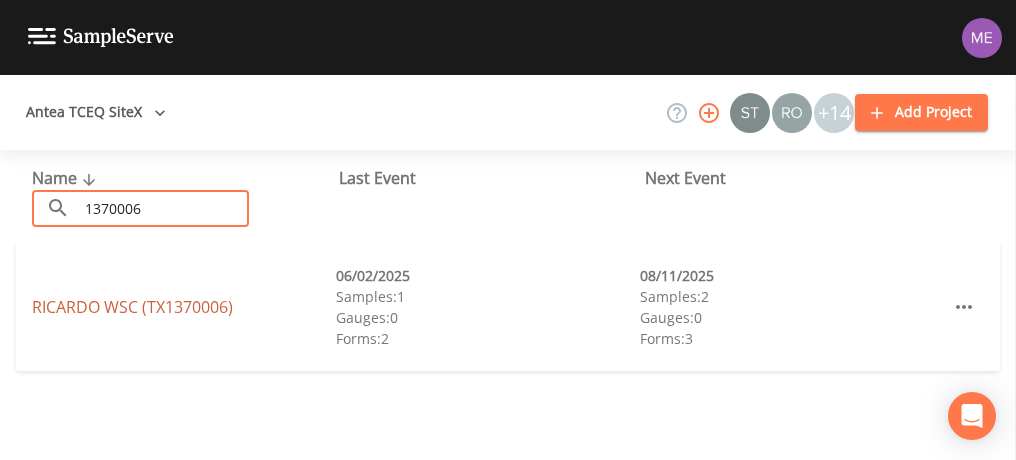 type on "1370006" 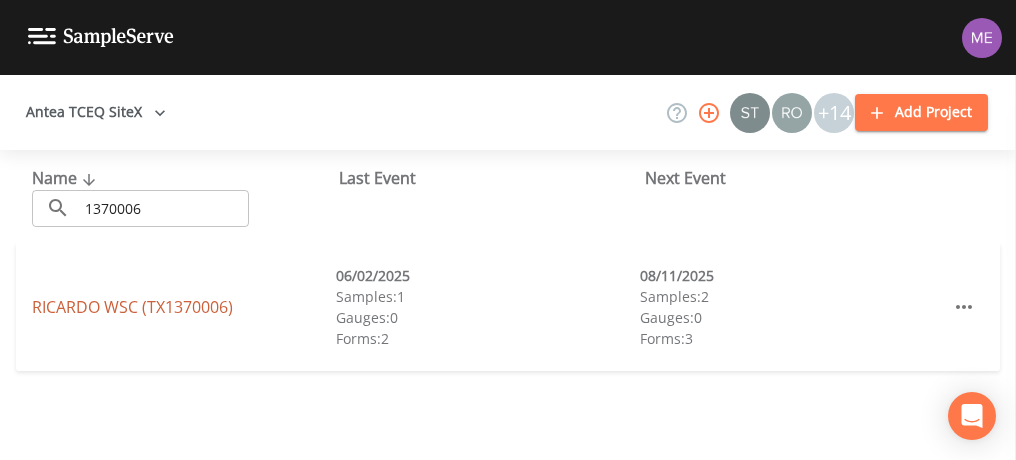 click on "RICARDO WSC   (TX1370006)" at bounding box center (132, 307) 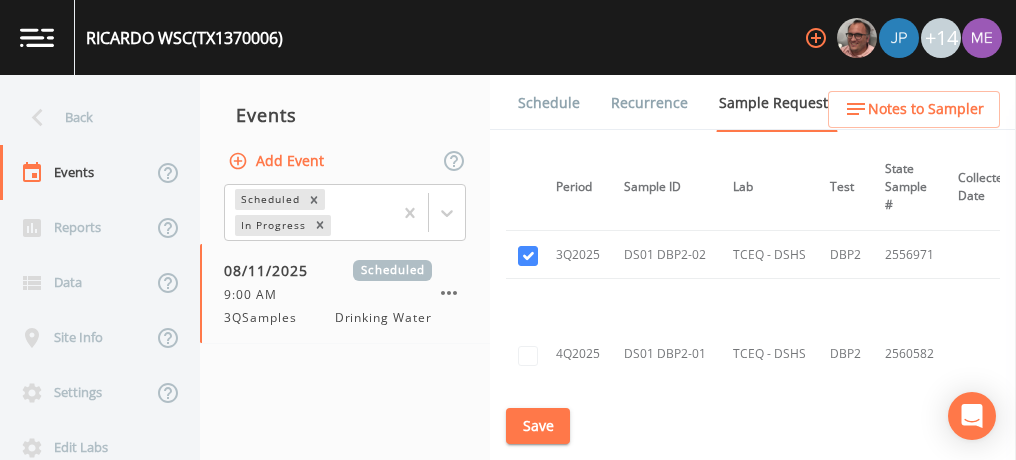 scroll, scrollTop: 1924, scrollLeft: 100, axis: both 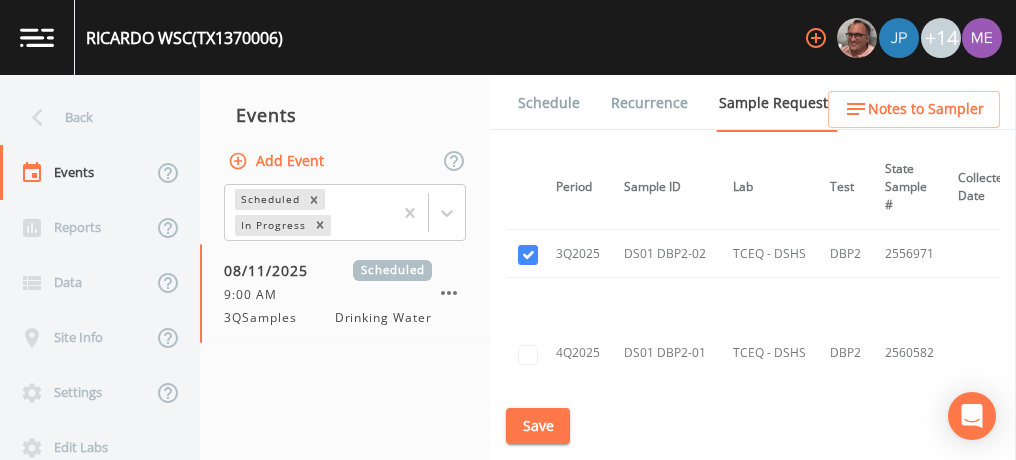 click on "Schedule" at bounding box center [549, 103] 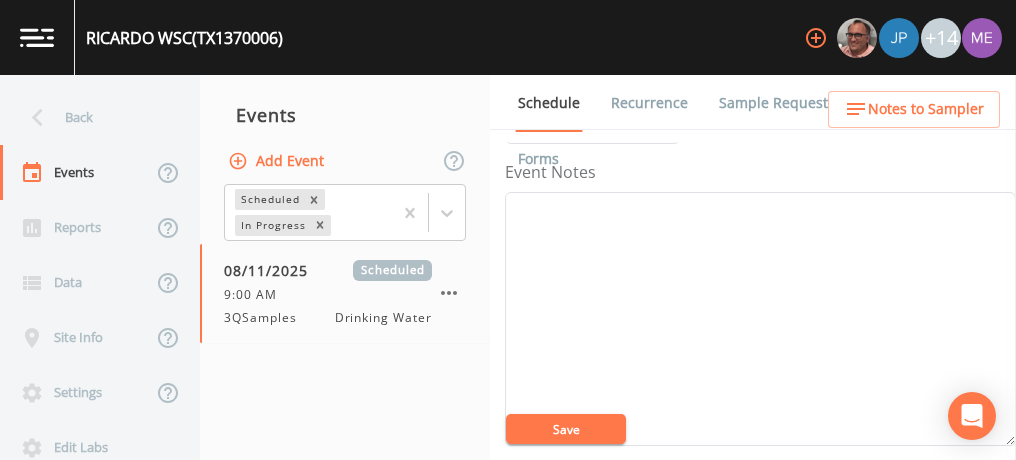 scroll, scrollTop: 241, scrollLeft: 0, axis: vertical 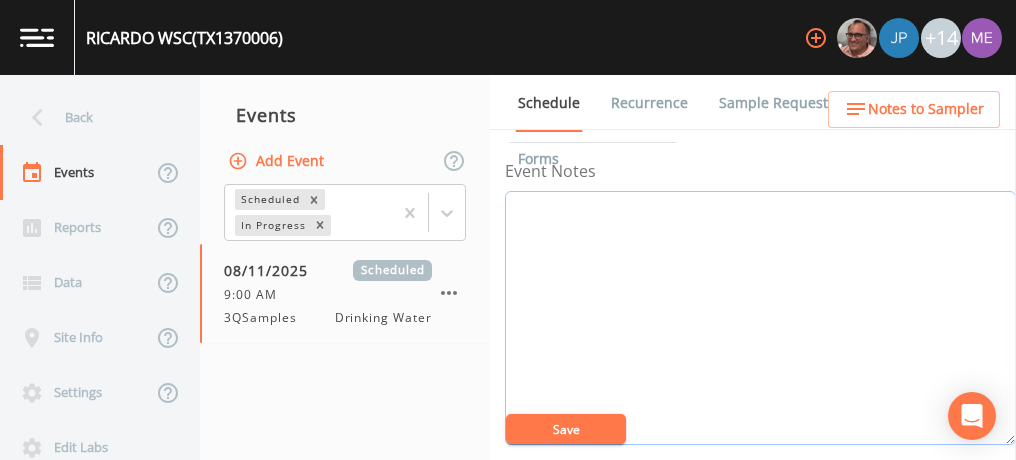 click on "Event Notes" at bounding box center (760, 318) 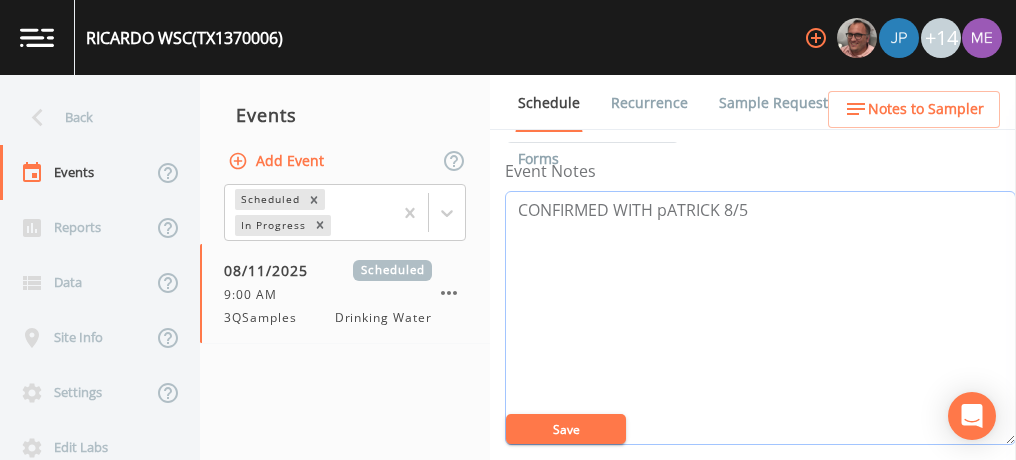 type on "CONFIRMED WITH pATRICK 8/5" 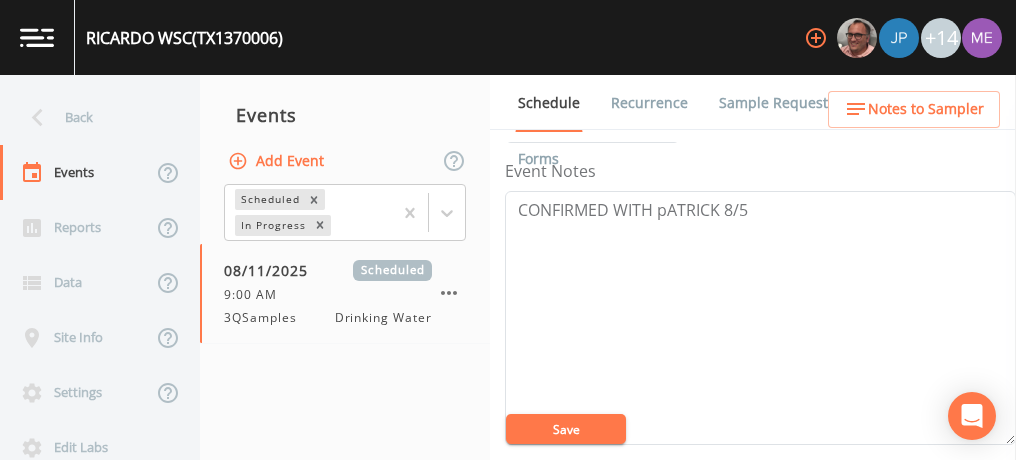 click on "Save" at bounding box center [566, 429] 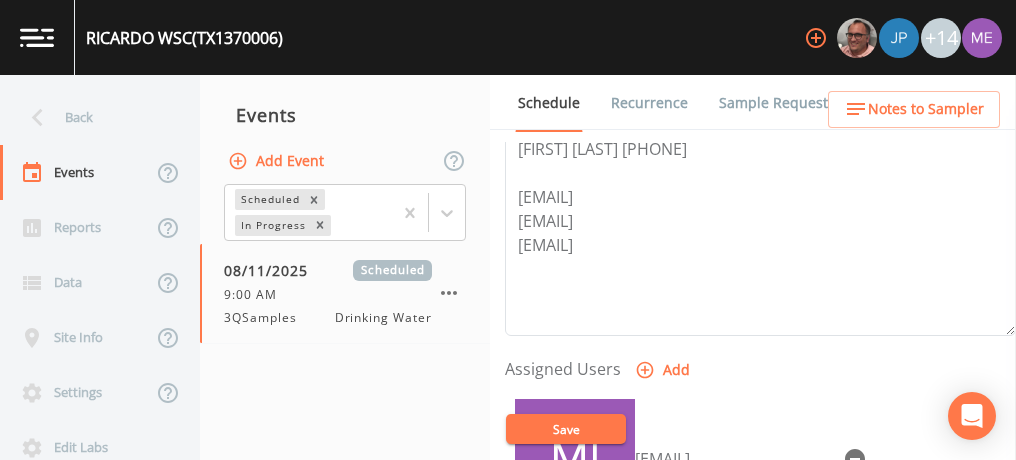 scroll, scrollTop: 790, scrollLeft: 0, axis: vertical 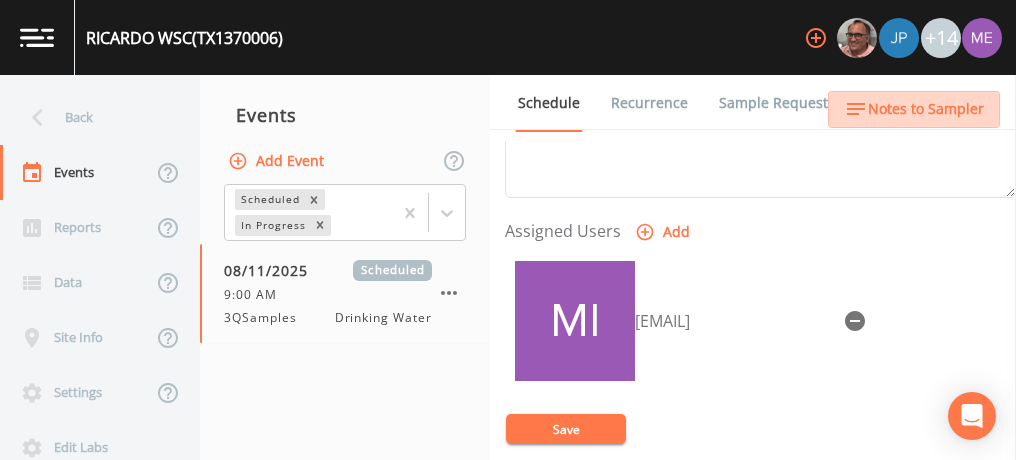 click on "Notes to Sampler" at bounding box center [926, 109] 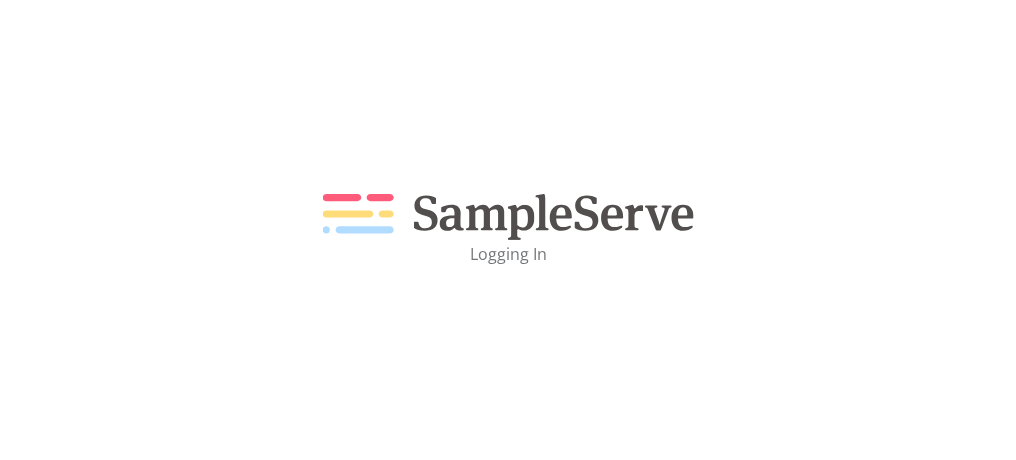 scroll, scrollTop: 0, scrollLeft: 0, axis: both 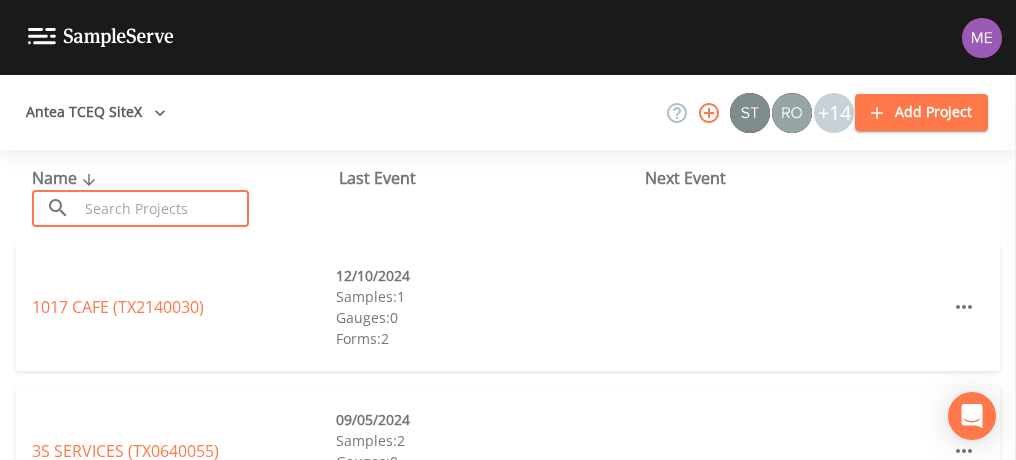 click at bounding box center [163, 208] 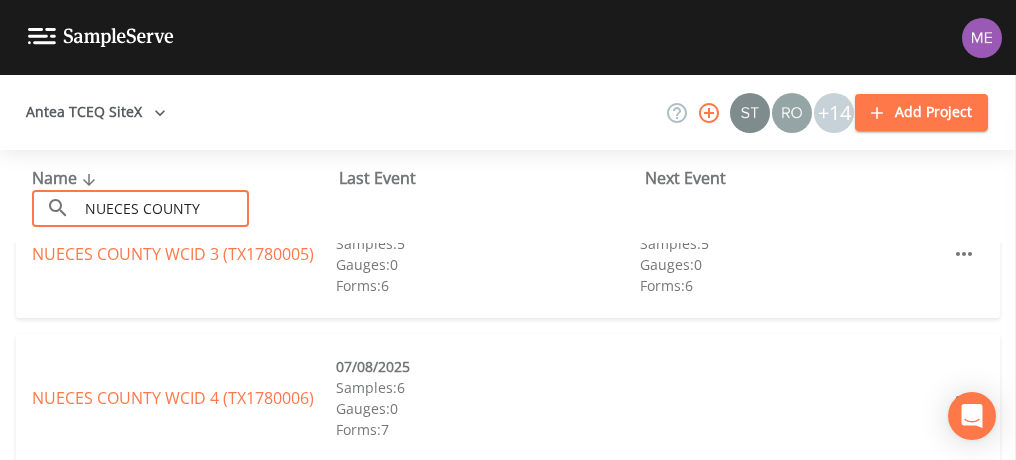 scroll, scrollTop: 52, scrollLeft: 0, axis: vertical 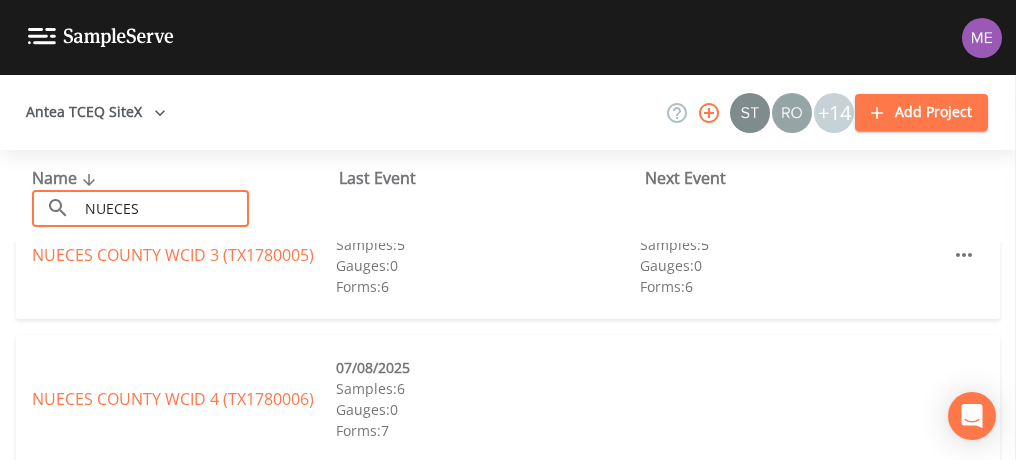 type on "nueces" 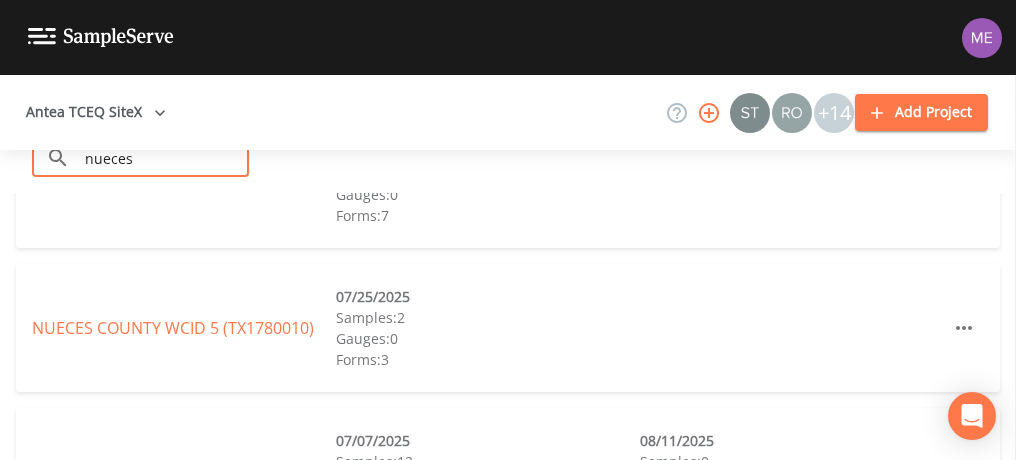 scroll, scrollTop: 358, scrollLeft: 0, axis: vertical 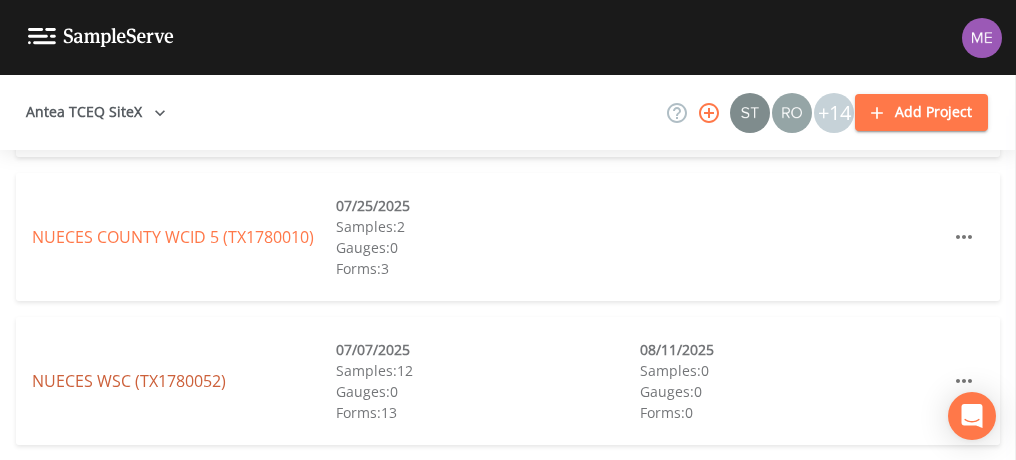 click on "NUECES WSC   (TX1780052)" at bounding box center (129, 381) 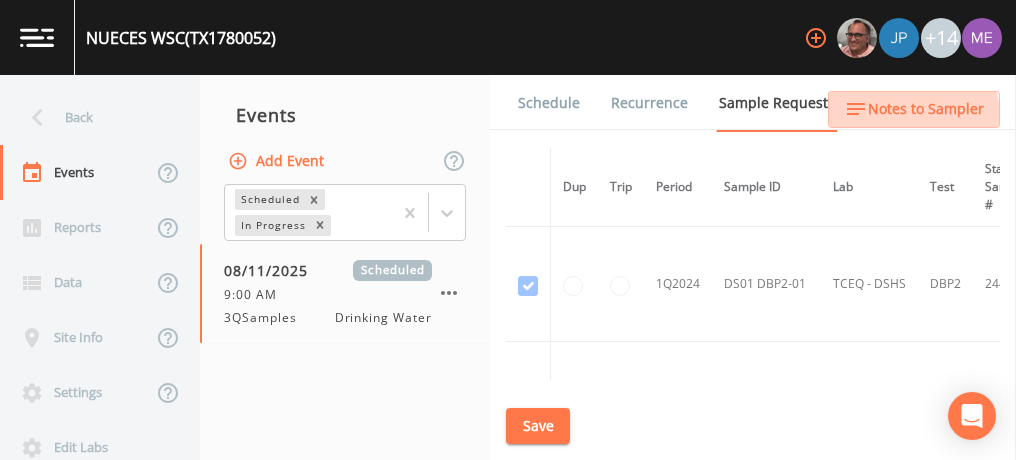 click on "Notes to Sampler" at bounding box center (926, 109) 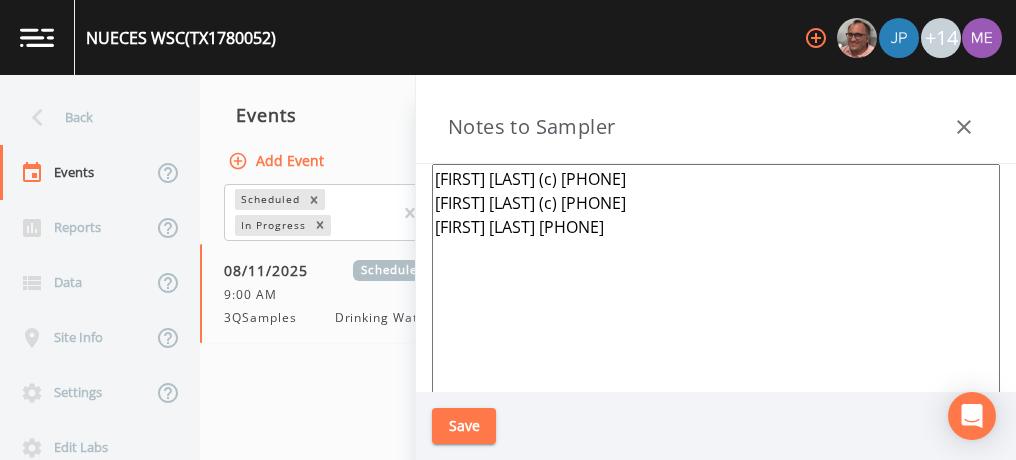 click on "[FIRST] [LAST] (c) [PHONE]
[FIRST] [LAST] (c) [PHONE]
[FIRST] [LAST] [PHONE]" at bounding box center [716, 407] 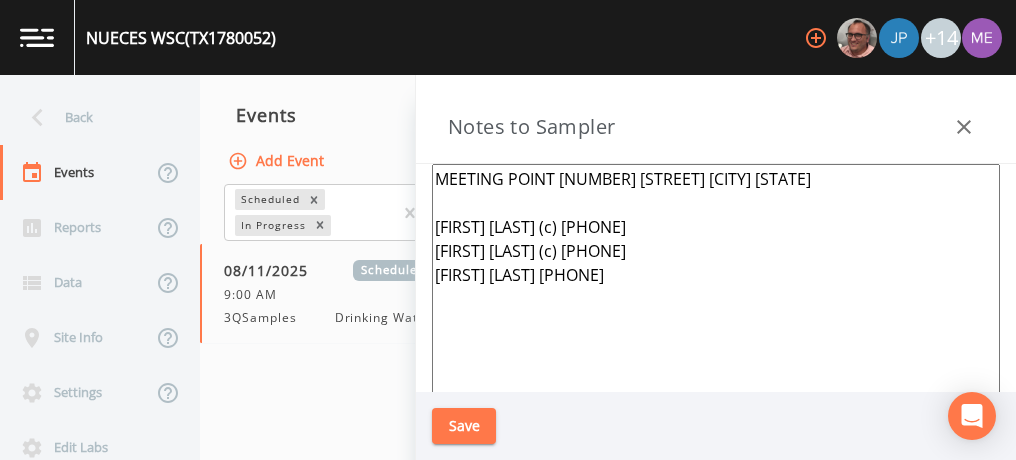 type on "MEETING POINT [NUMBER] [STREET] [CITY] [STATE]
[FIRST] [LAST] (c) [PHONE]
[FIRST] [LAST] (c) [PHONE]
[FIRST] [LAST] [PHONE]" 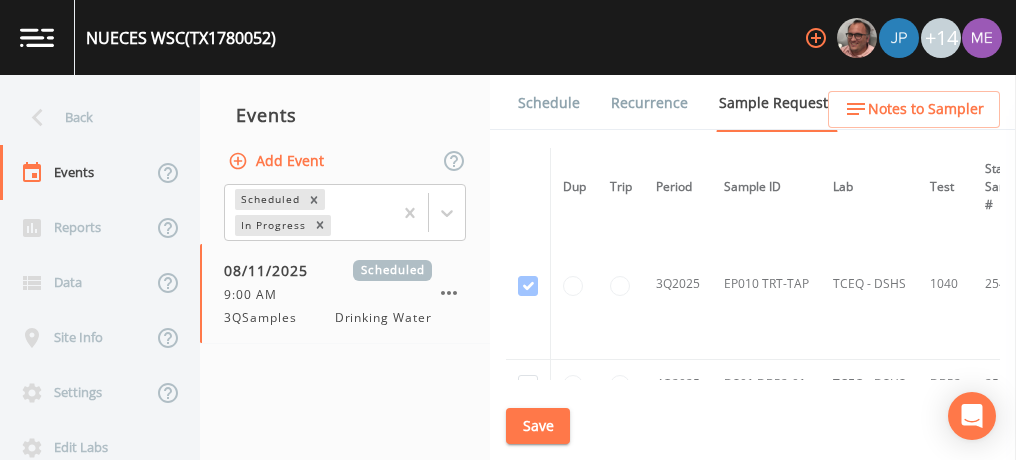 scroll, scrollTop: 9854, scrollLeft: 0, axis: vertical 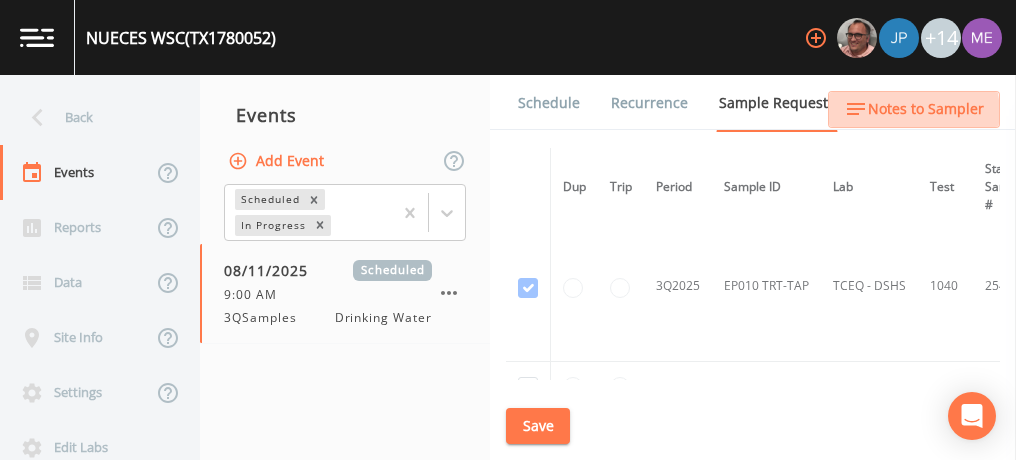 click on "Notes to Sampler" at bounding box center [926, 109] 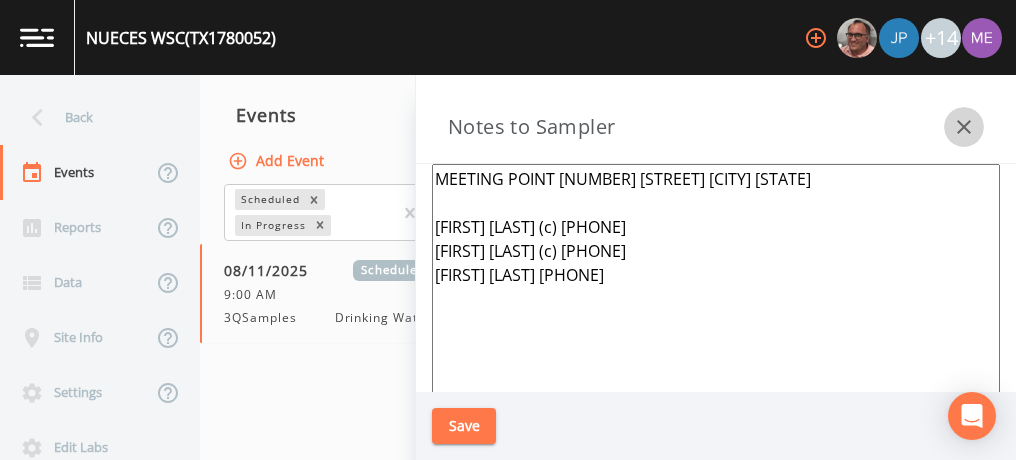 click 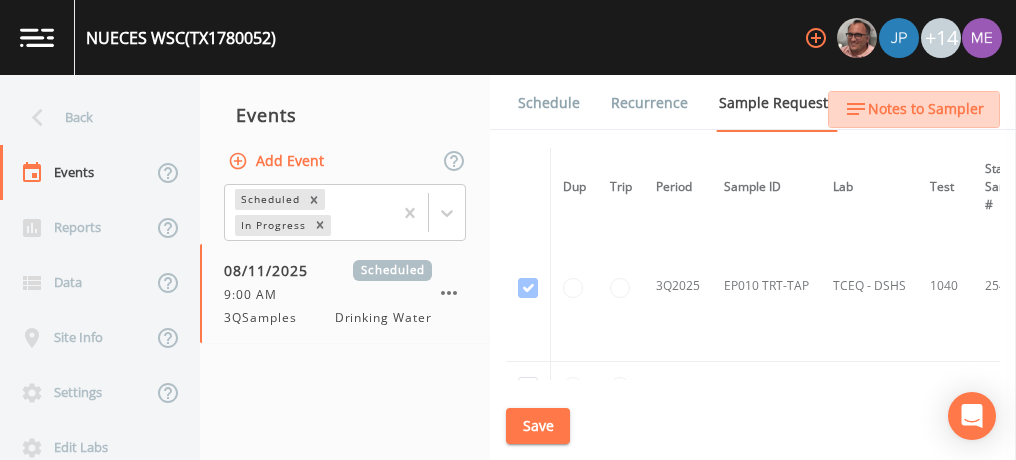 click on "Notes to Sampler" at bounding box center (926, 109) 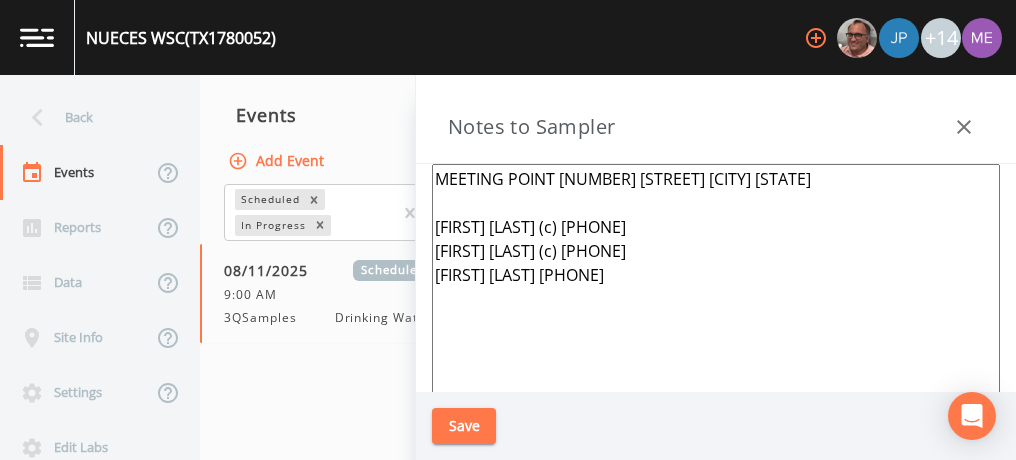 click on "MEETING POINT [NUMBER] [STREET] [CITY] [STATE]
[FIRST] [LAST] (c) [PHONE]
[FIRST] [LAST] (c) [PHONE]
[FIRST] [LAST] [PHONE]" at bounding box center [716, 407] 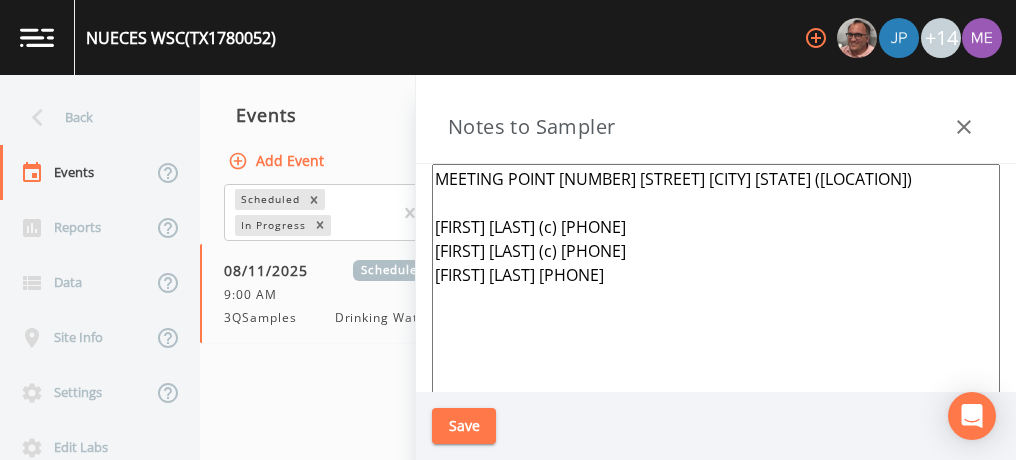 type on "MEETING POINT [NUMBER] [STREET] [CITY] [STATE] ([LOCATION])
[FIRST] [LAST] (c) [PHONE]
[FIRST] [LAST] (c) [PHONE]
[FIRST] [LAST] [PHONE]" 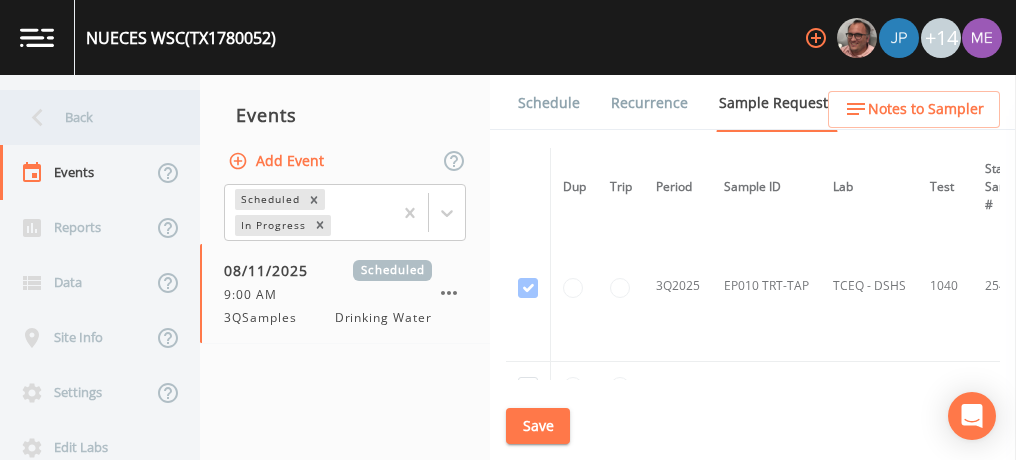 click on "Back" at bounding box center (90, 117) 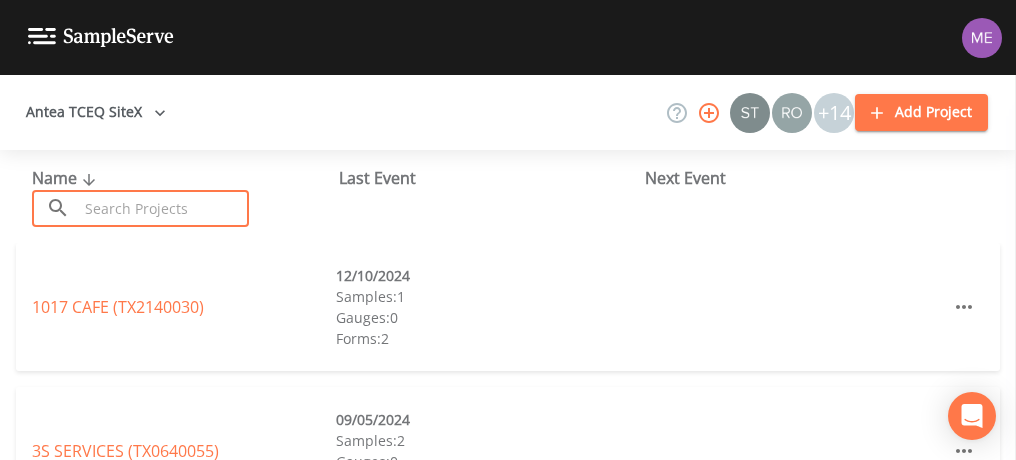 click at bounding box center (163, 208) 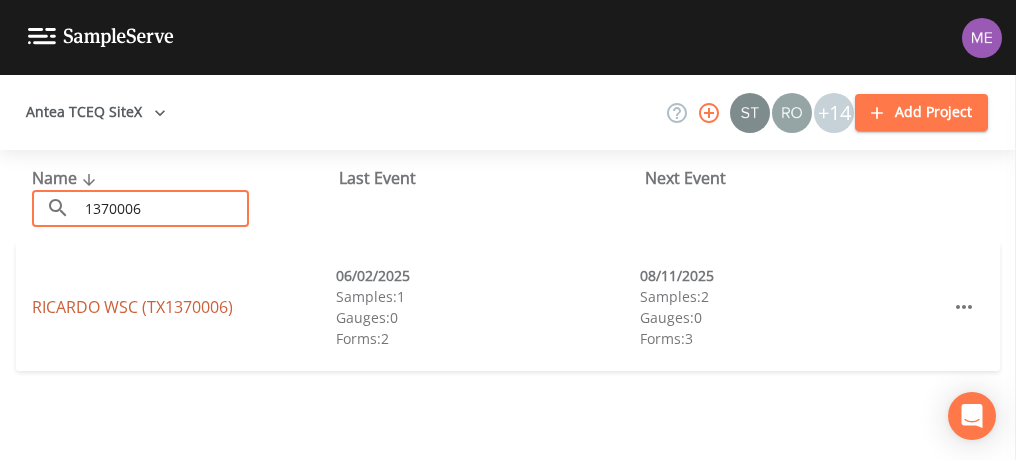 type on "1370006" 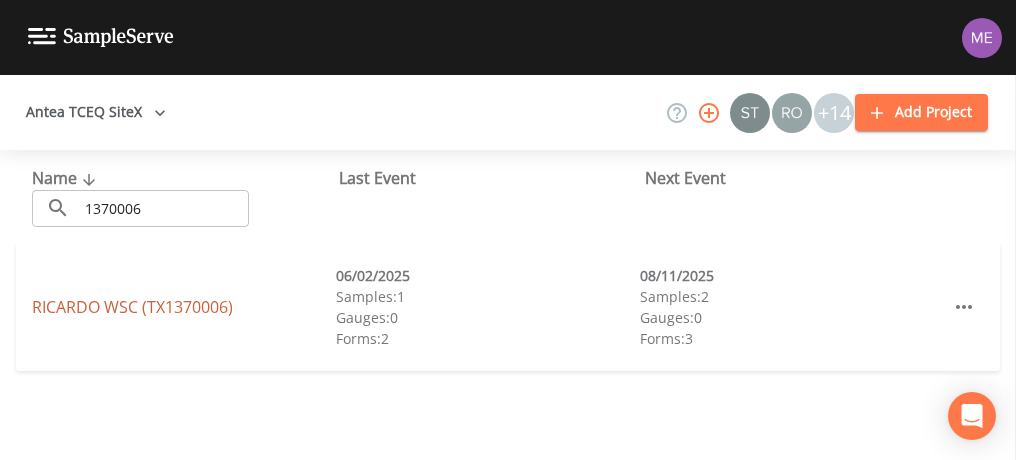 click on "RICARDO WSC   (TX1370006)" at bounding box center (132, 307) 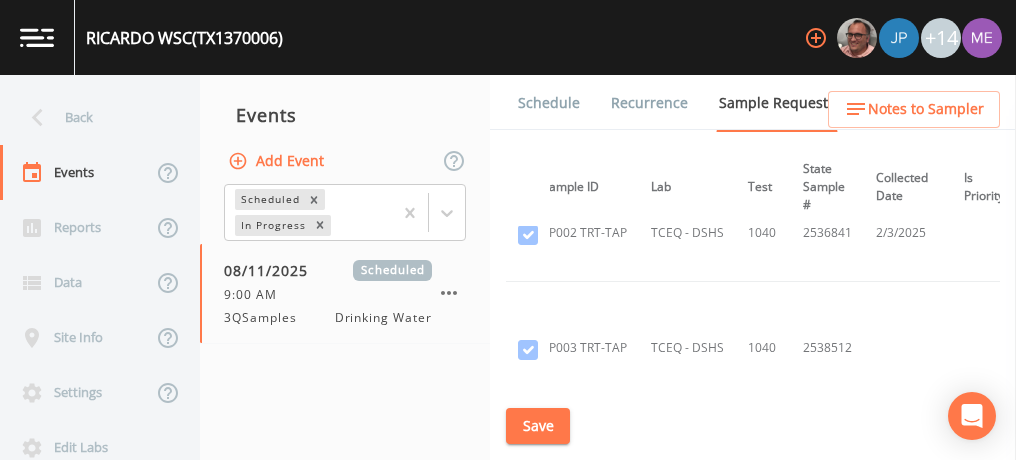 scroll, scrollTop: 1270, scrollLeft: 182, axis: both 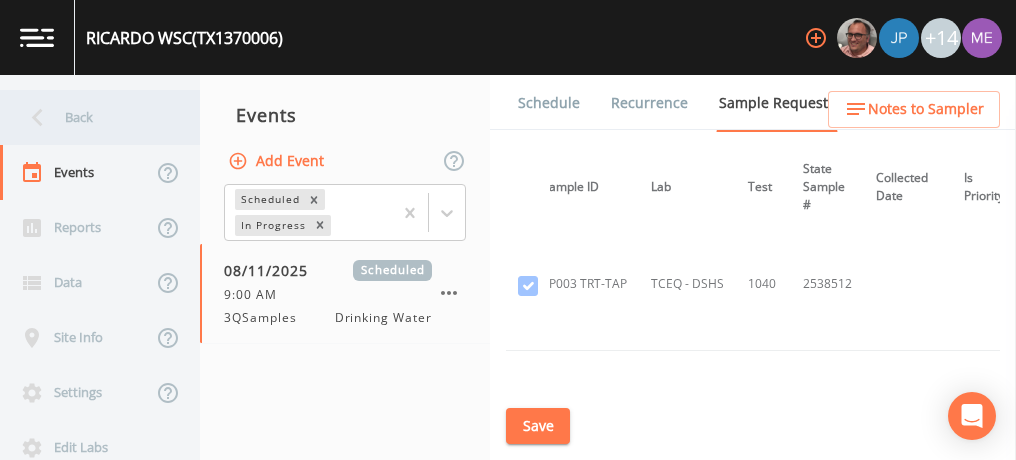 click on "Back" at bounding box center (90, 117) 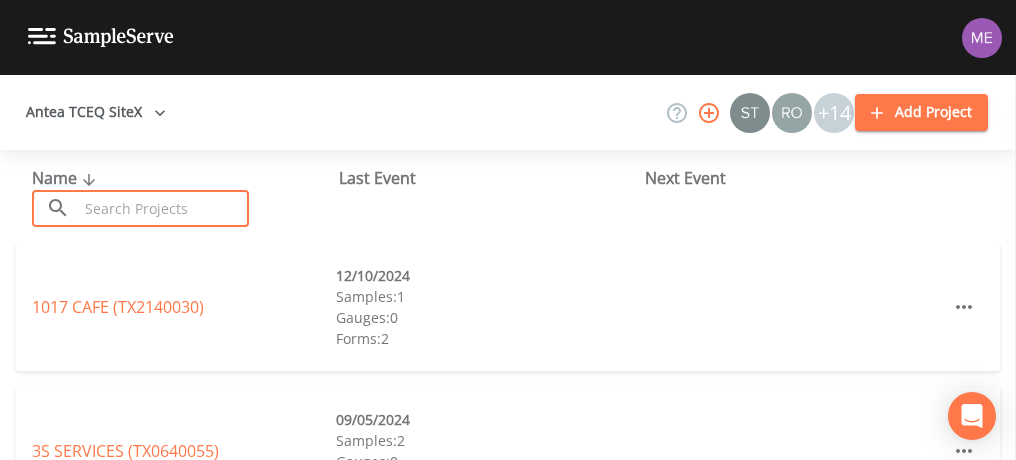 click at bounding box center (163, 208) 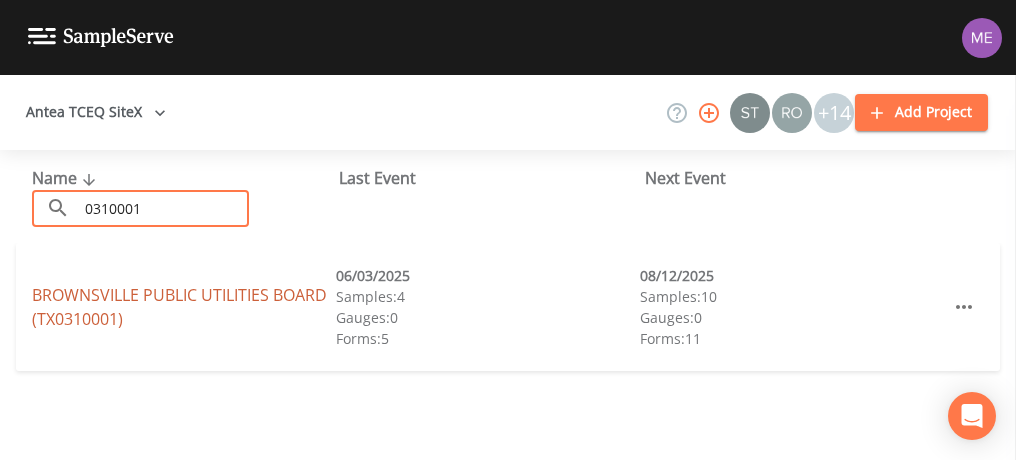 type on "0310001" 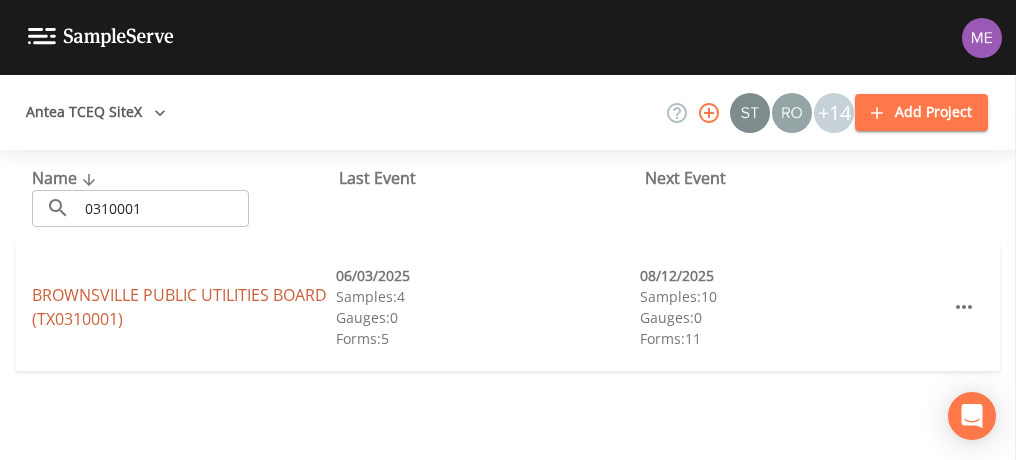 click on "BROWNSVILLE PUBLIC UTILITIES BOARD   (TX0310001)" at bounding box center (179, 307) 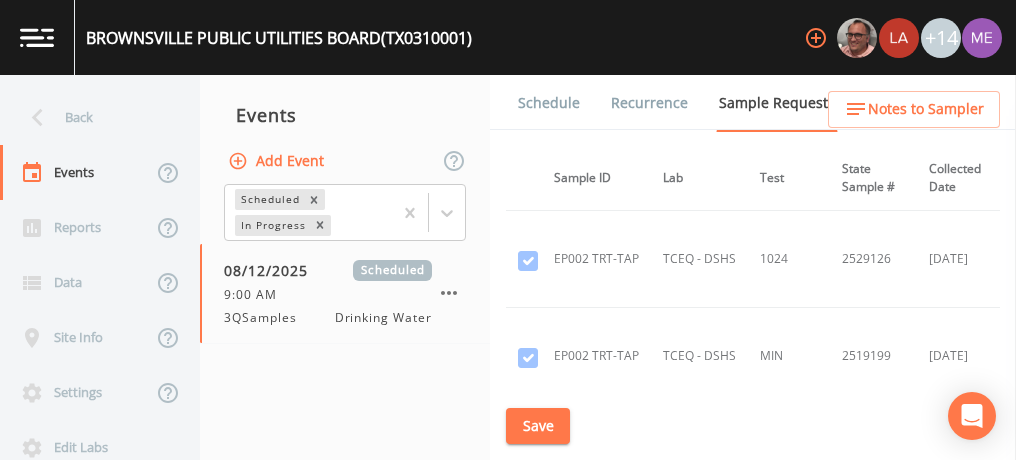 scroll, scrollTop: 5038, scrollLeft: 170, axis: both 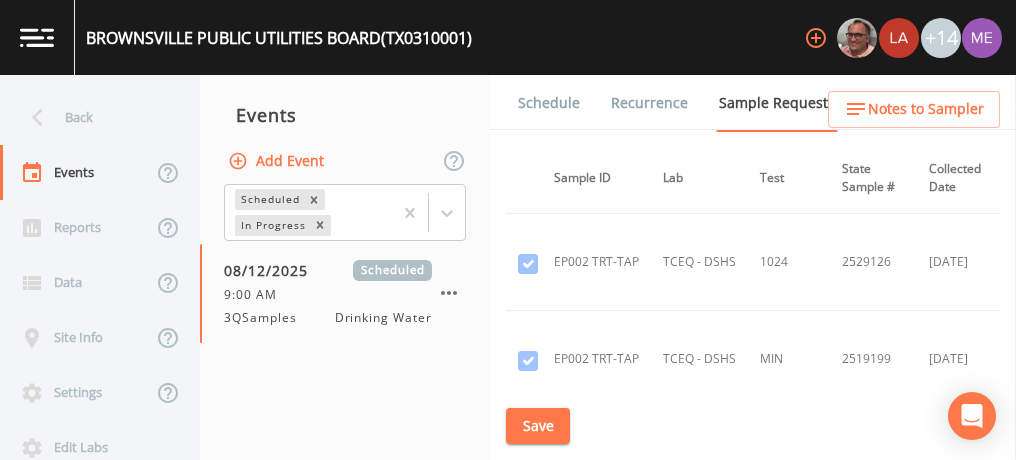 click on "Schedule" at bounding box center [549, 103] 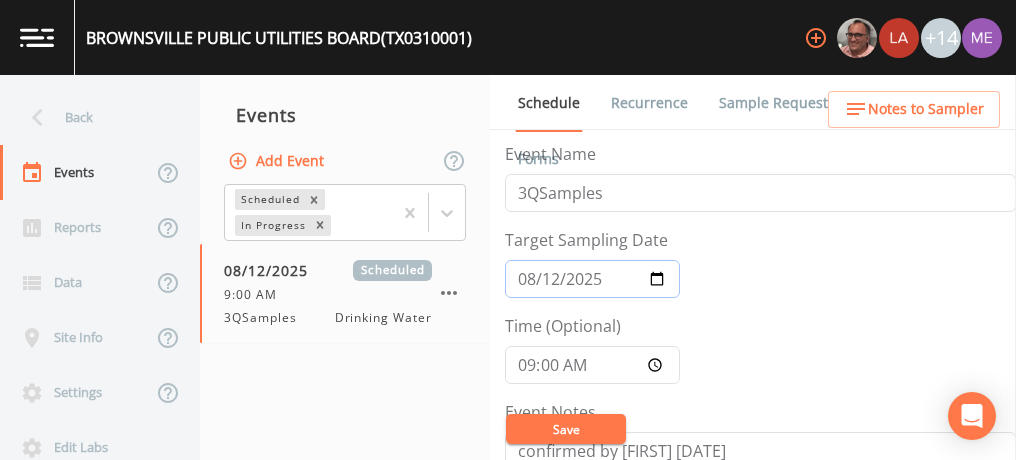 click on "2025-08-12" at bounding box center [592, 279] 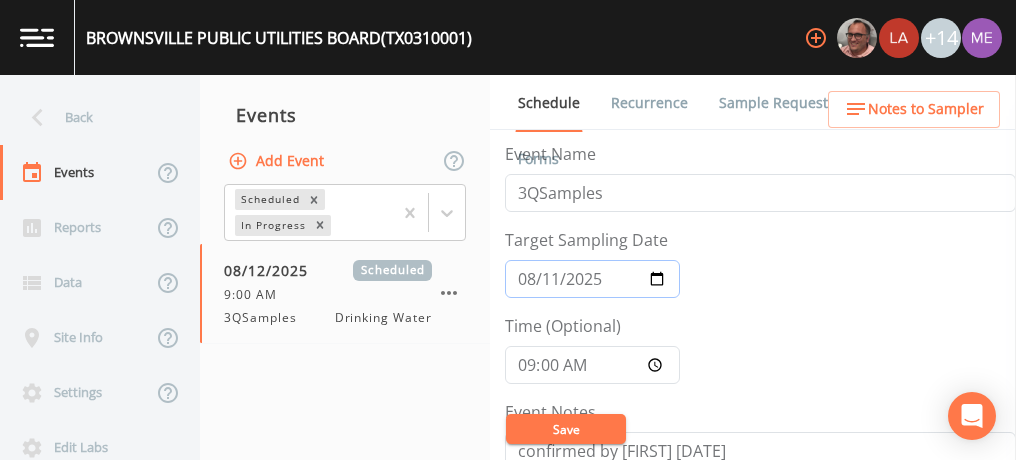 click on "2025-08-11" at bounding box center (592, 279) 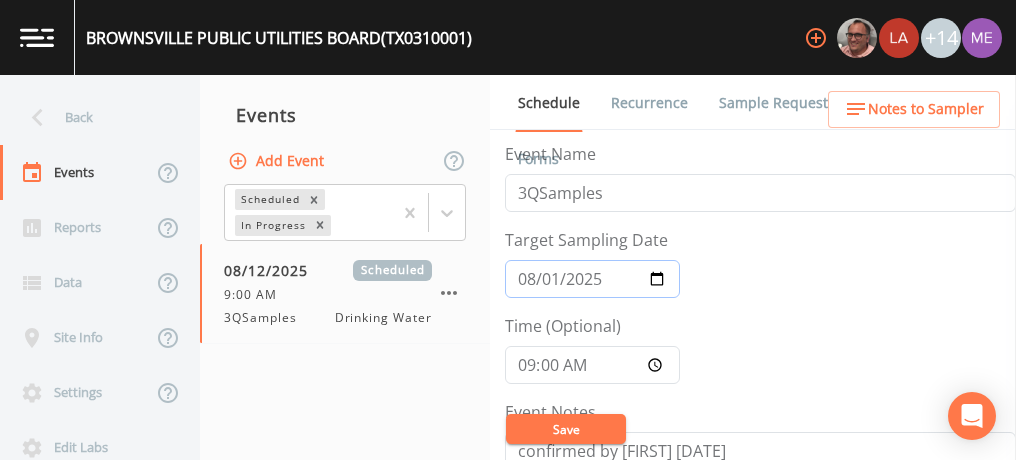 type on "2025-08-12" 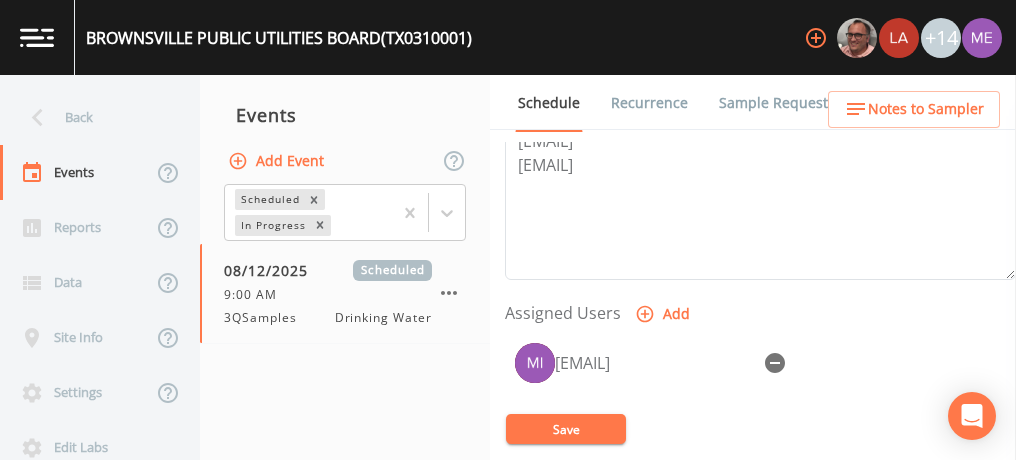 scroll, scrollTop: 712, scrollLeft: 0, axis: vertical 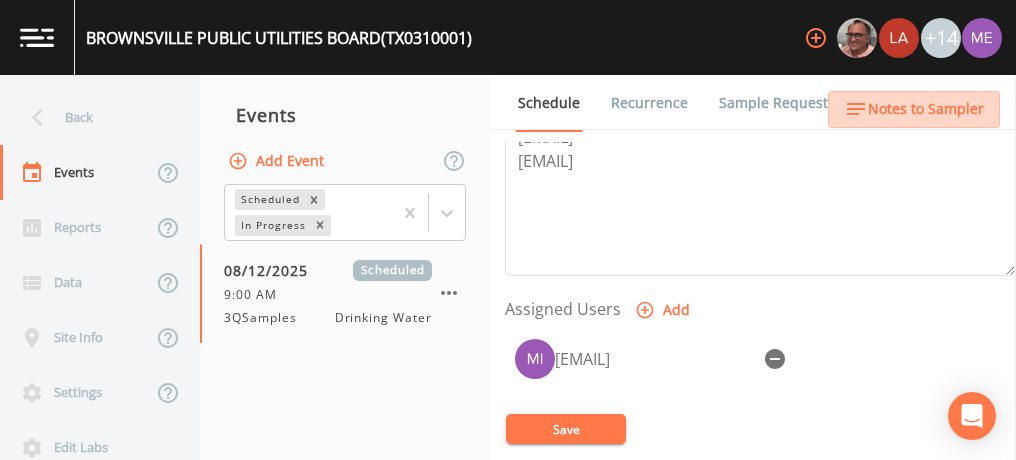 click on "Notes to Sampler" at bounding box center (926, 109) 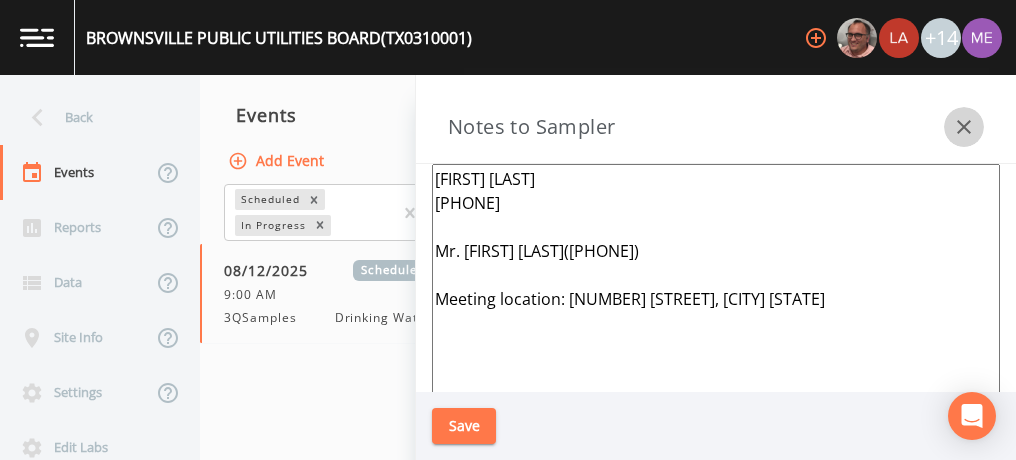 click 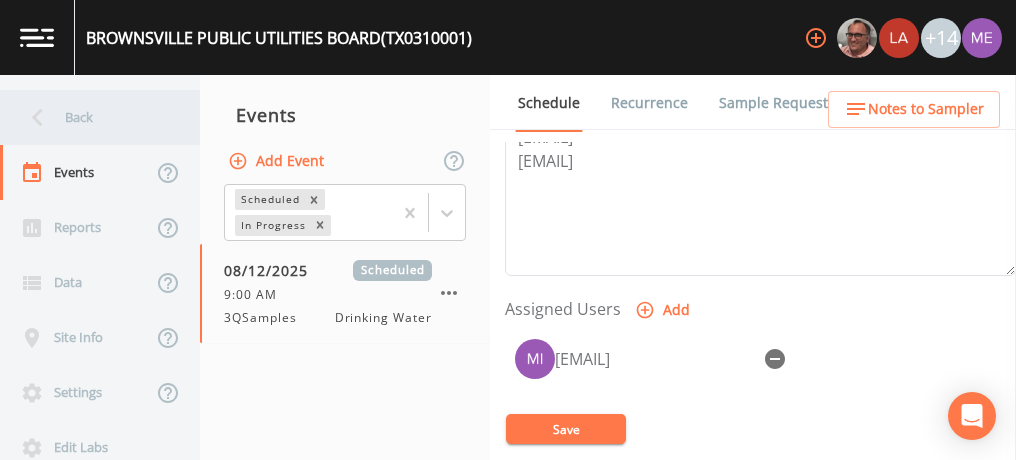 click on "Back" at bounding box center (90, 117) 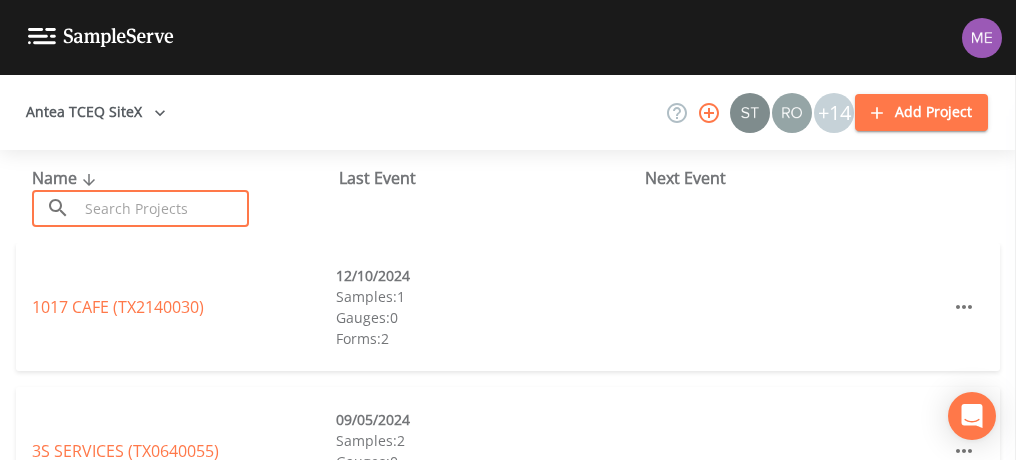 click at bounding box center [163, 208] 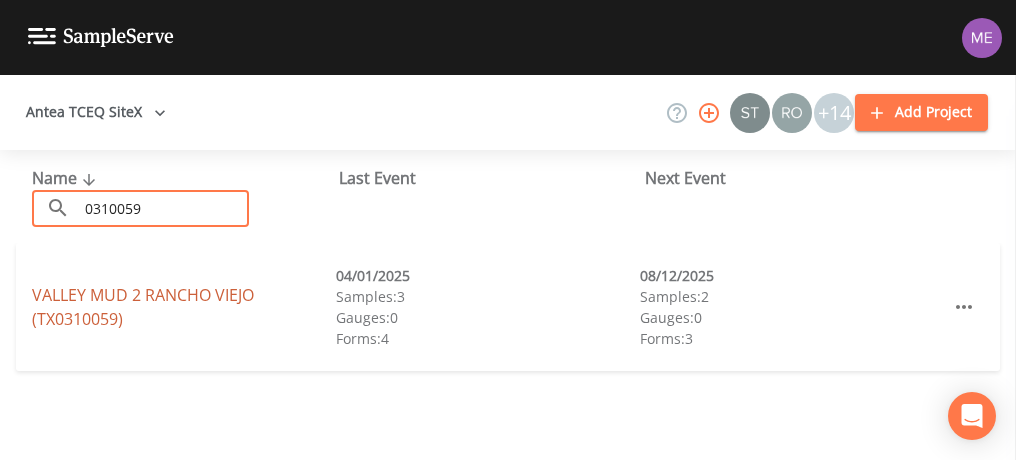 type on "0310059" 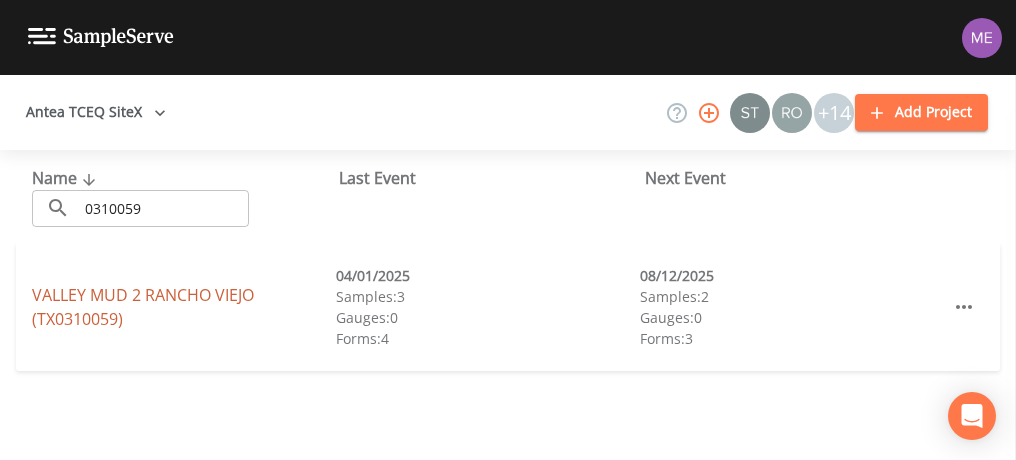 click on "VALLEY MUD 2 RANCHO VIEJO   (TX0310059)" at bounding box center [143, 307] 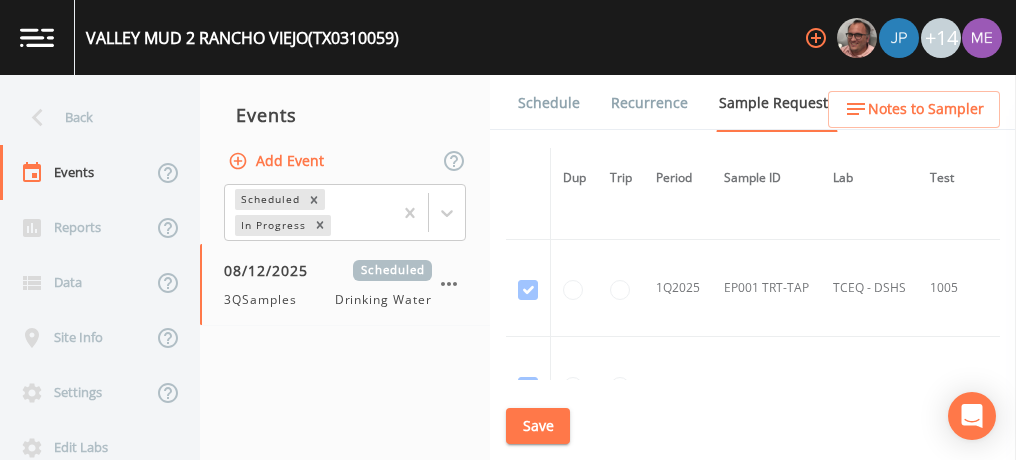 scroll, scrollTop: 2784, scrollLeft: 0, axis: vertical 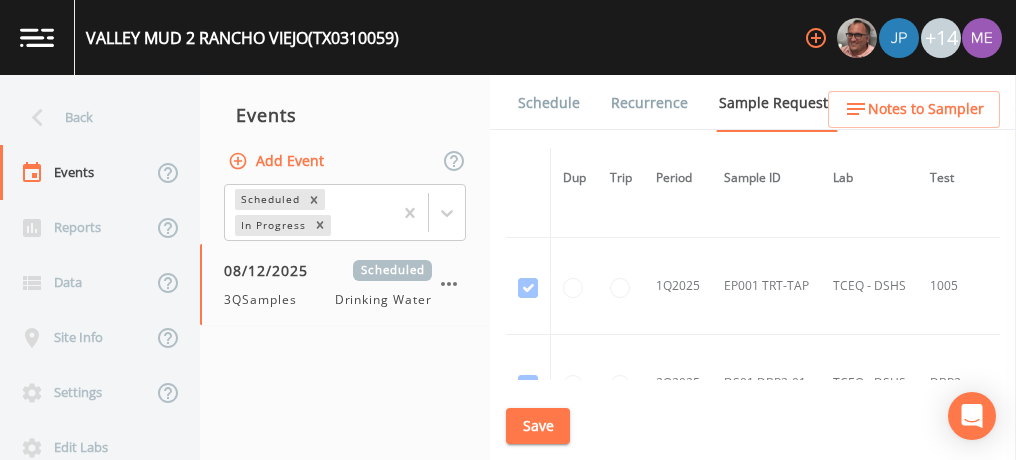 click on "EP001 TRT-TAP" at bounding box center (766, 286) 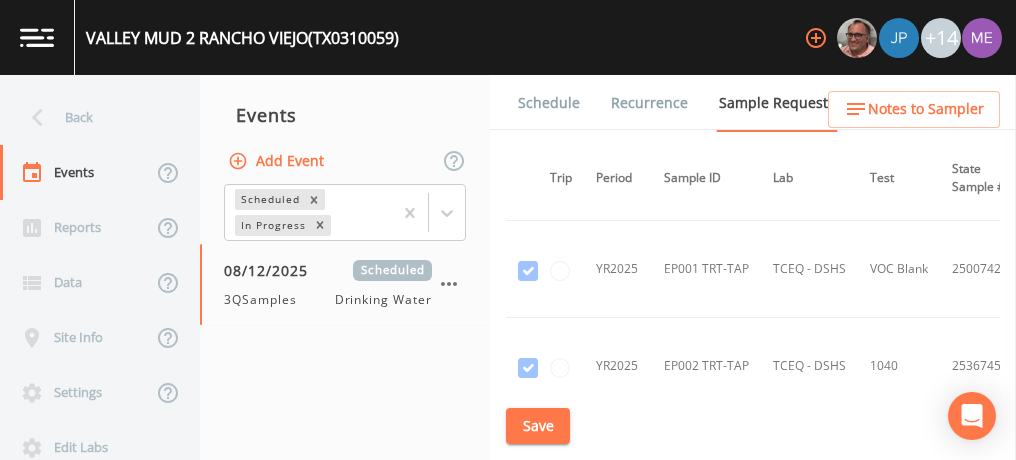scroll, scrollTop: 2098, scrollLeft: 60, axis: both 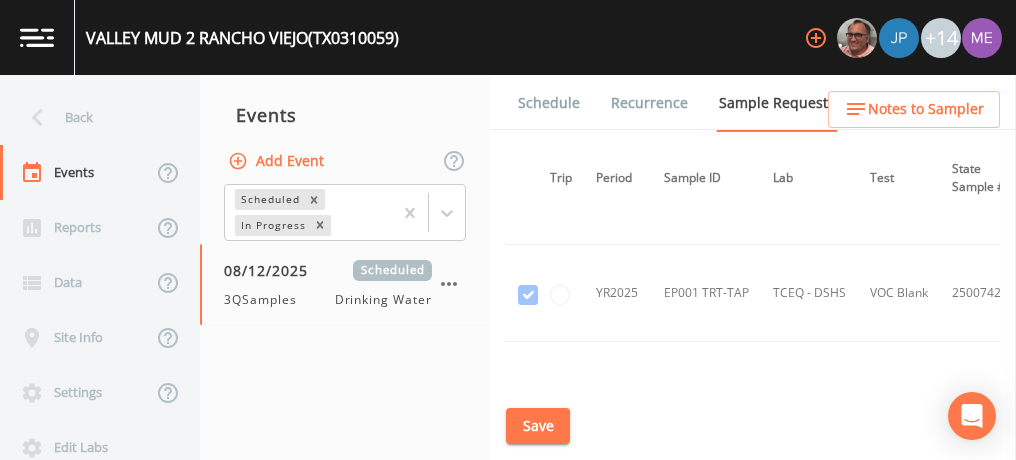 click on "Schedule" at bounding box center (549, 103) 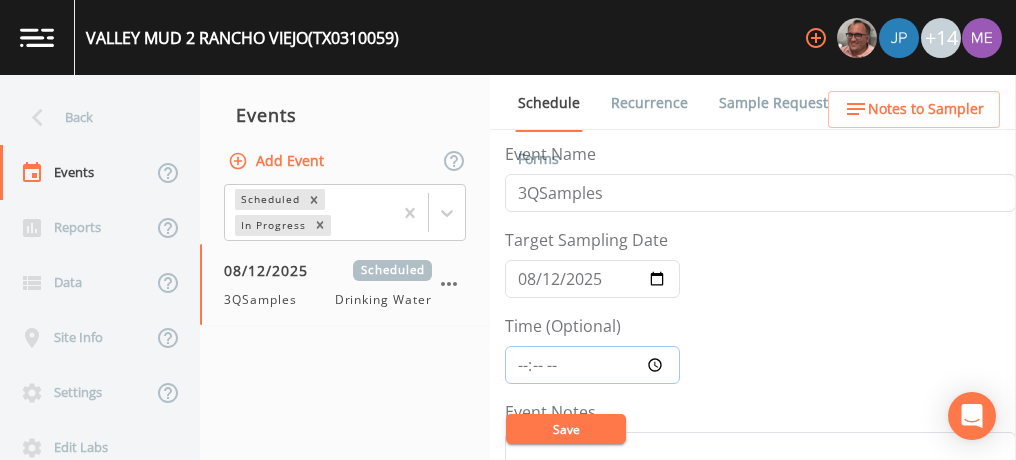 click on "Time (Optional)" at bounding box center (592, 365) 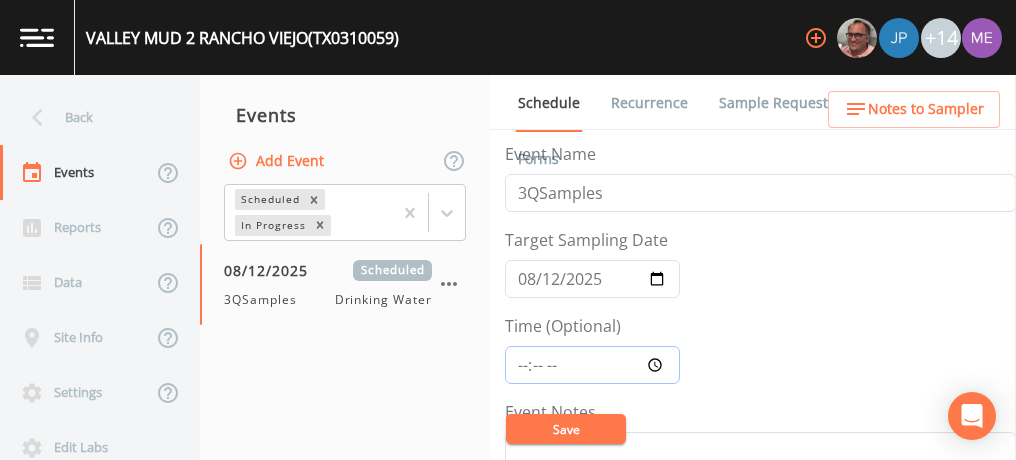 type on "13:00" 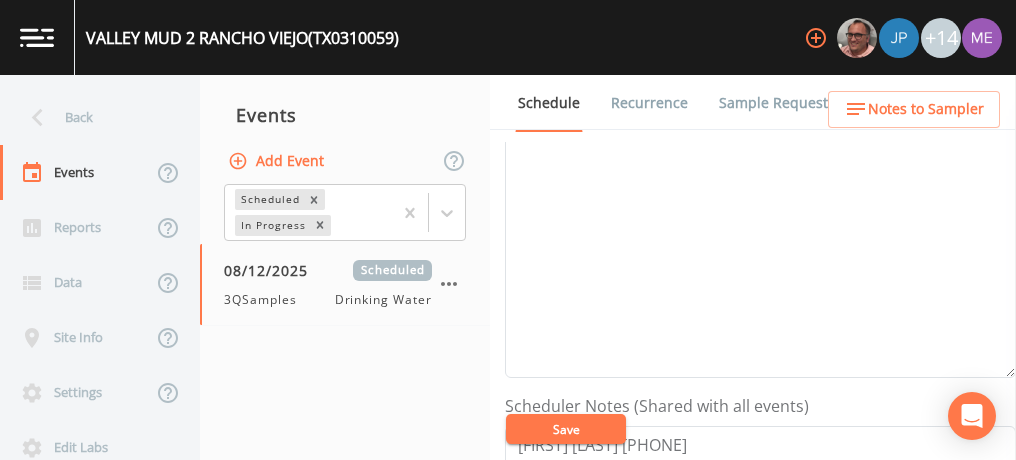 scroll, scrollTop: 254, scrollLeft: 0, axis: vertical 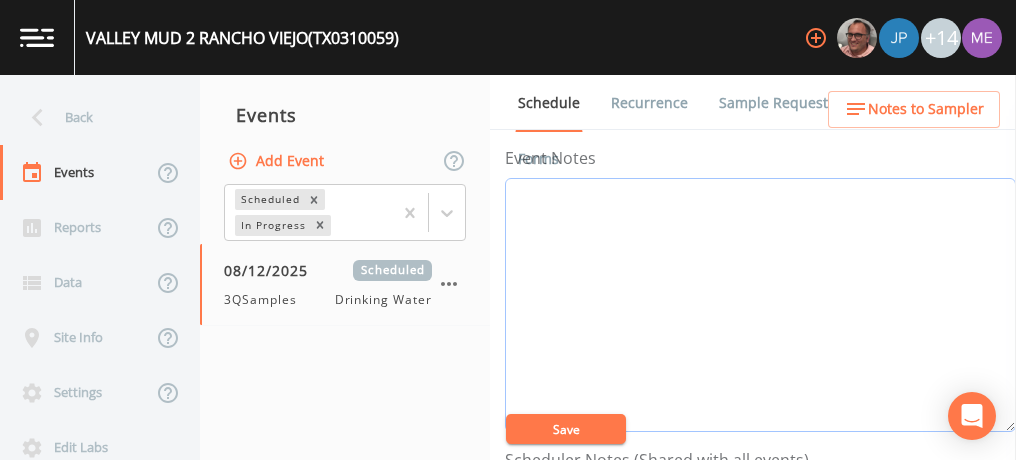 click on "Event Notes" at bounding box center (760, 305) 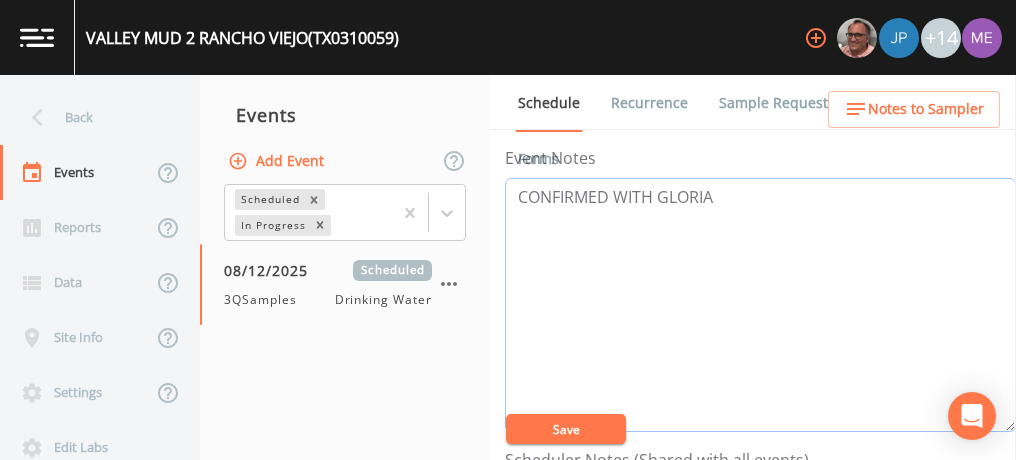 type on "CONFIRMED WITH GLORIA" 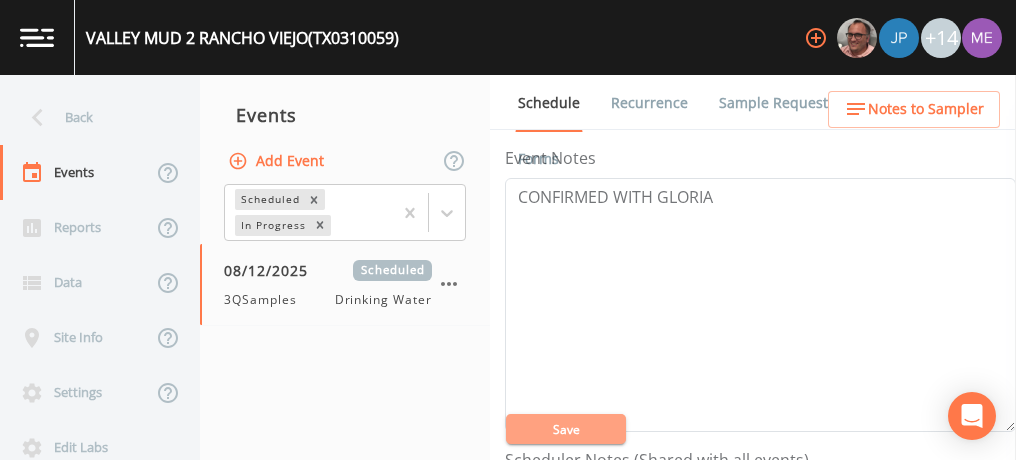 click on "Save" at bounding box center [566, 429] 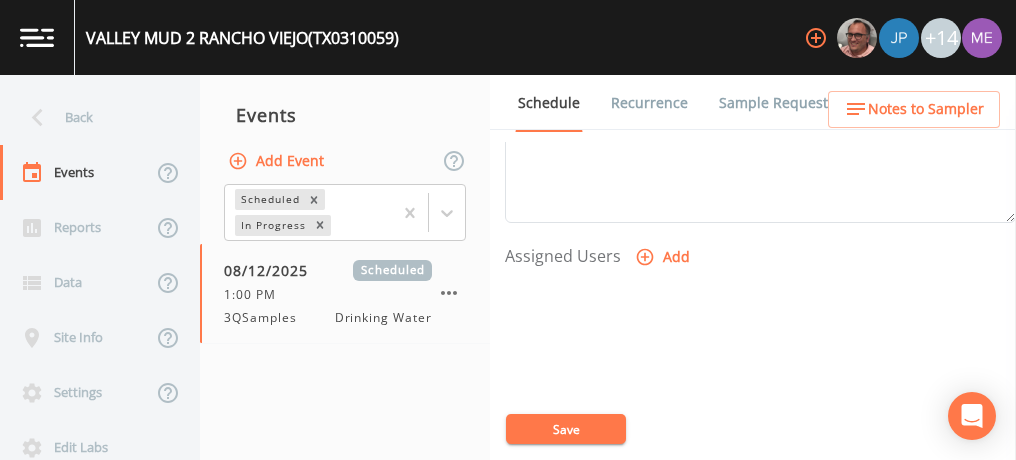 scroll, scrollTop: 766, scrollLeft: 0, axis: vertical 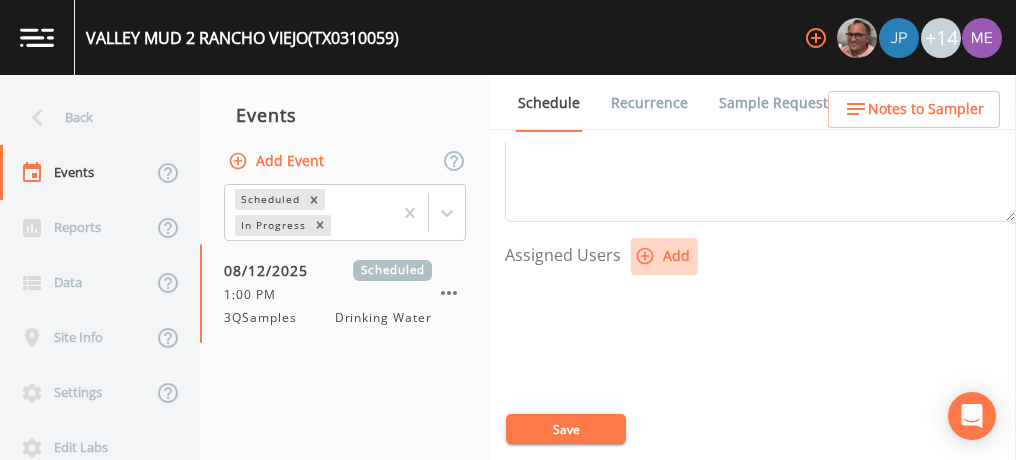click 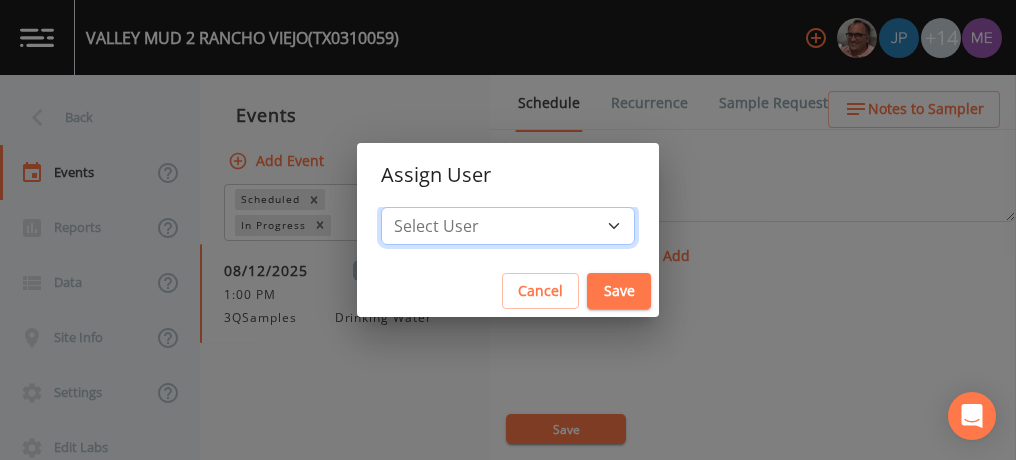 click on "Select User [FIRST] [LAST] [FIRST] [LAST] [FIRST] [LAST] [FIRST] [LAST] [FIRST] [LAST] [FIRST] [LAST] [EMAIL] [FIRST] [LAST] [FIRST] [LAST] [FIRST] [LAST] [FIRST] [LAST] [FIRST] [LAST] [FIRST] [LAST] [EMAIL]" at bounding box center [508, 226] 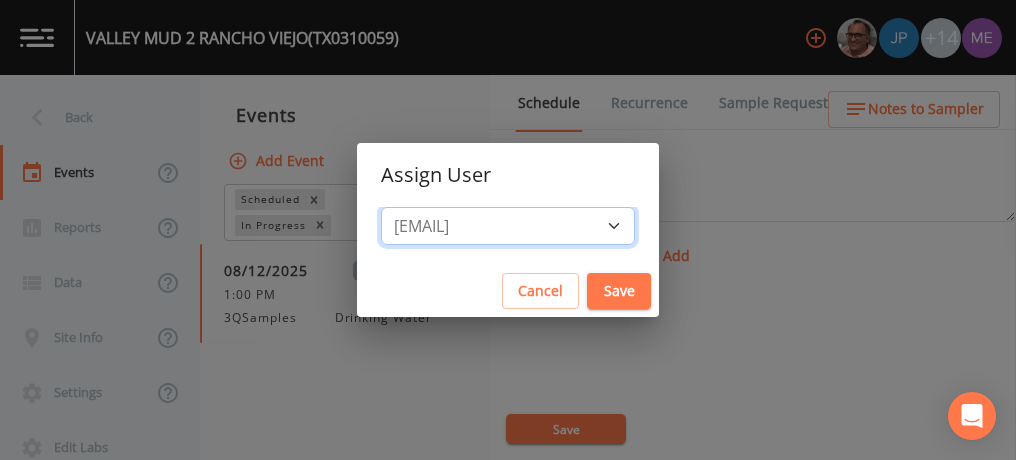 click on "Select User [FIRST] [LAST] [FIRST] [LAST] [FIRST] [LAST] [FIRST] [LAST] [FIRST] [LAST] [FIRST] [LAST] [EMAIL] [FIRST] [LAST] [FIRST] [LAST] [FIRST] [LAST] [FIRST] [LAST] [FIRST] [LAST] [FIRST] [LAST] [EMAIL]" at bounding box center [508, 226] 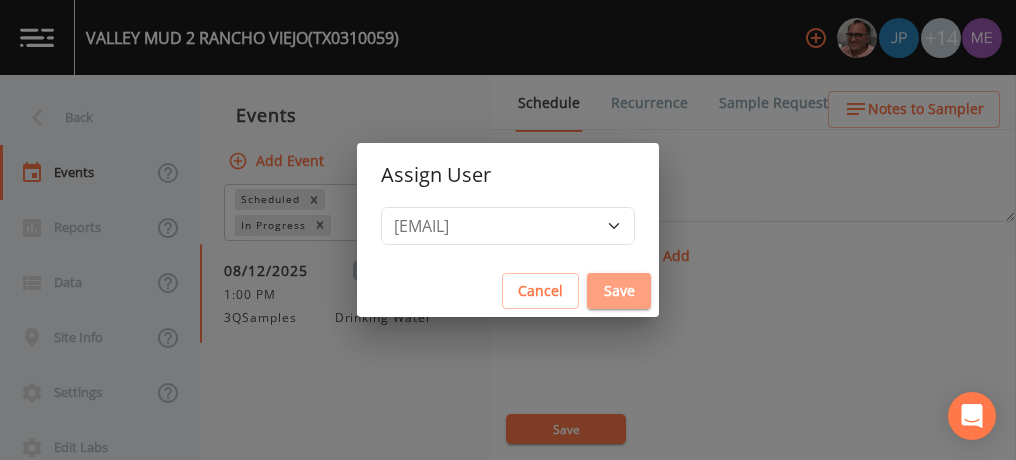 click on "Save" at bounding box center (619, 291) 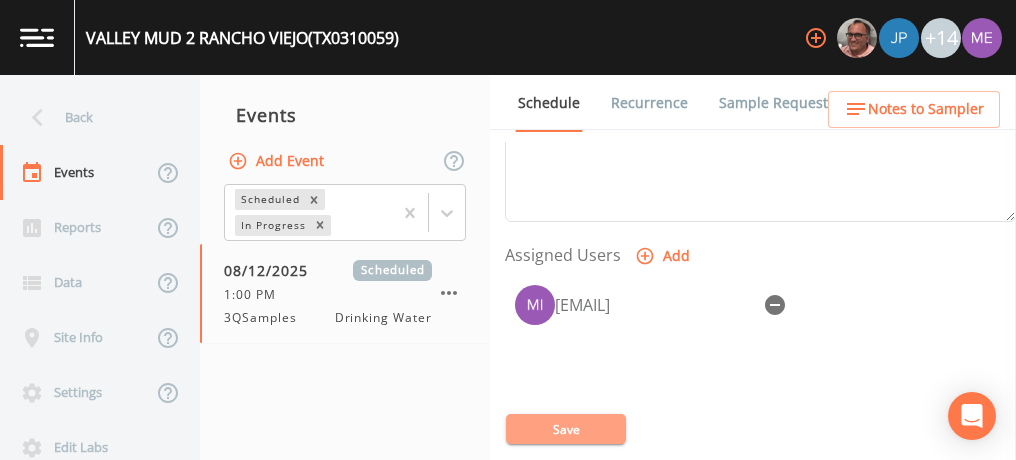 click on "Save" at bounding box center (566, 429) 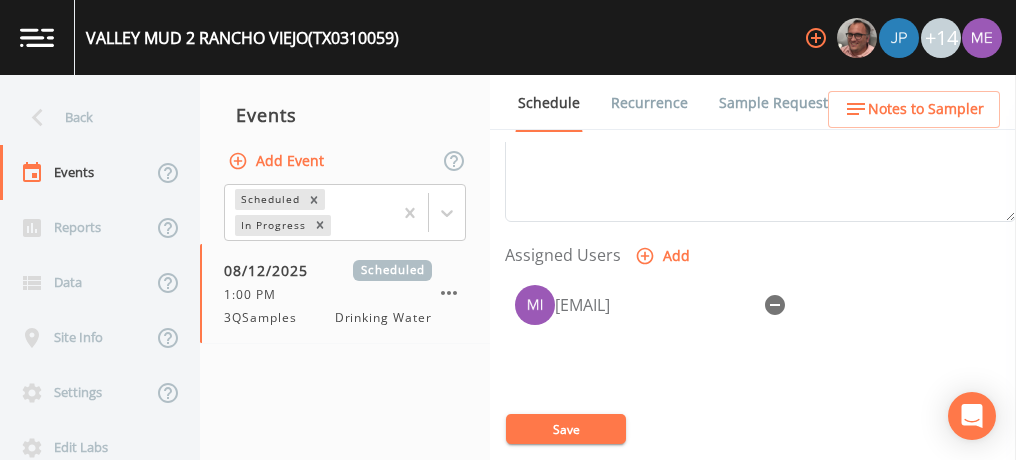 click on "Notes to Sampler" at bounding box center (926, 109) 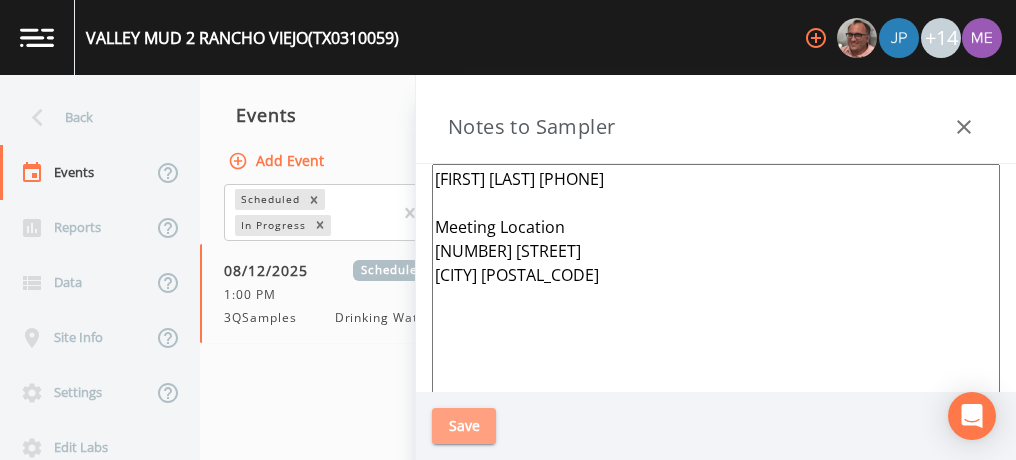 click on "Save" at bounding box center [464, 426] 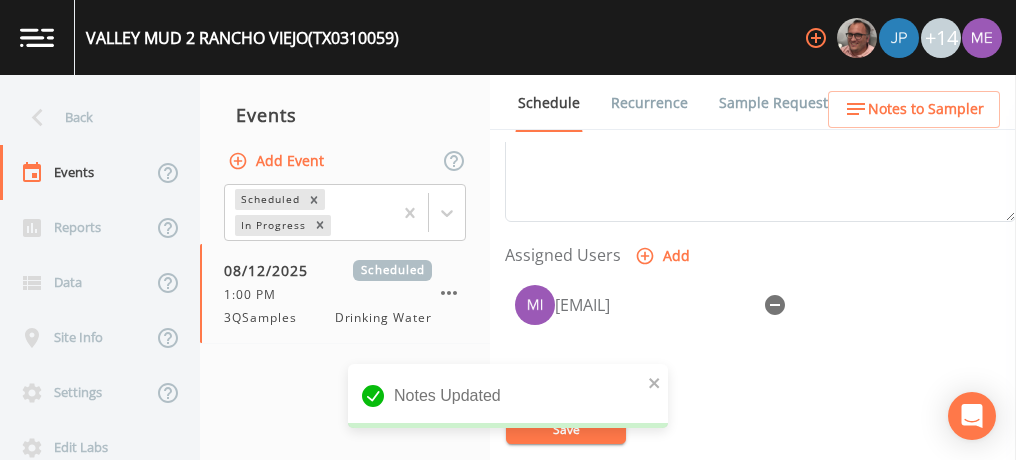 click on "Notes Updated" at bounding box center (508, 404) 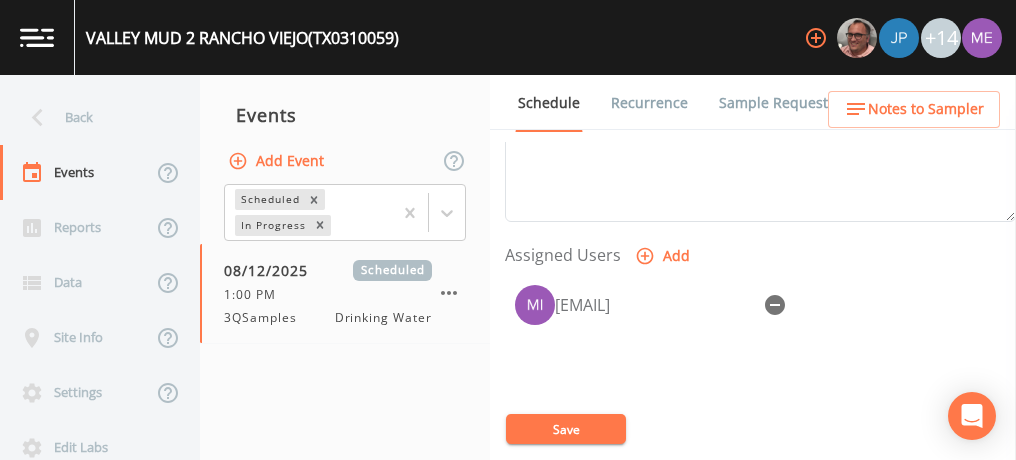 click on "Sample Requests" at bounding box center [777, 103] 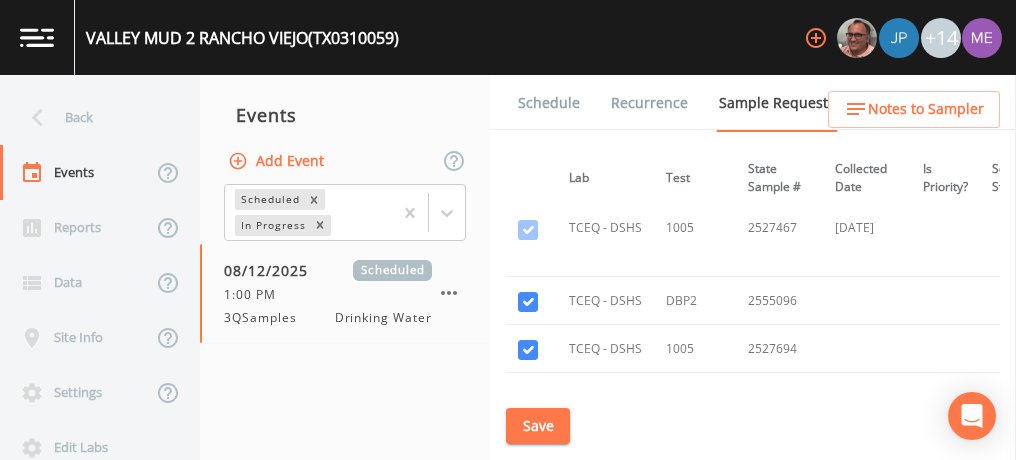 scroll, scrollTop: 3037, scrollLeft: 264, axis: both 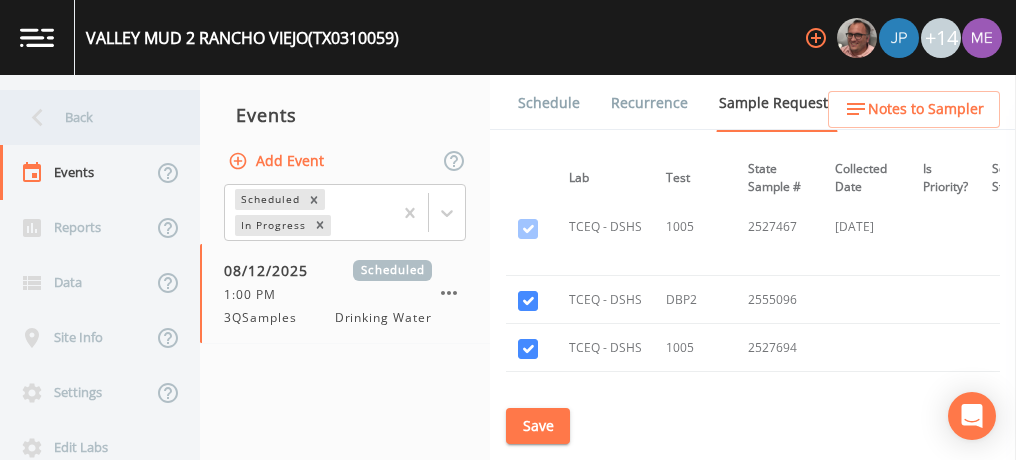click on "Back" at bounding box center [90, 117] 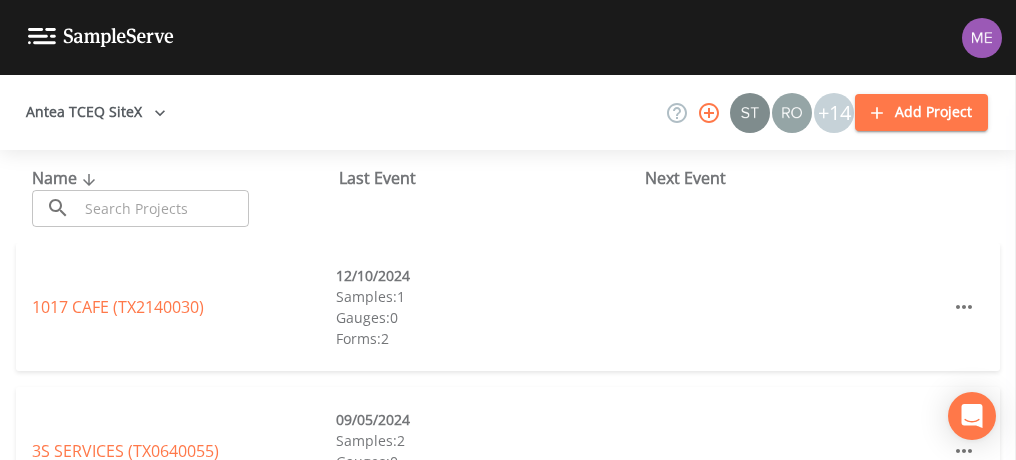 click at bounding box center [163, 208] 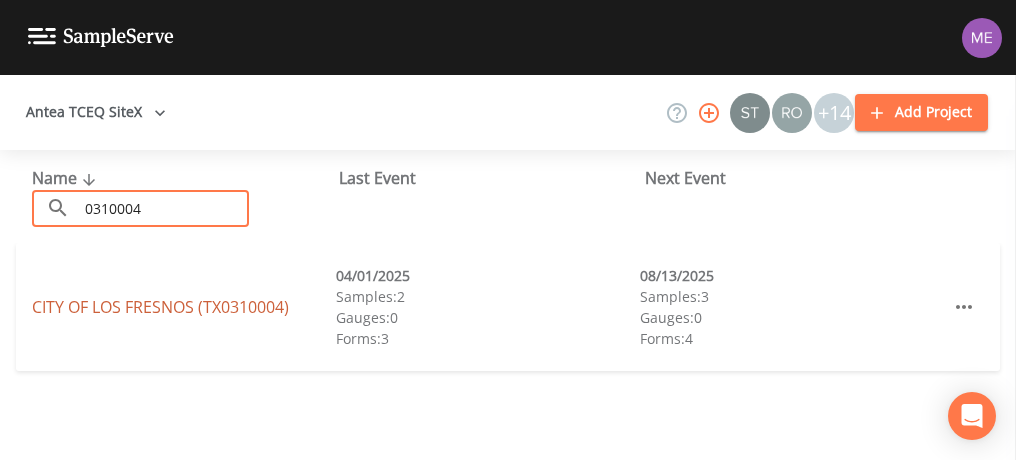 type on "0310004" 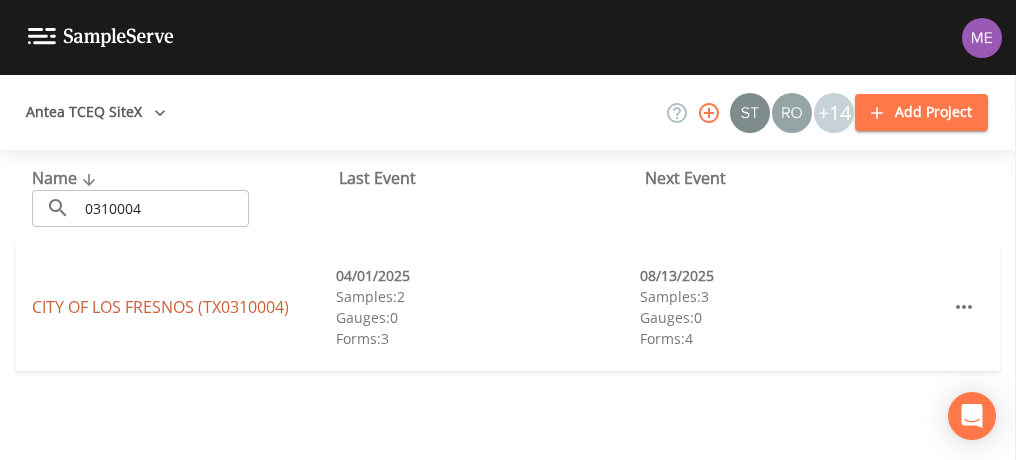 click on "CITY OF LOS FRESNOS   (TX0310004)" at bounding box center [160, 307] 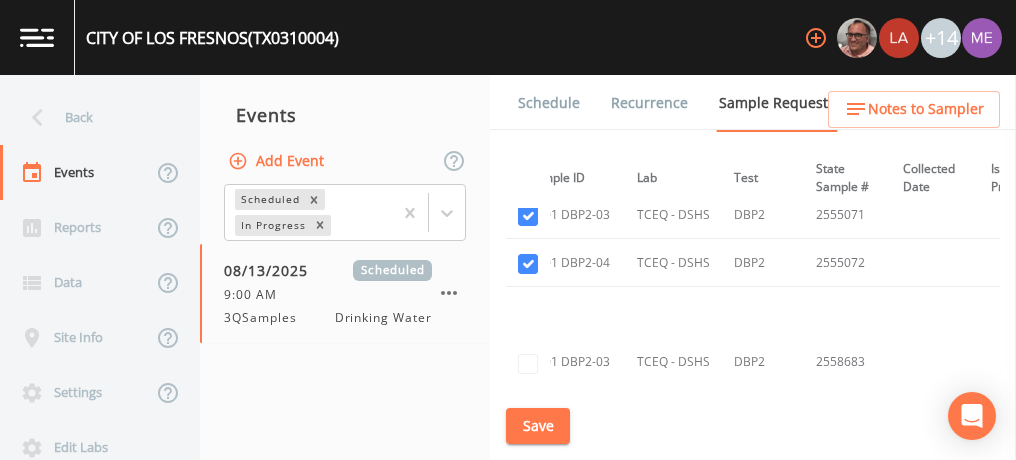 scroll, scrollTop: 3025, scrollLeft: 196, axis: both 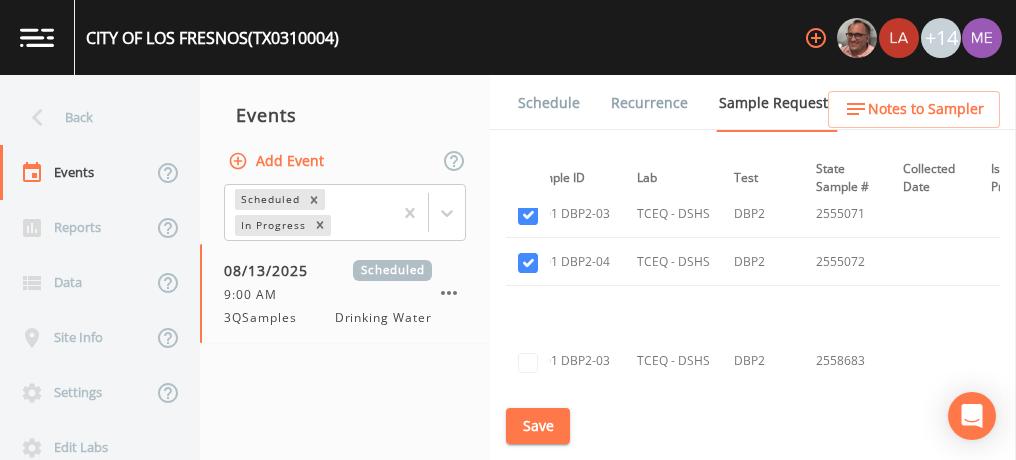 click on "Schedule" at bounding box center [549, 103] 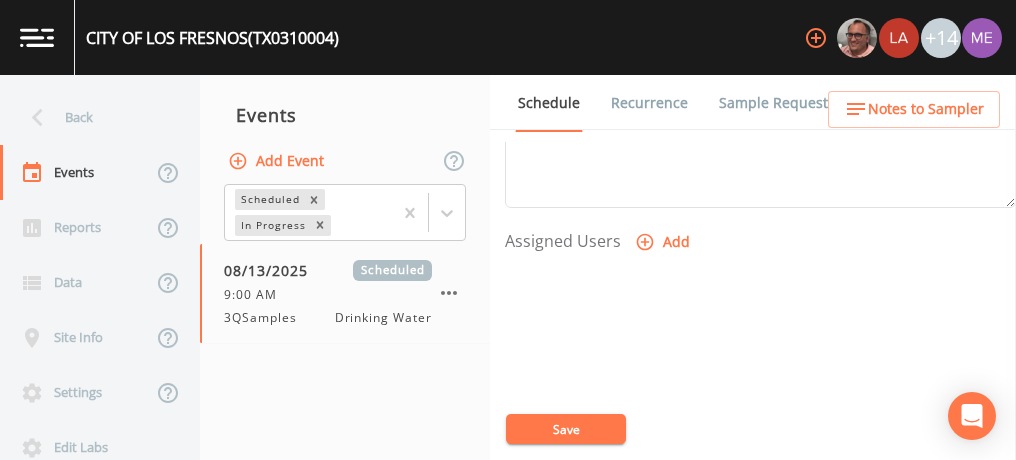 scroll, scrollTop: 785, scrollLeft: 0, axis: vertical 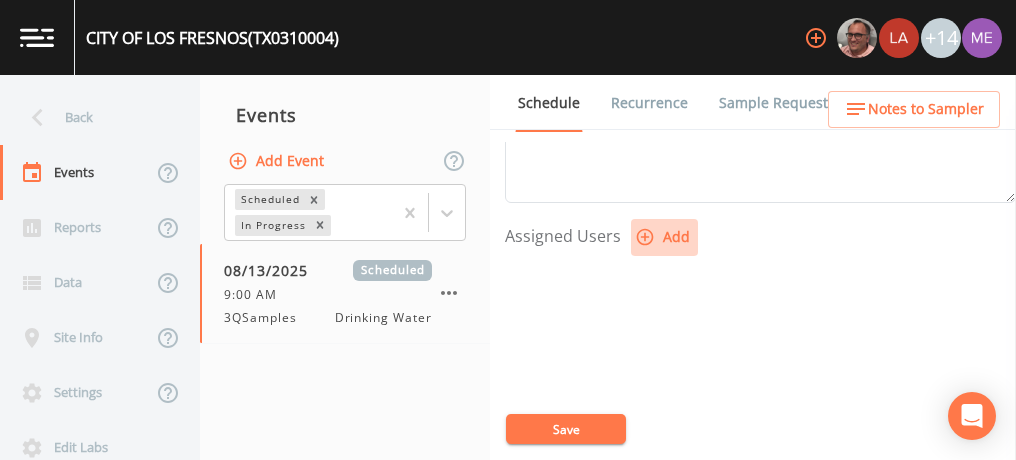 click 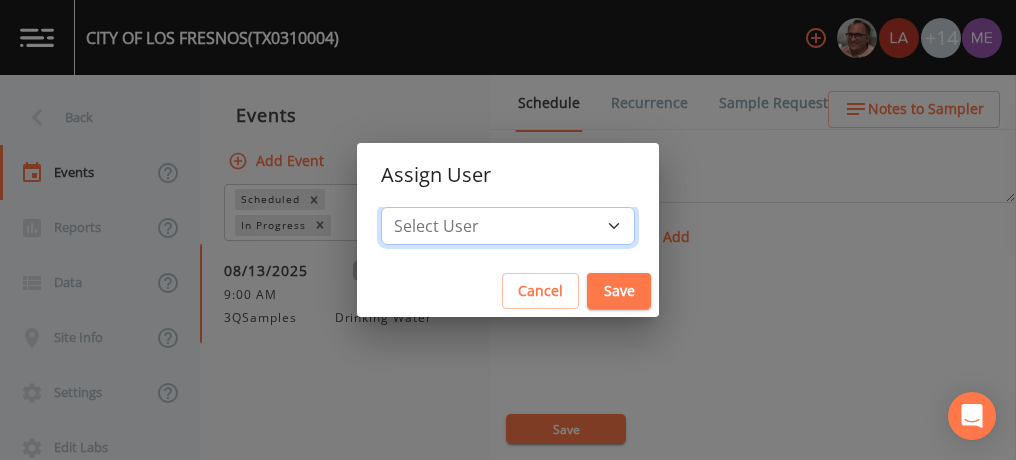 click on "Select User [FIRST] [LAST] [FIRST] [LAST] [FIRST] [LAST] [FIRST] [LAST] [FIRST] [LAST] [FIRST] [LAST] [EMAIL] [FIRST] [LAST] [FIRST] [LAST] [FIRST] [LAST] [FIRST] [LAST] [FIRST] [LAST] [FIRST] [LAST] [EMAIL]" at bounding box center (508, 226) 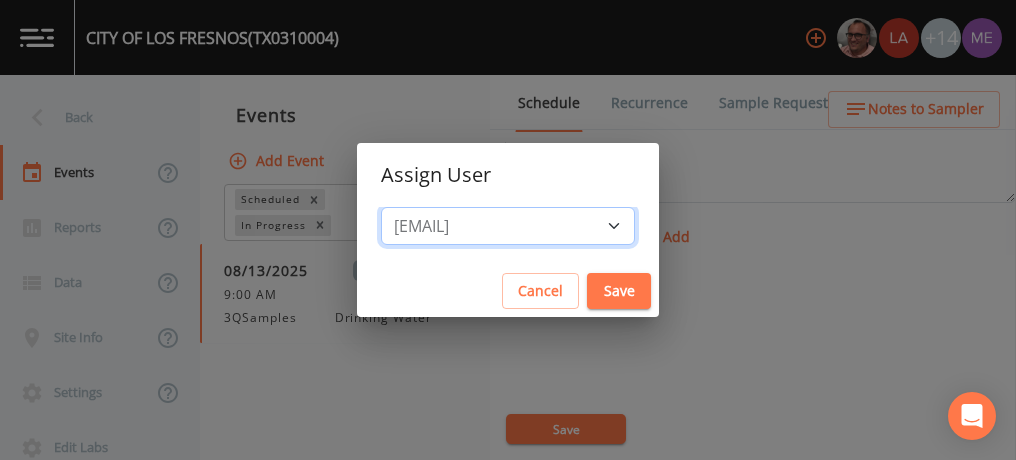 click on "Select User [FIRST] [LAST] [FIRST] [LAST] [FIRST] [LAST] [FIRST] [LAST] [FIRST] [LAST] [FIRST] [LAST] [EMAIL] [FIRST] [LAST] [FIRST] [LAST] [FIRST] [LAST] [FIRST] [LAST] [FIRST] [LAST] [FIRST] [LAST] [EMAIL]" at bounding box center (508, 226) 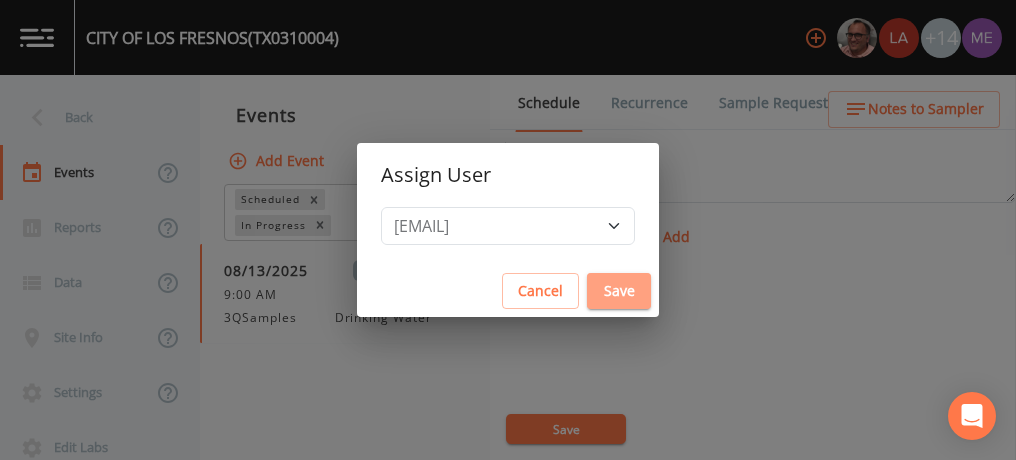 click on "Save" at bounding box center [619, 291] 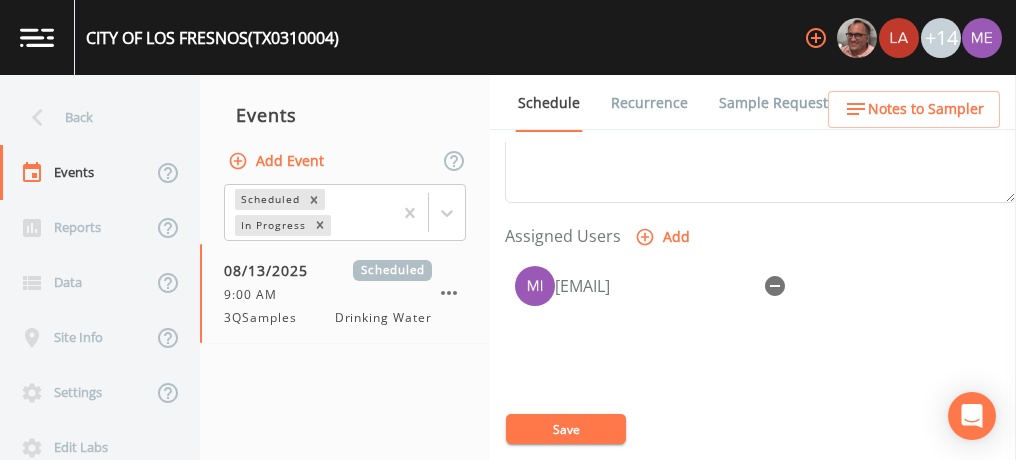 click on "Save" at bounding box center (566, 429) 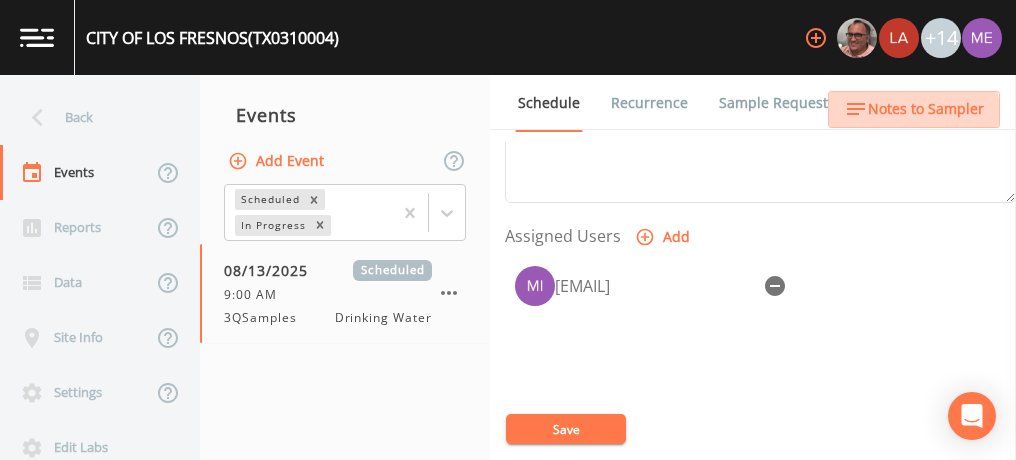 click on "Notes to Sampler" at bounding box center [926, 109] 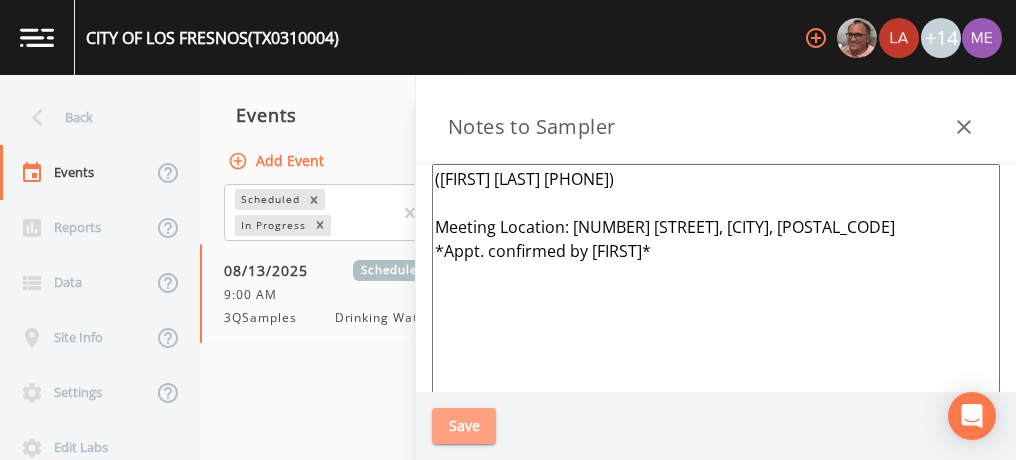 click on "Save" at bounding box center [464, 426] 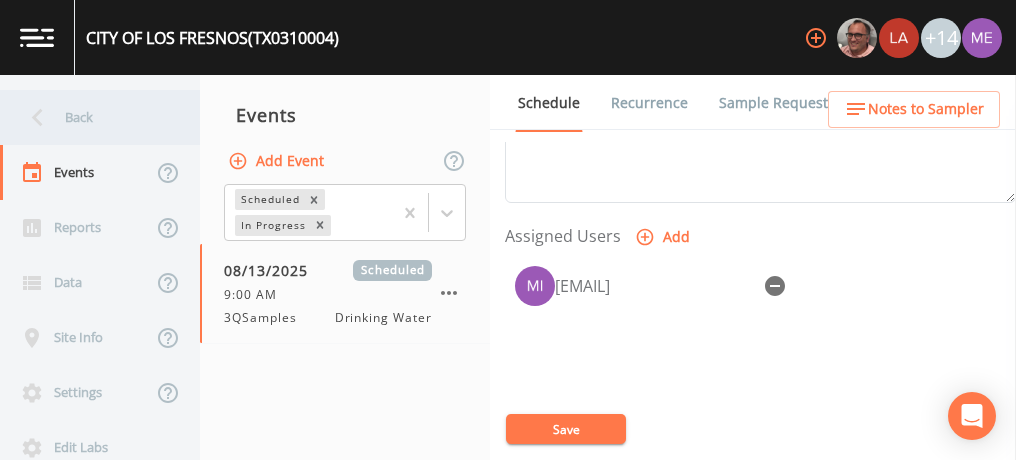 click on "Back" at bounding box center [90, 117] 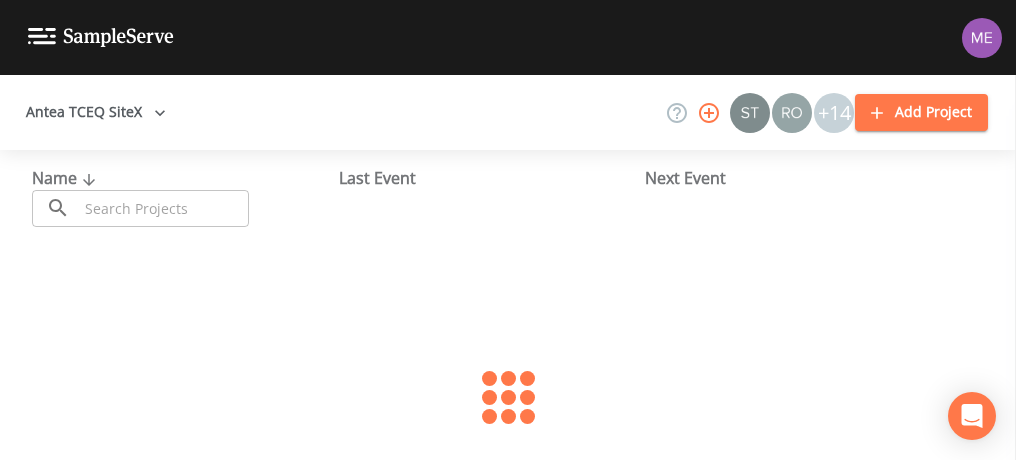 click at bounding box center [163, 208] 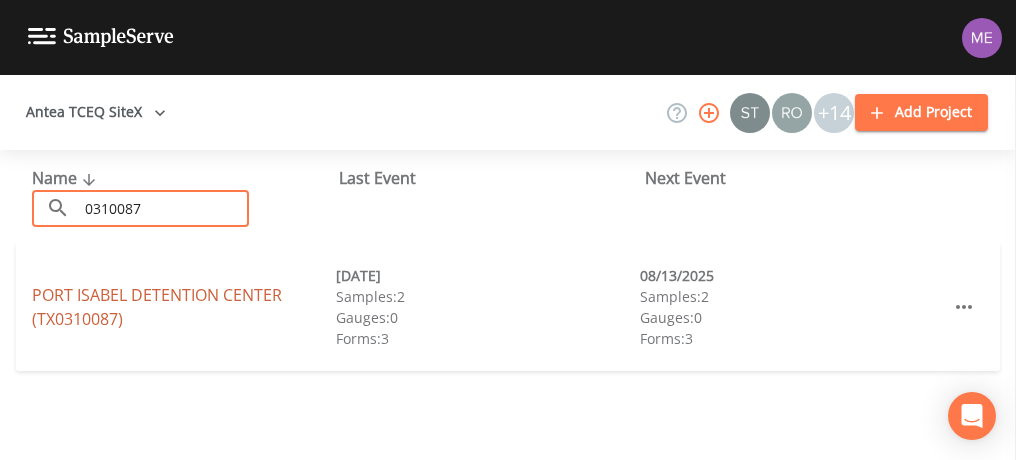 type on "0310087" 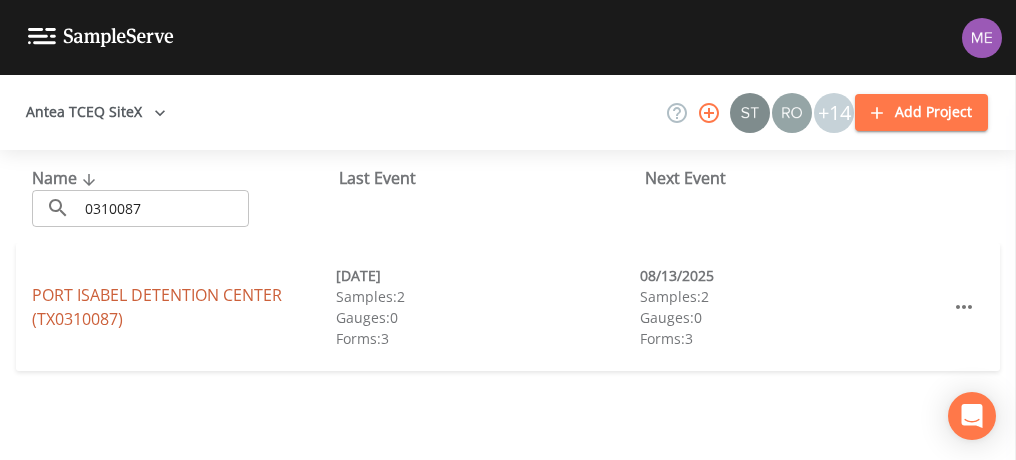 click on "PORT ISABEL DETENTION CENTER   (TX0310087)" at bounding box center (157, 307) 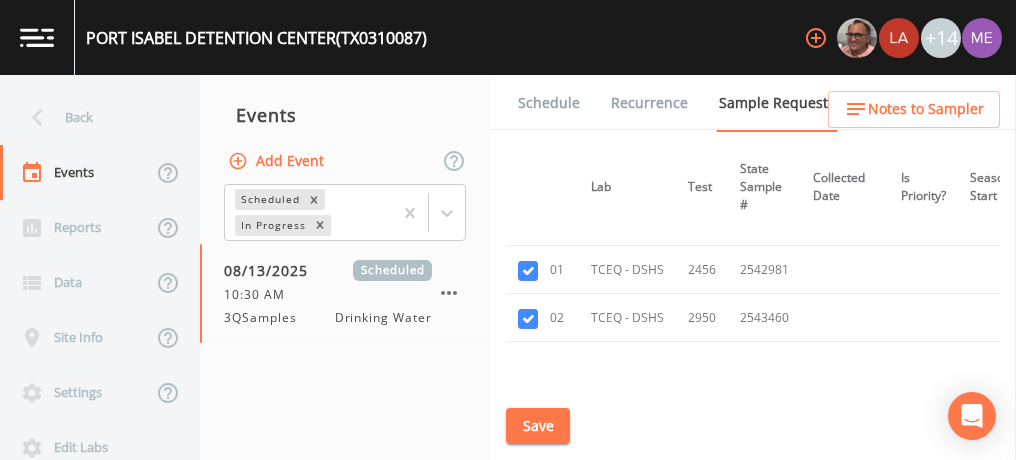 scroll, scrollTop: 1338, scrollLeft: 242, axis: both 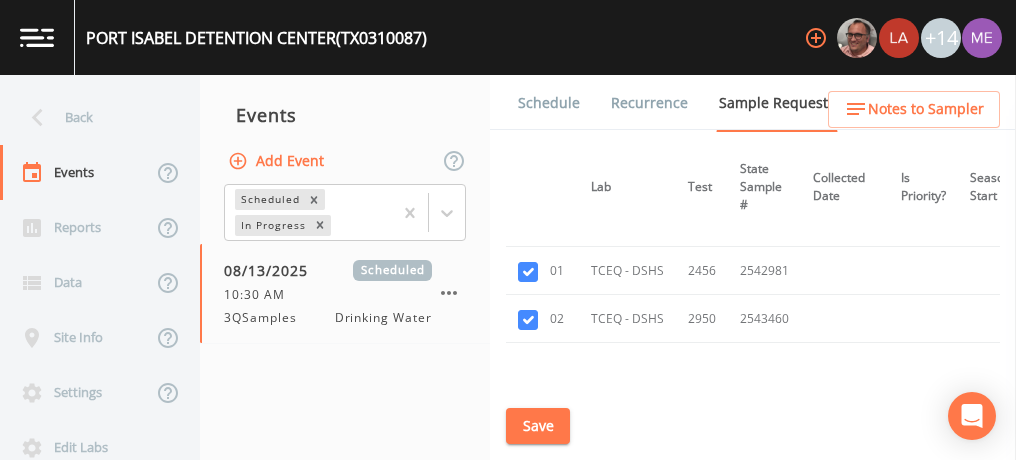 click on "Schedule" at bounding box center (549, 103) 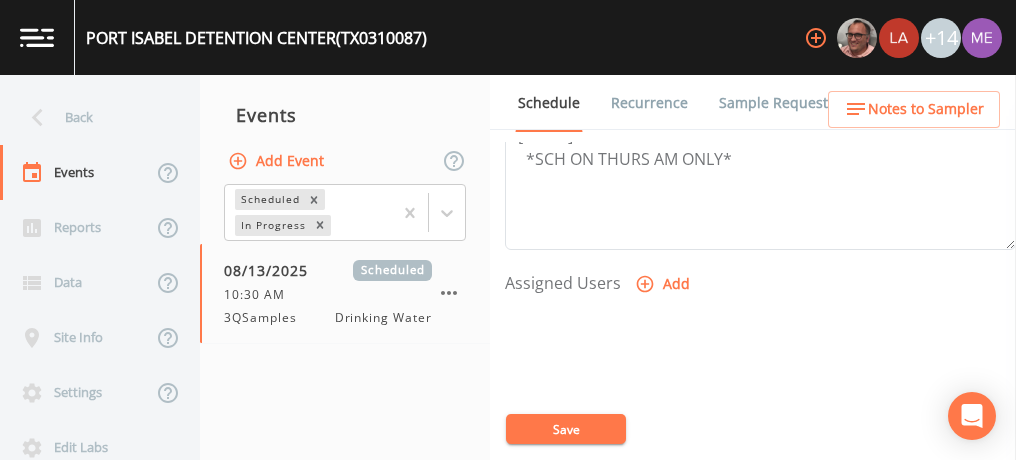 scroll, scrollTop: 740, scrollLeft: 0, axis: vertical 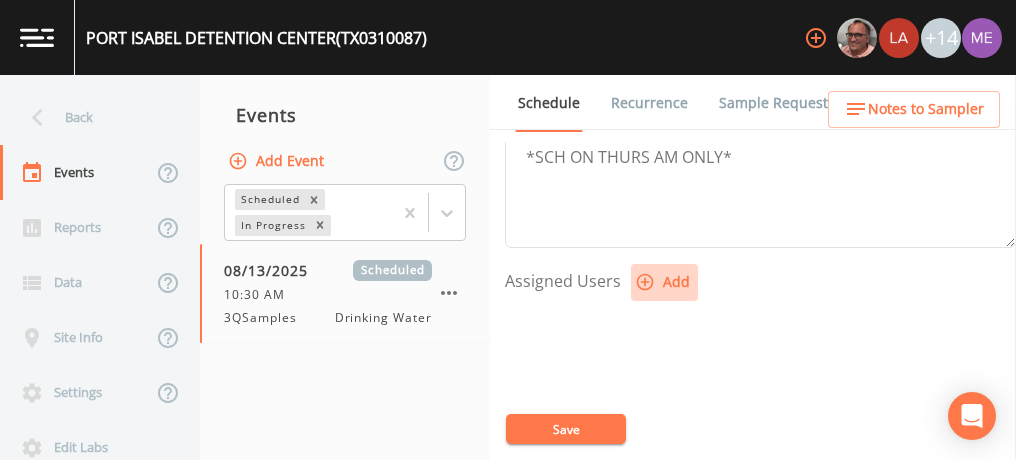 click 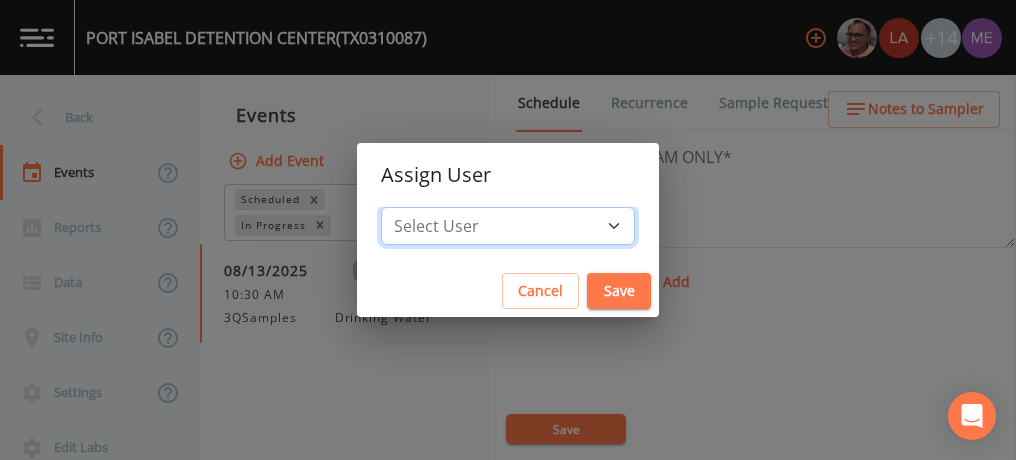 click on "Select User [FIRST] [LAST] [FIRST] [LAST] [FIRST] [LAST] [FIRST] [LAST] [FIRST] [LAST] [FIRST] [LAST] [EMAIL] [FIRST] [LAST] [FIRST] [LAST] [FIRST] [LAST] [FIRST] [LAST] [FIRST] [LAST] [FIRST] [LAST] [EMAIL]" at bounding box center (508, 226) 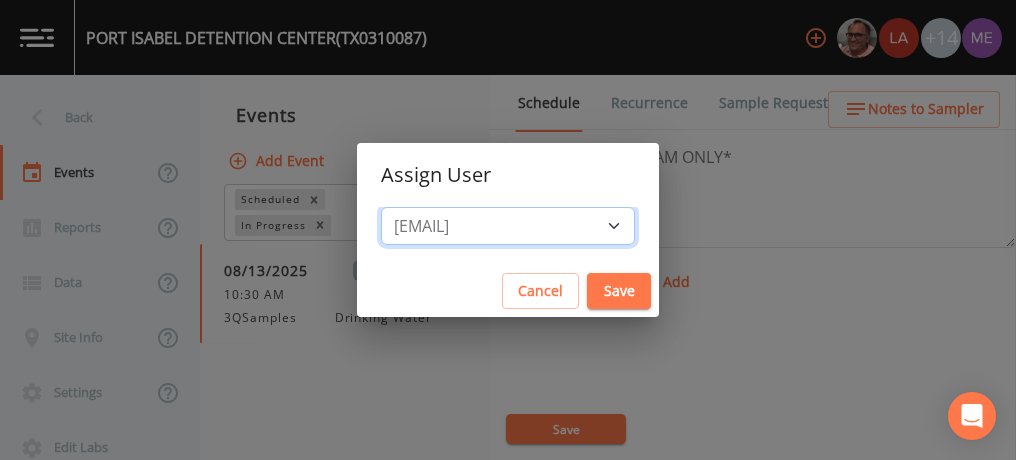 click on "Select User [FIRST] [LAST] [FIRST] [LAST] [FIRST] [LAST] [FIRST] [LAST] [FIRST] [LAST] [FIRST] [LAST] [EMAIL] [FIRST] [LAST] [FIRST] [LAST] [FIRST] [LAST] [FIRST] [LAST] [FIRST] [LAST] [FIRST] [LAST] [EMAIL]" at bounding box center (508, 226) 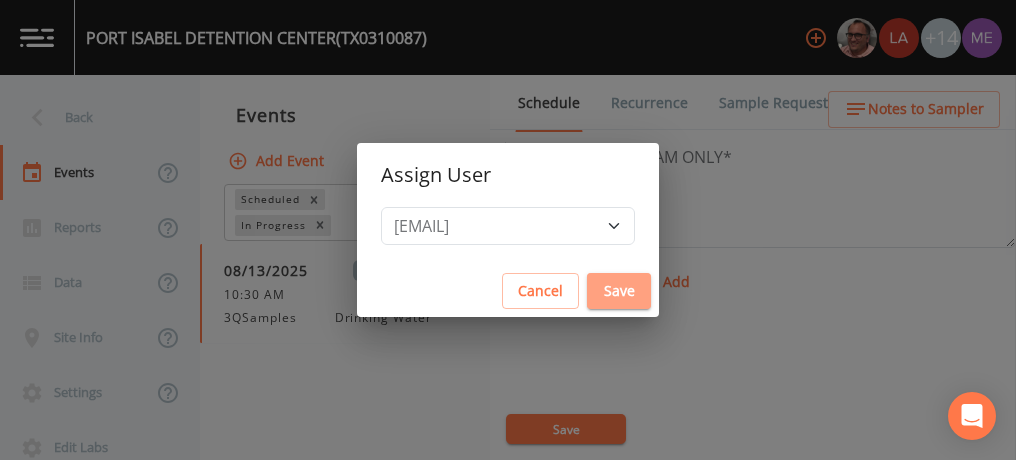 click on "Save" at bounding box center [619, 291] 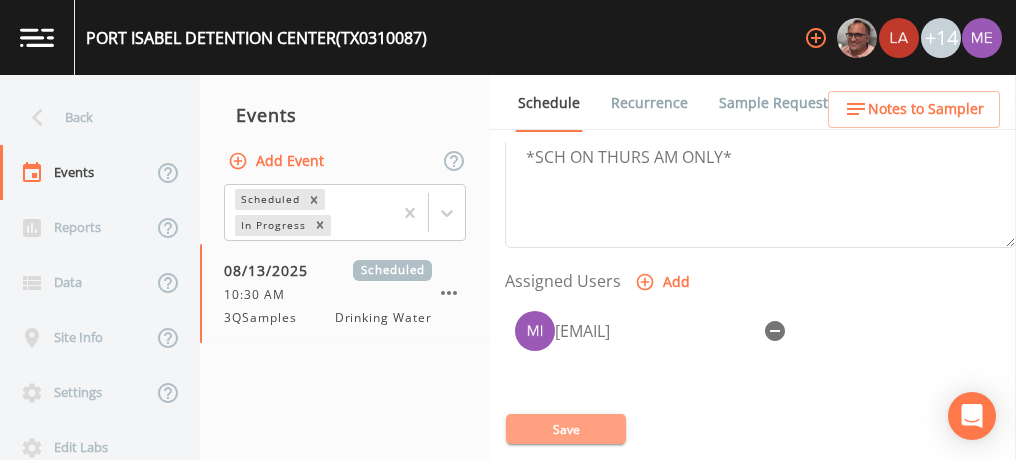 click on "Save" at bounding box center [566, 429] 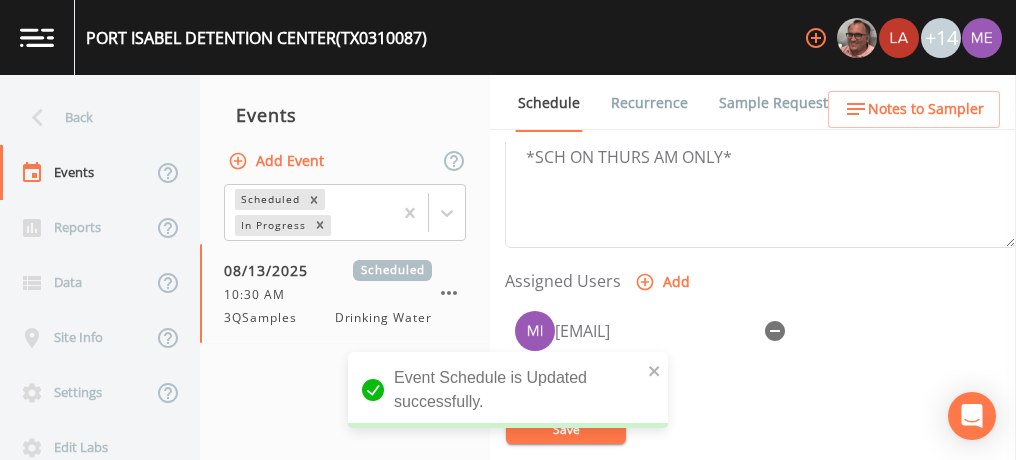 click on "Sample Requests" at bounding box center (777, 103) 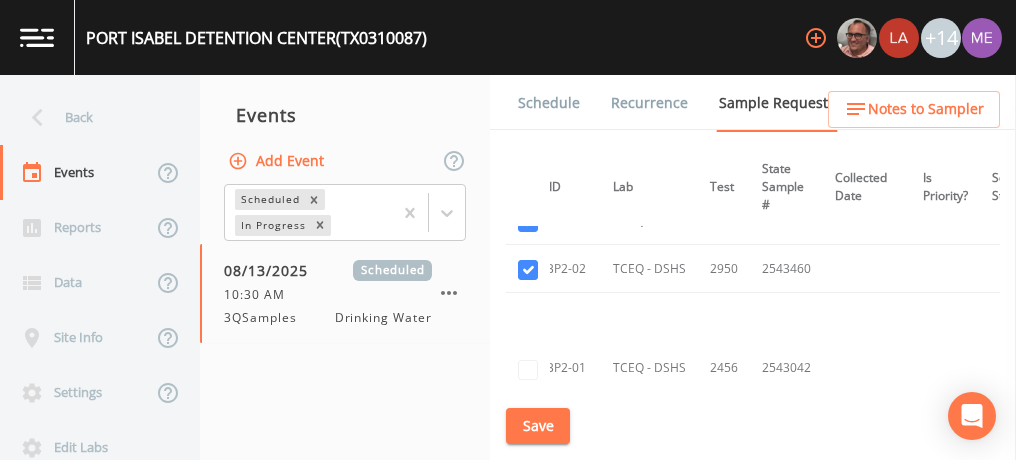 scroll, scrollTop: 1385, scrollLeft: 220, axis: both 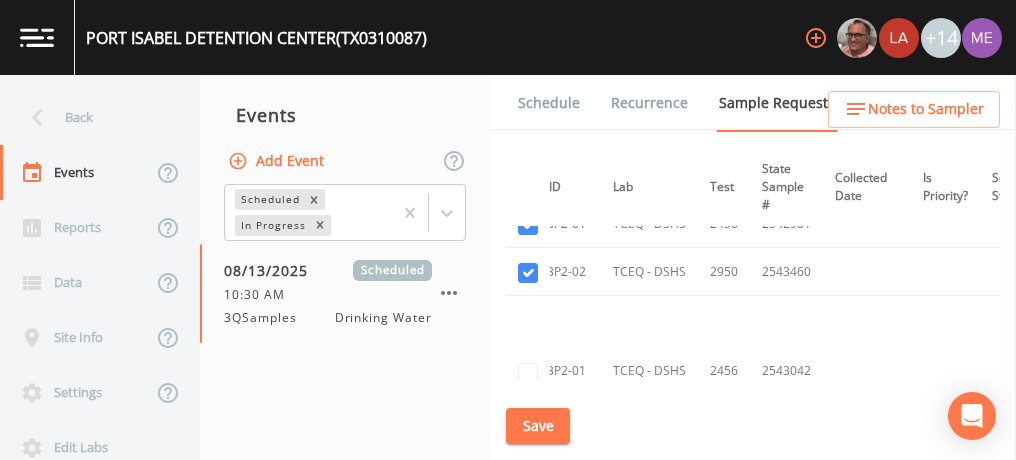 click on "Schedule" at bounding box center [549, 103] 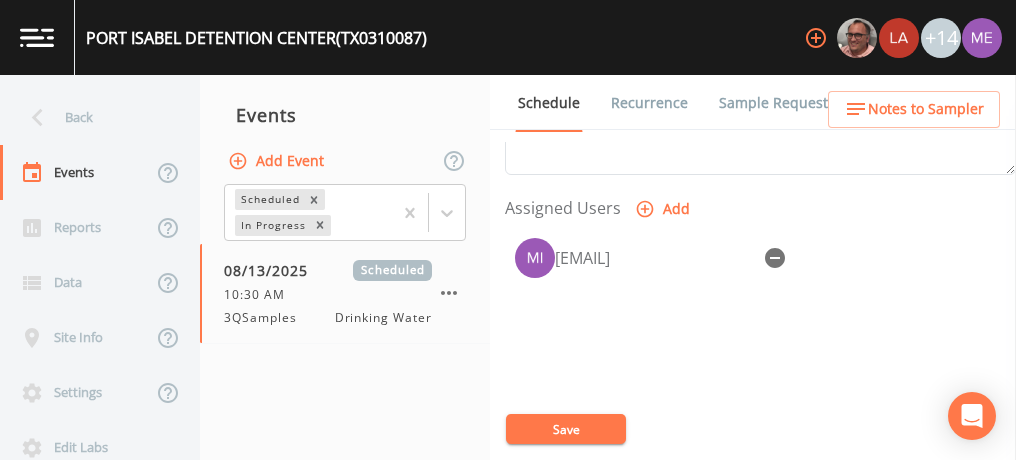 scroll, scrollTop: 817, scrollLeft: 0, axis: vertical 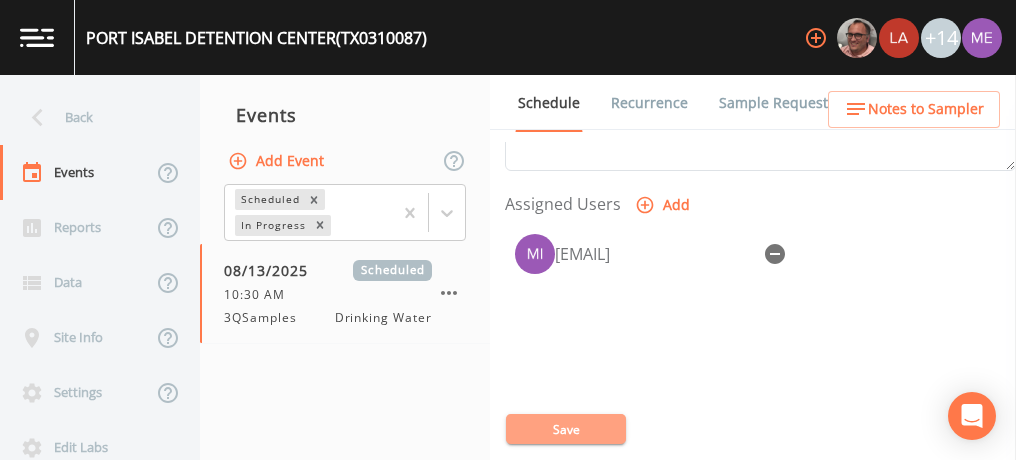 click on "Save" at bounding box center (566, 429) 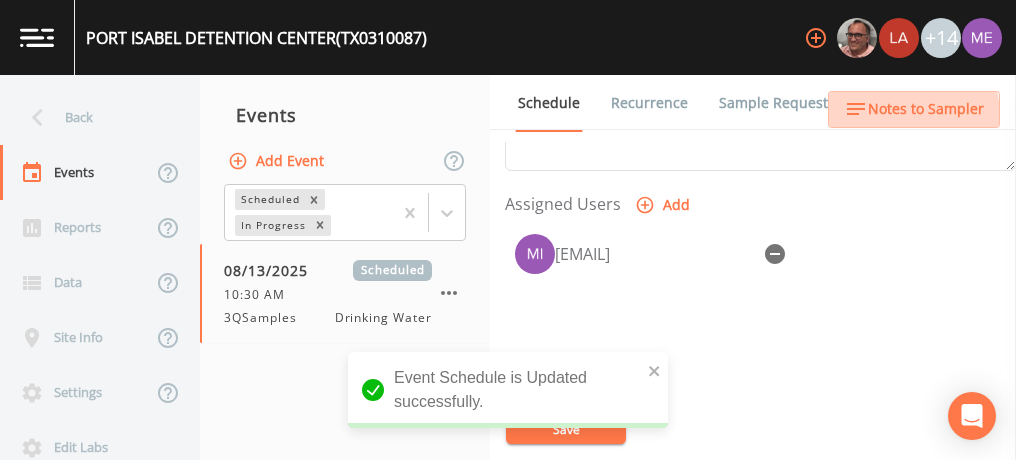 click on "Notes to Sampler" at bounding box center (926, 109) 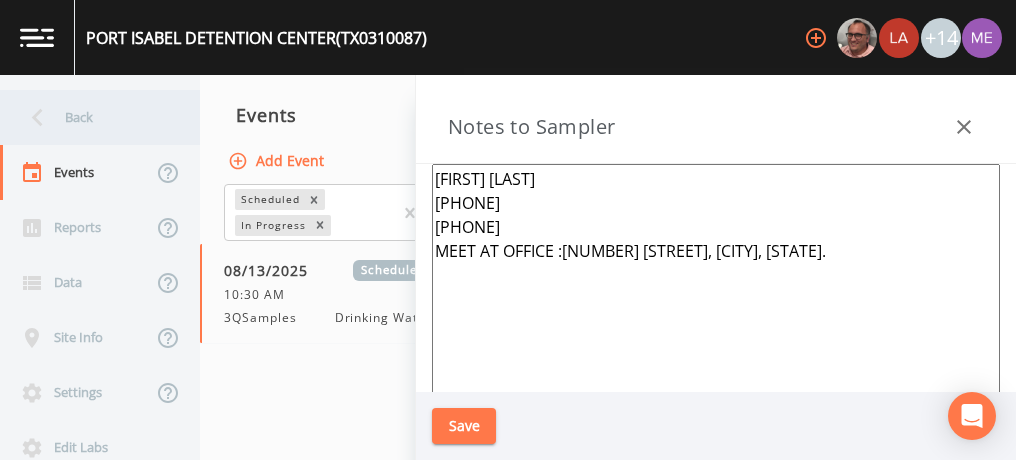 click on "Back" at bounding box center [90, 117] 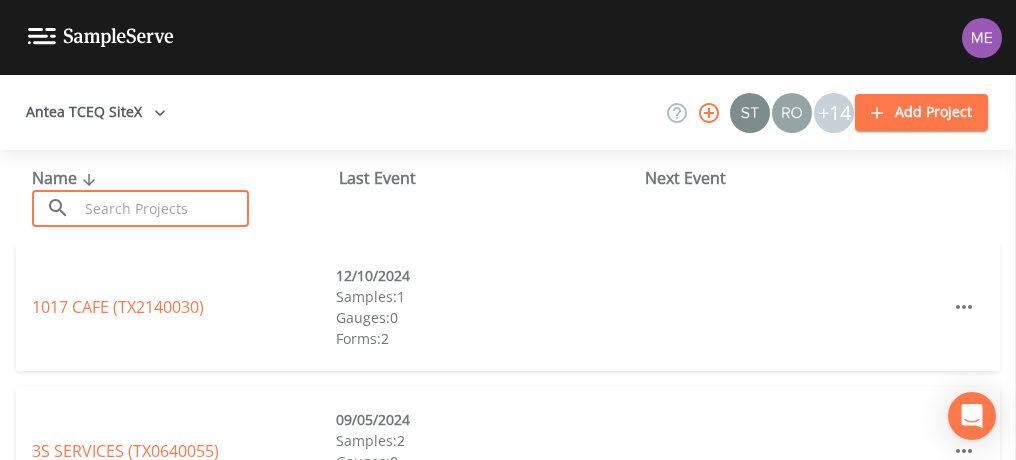 click at bounding box center [163, 208] 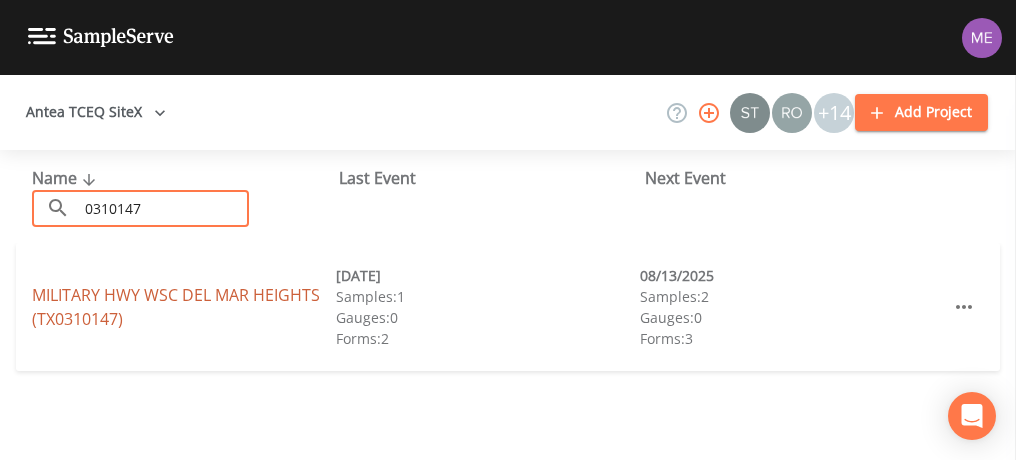 type on "0310147" 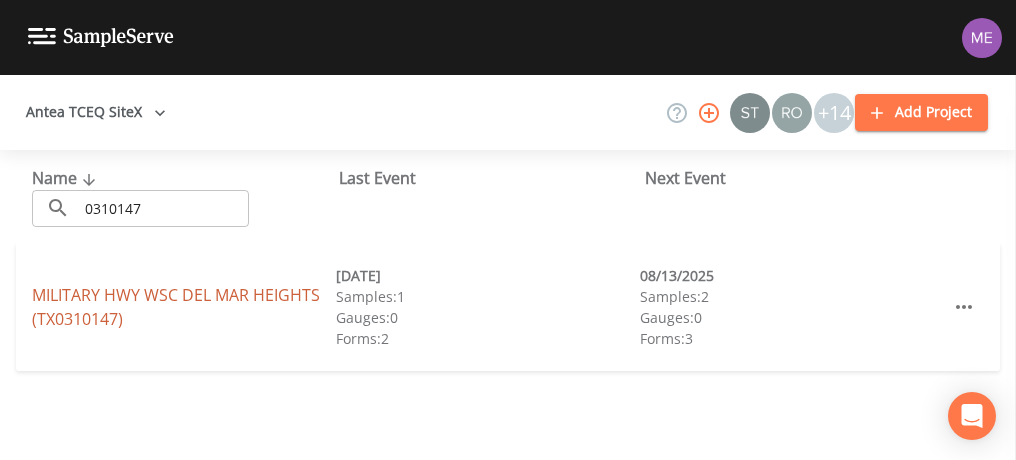 click on "MILITARY HWY WSC DEL MAR HEIGHTS   (TX0310147)" at bounding box center (176, 307) 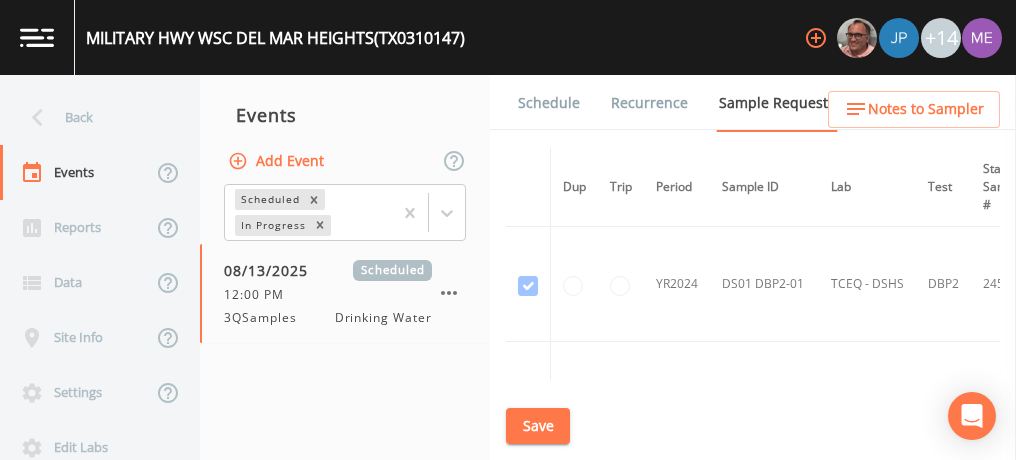 click at bounding box center [528, 187] 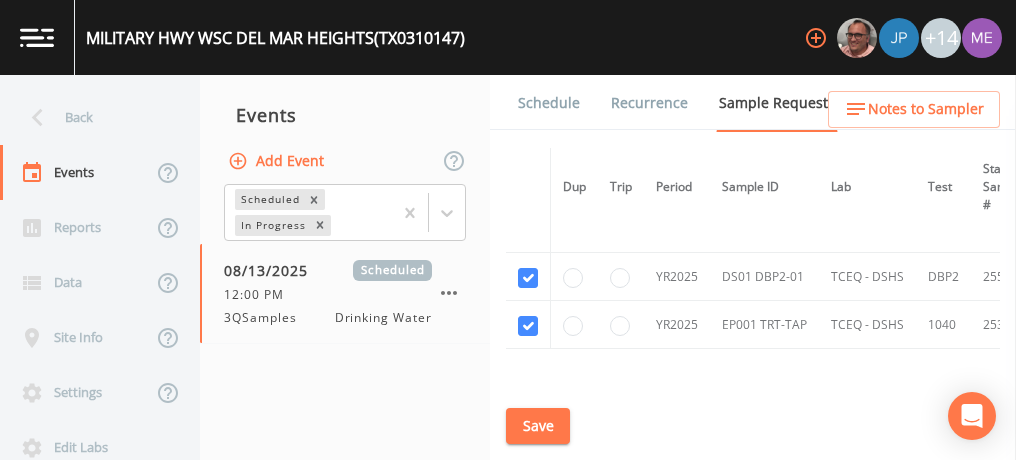 scroll, scrollTop: 204, scrollLeft: 0, axis: vertical 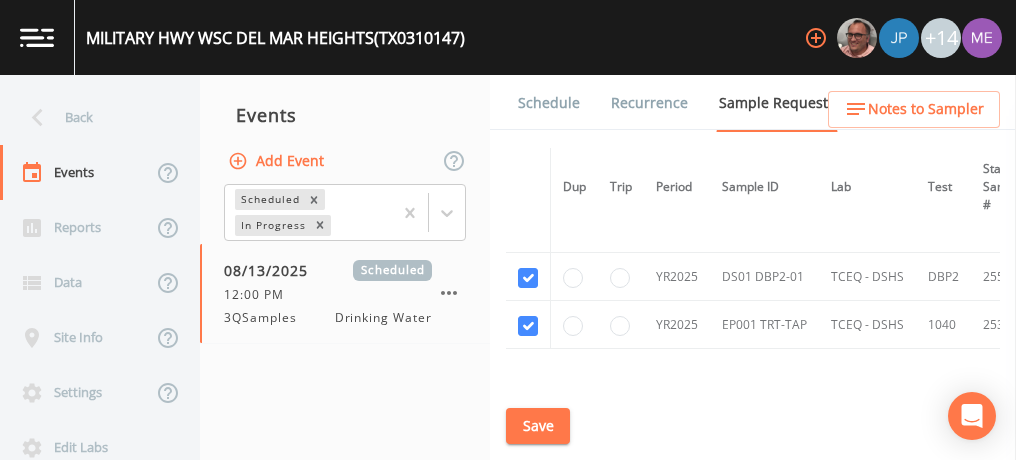 click on "Schedule" at bounding box center [549, 103] 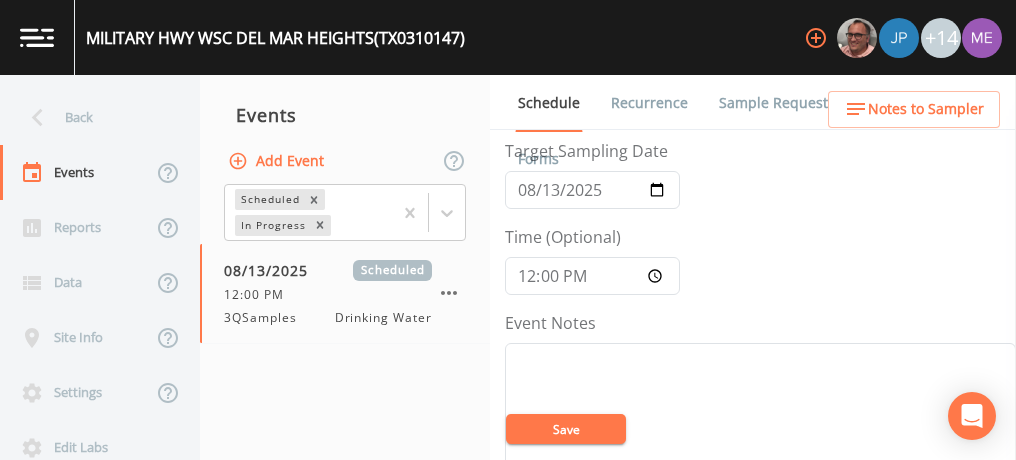 scroll, scrollTop: 101, scrollLeft: 0, axis: vertical 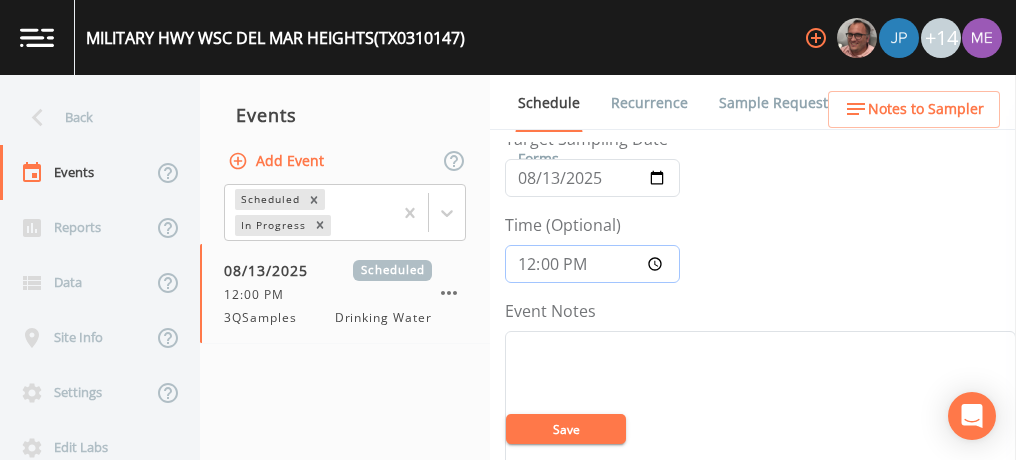 click on "12:00:00" at bounding box center (592, 264) 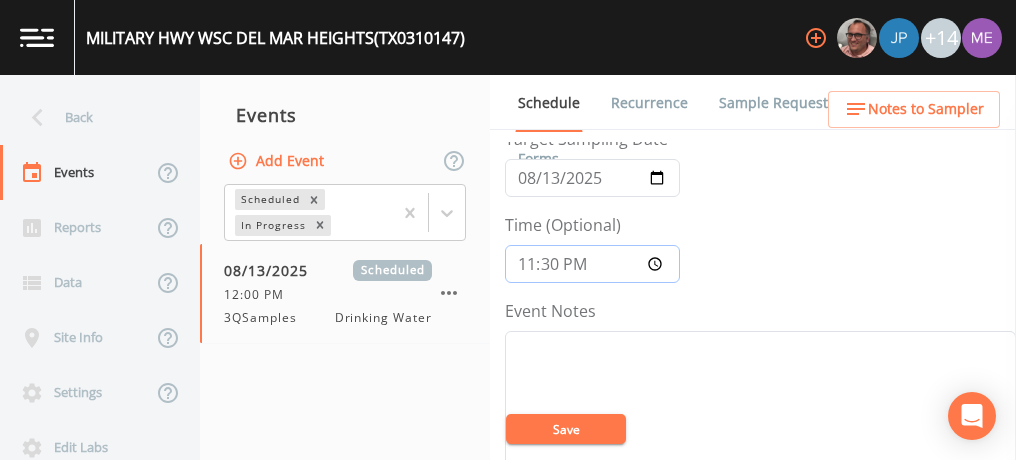 type on "11:30" 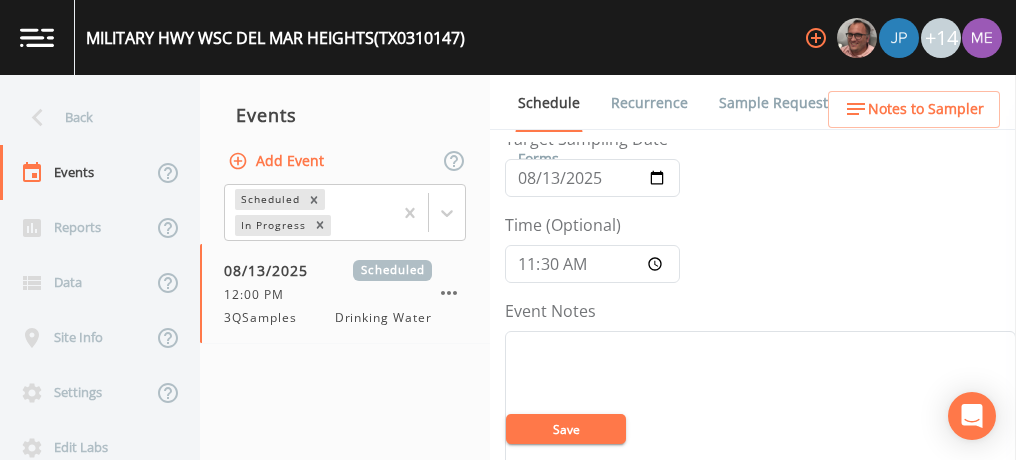click on "Event Notes" at bounding box center [550, 311] 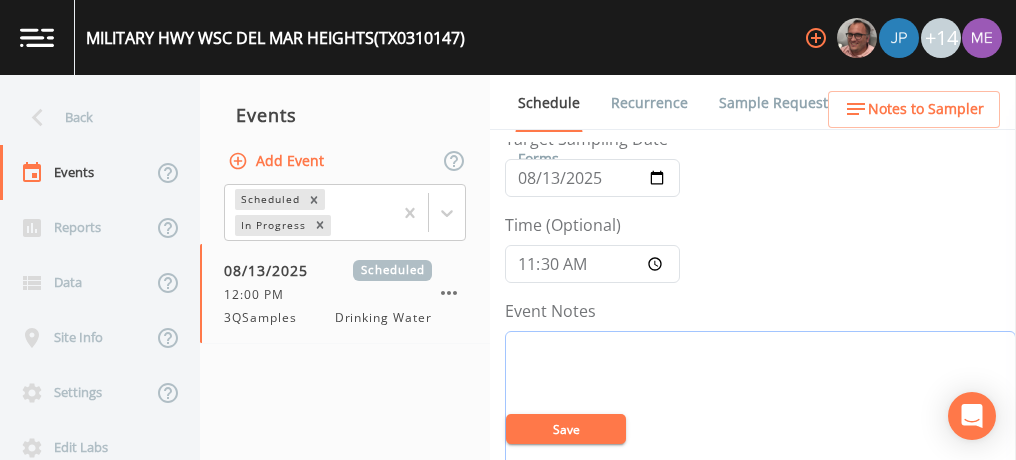 click on "Event Notes" at bounding box center [760, 458] 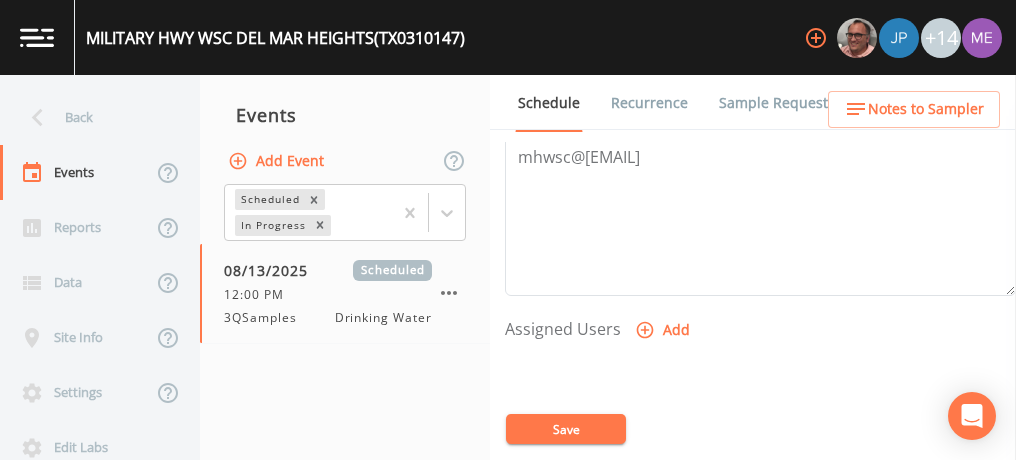 scroll, scrollTop: 706, scrollLeft: 0, axis: vertical 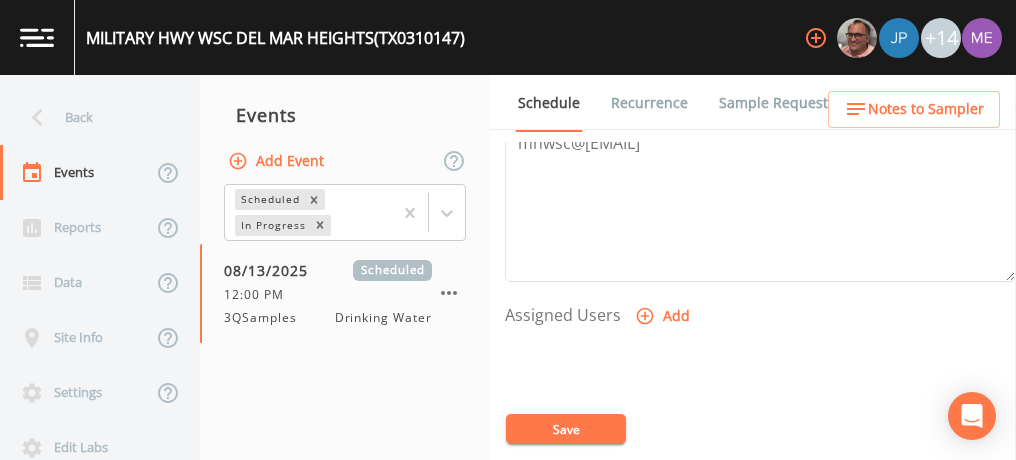 click 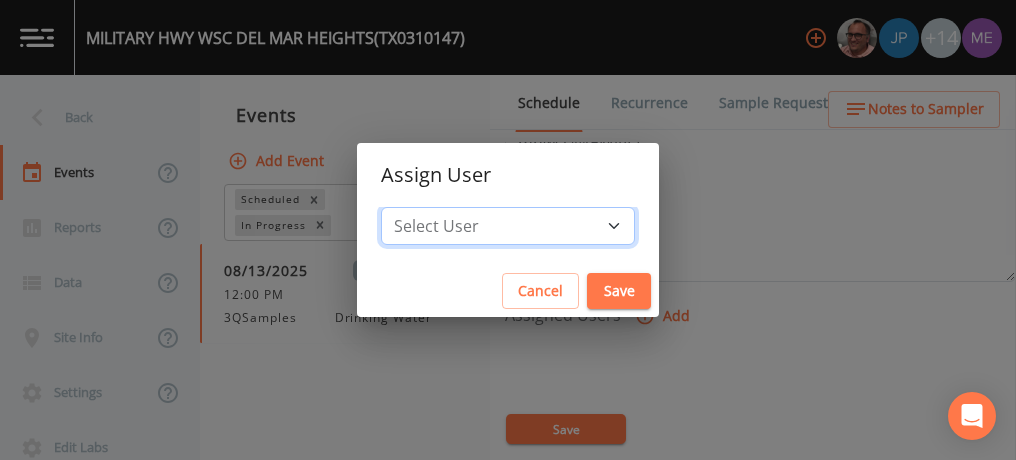 click on "Select User [FIRST] [LAST] [FIRST] [LAST] [FIRST] [LAST] [FIRST] [LAST] [FIRST] [LAST] [FIRST] [LAST] [EMAIL] [FIRST] [LAST] [FIRST] [LAST] [FIRST] [LAST] [FIRST] [LAST] [FIRST] [LAST] [FIRST] [LAST] [EMAIL]" at bounding box center (508, 226) 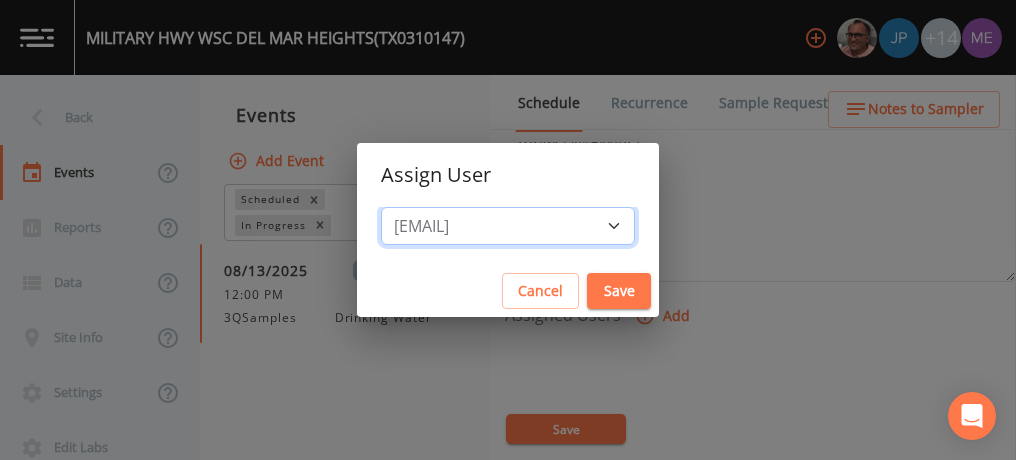 click on "Select User [FIRST] [LAST] [FIRST] [LAST] [FIRST] [LAST] [FIRST] [LAST] [FIRST] [LAST] [FIRST] [LAST] [EMAIL] [FIRST] [LAST] [FIRST] [LAST] [FIRST] [LAST] [FIRST] [LAST] [FIRST] [LAST] [FIRST] [LAST] [EMAIL]" at bounding box center (508, 226) 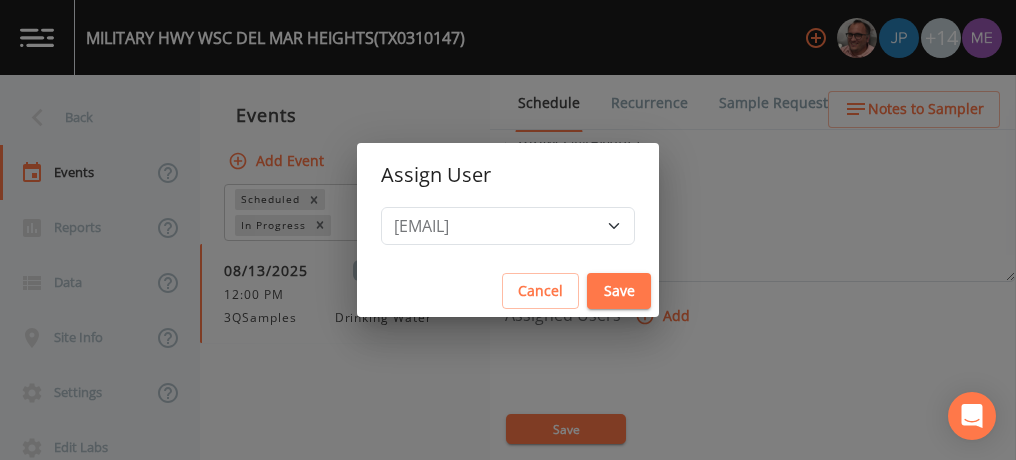 click on "Save" at bounding box center (619, 291) 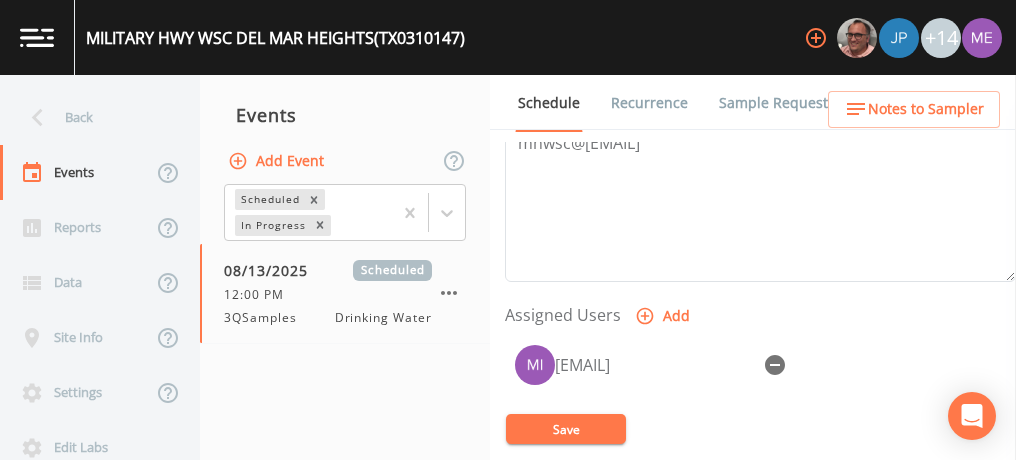 select 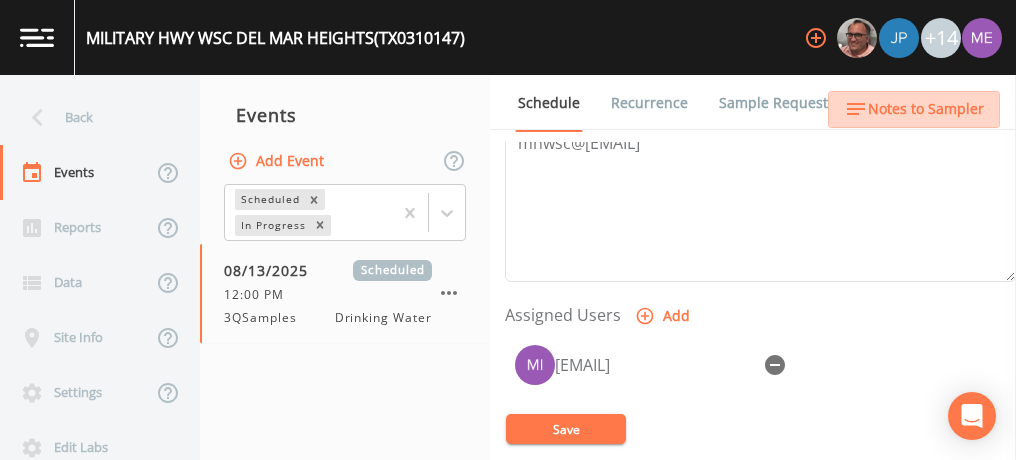click on "Notes to Sampler" at bounding box center (926, 109) 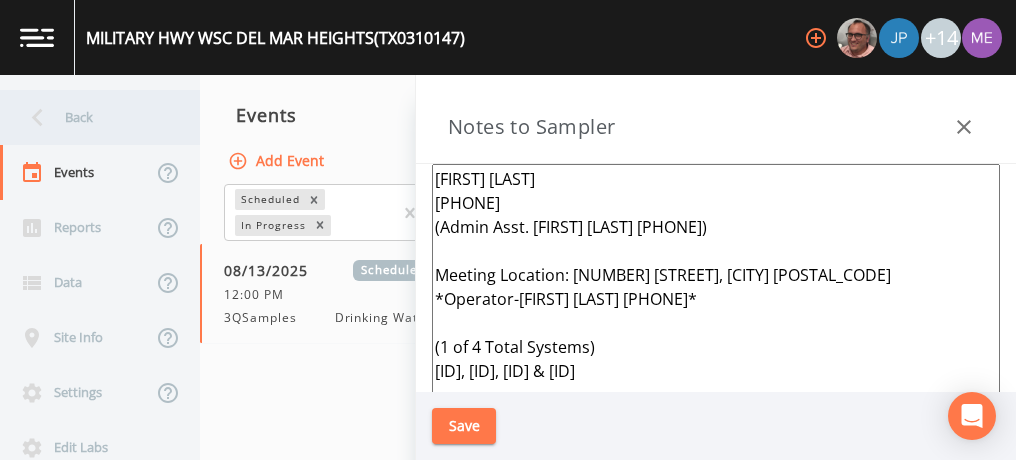 click on "Back" at bounding box center (90, 117) 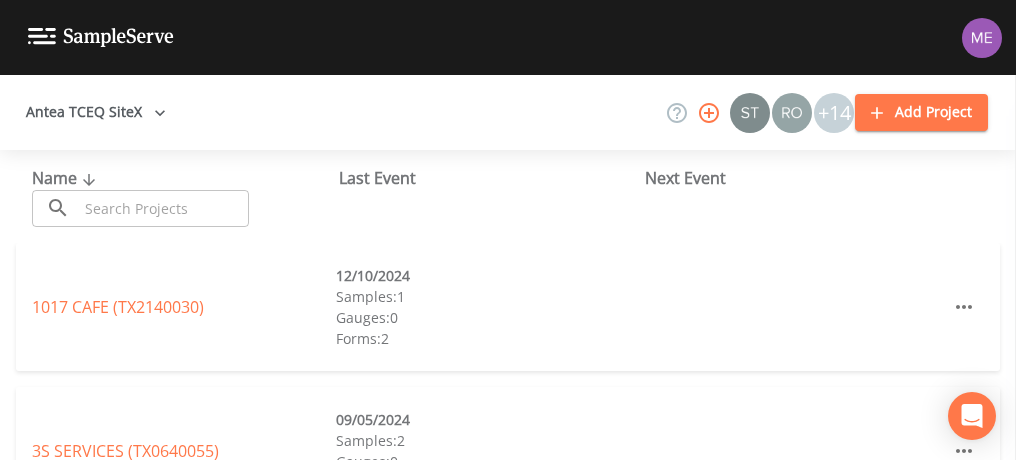 click at bounding box center [163, 208] 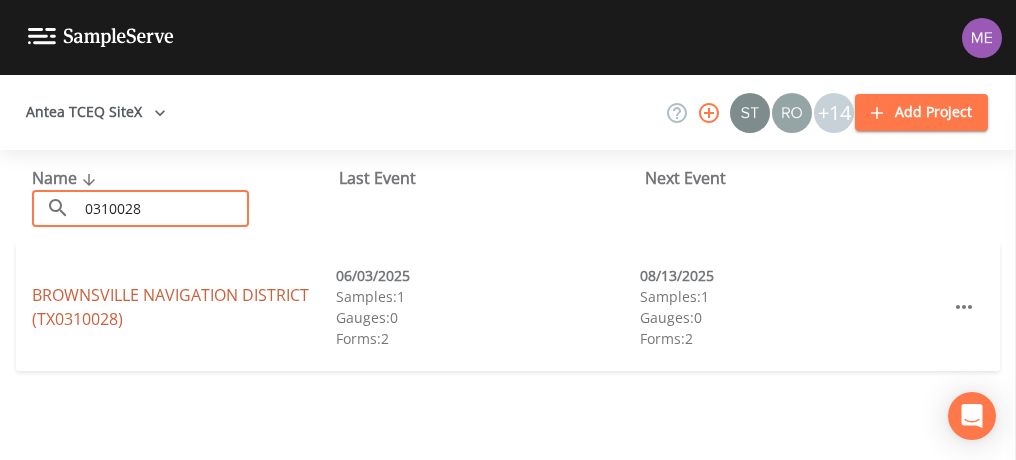 type on "0310028" 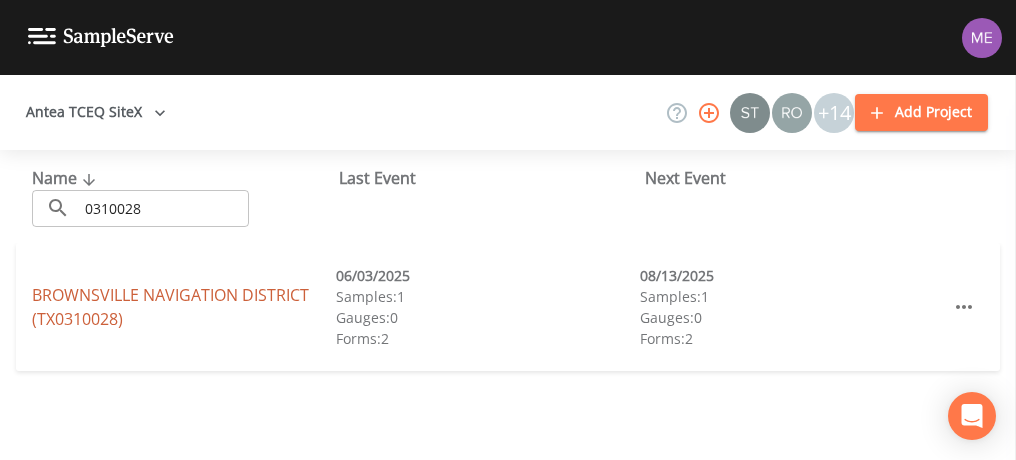 click on "BROWNSVILLE NAVIGATION DISTRICT   (TX0310028)" at bounding box center (170, 307) 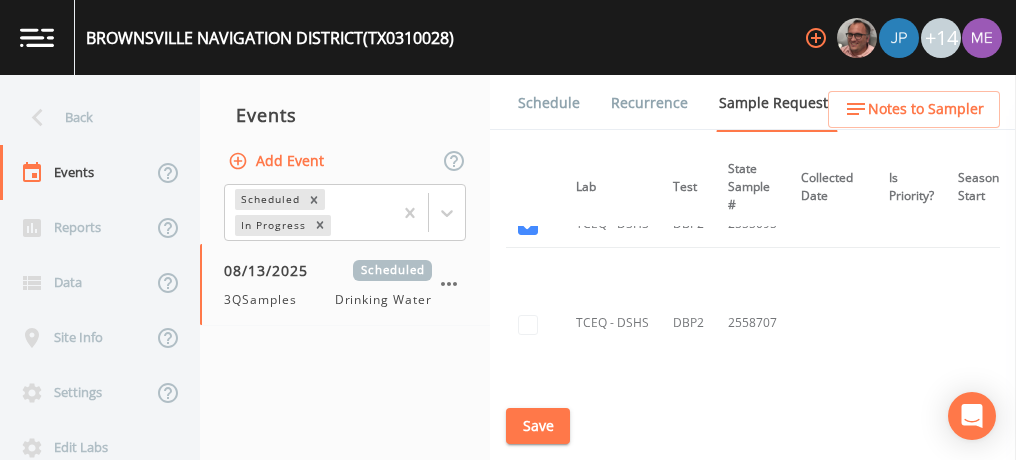 scroll, scrollTop: 901, scrollLeft: 257, axis: both 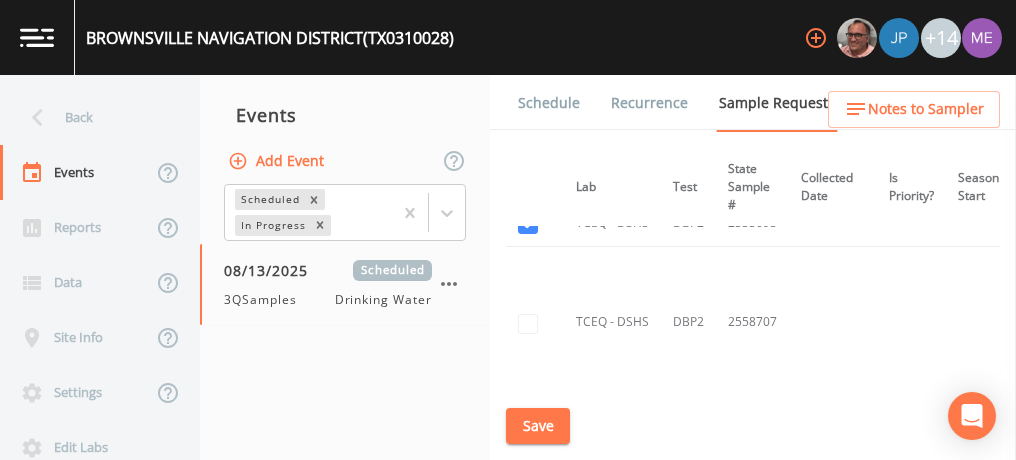 click on "Schedule" at bounding box center (549, 103) 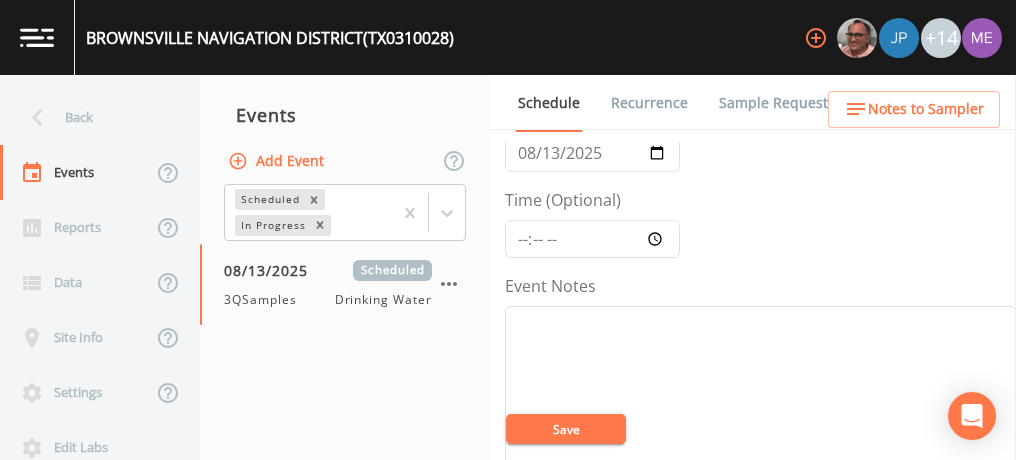 scroll, scrollTop: 130, scrollLeft: 0, axis: vertical 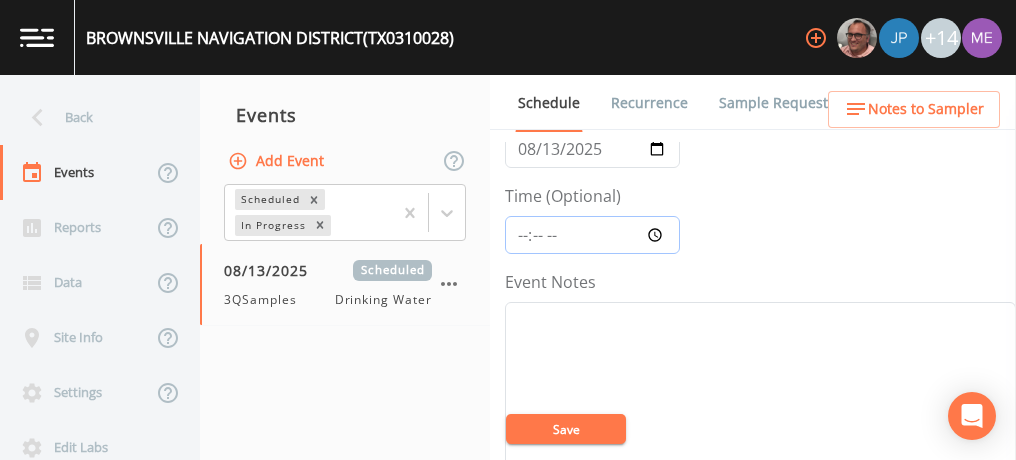 click on "Time (Optional)" at bounding box center [592, 235] 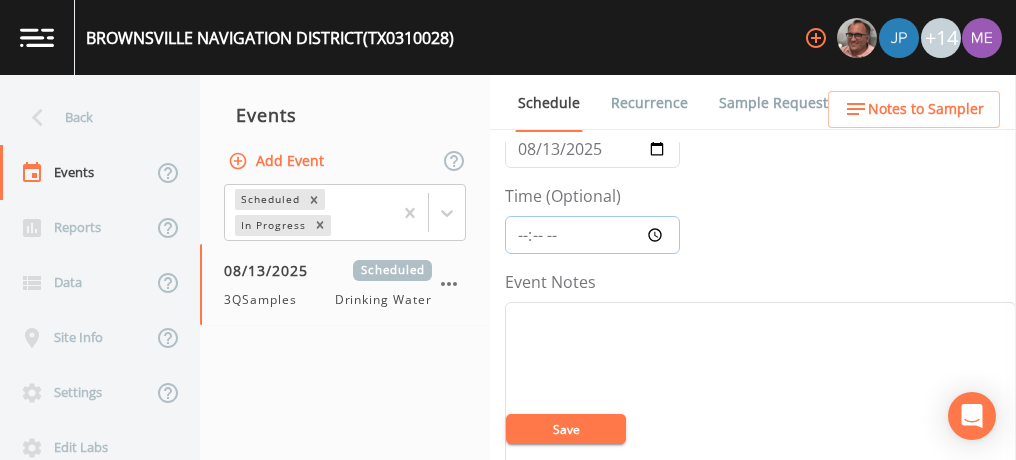 click on "Time (Optional)" at bounding box center (592, 235) 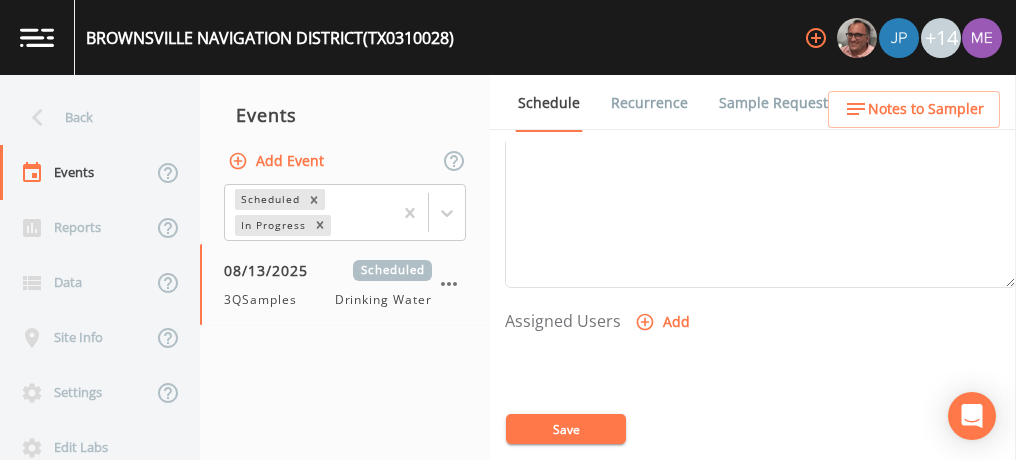 scroll, scrollTop: 716, scrollLeft: 0, axis: vertical 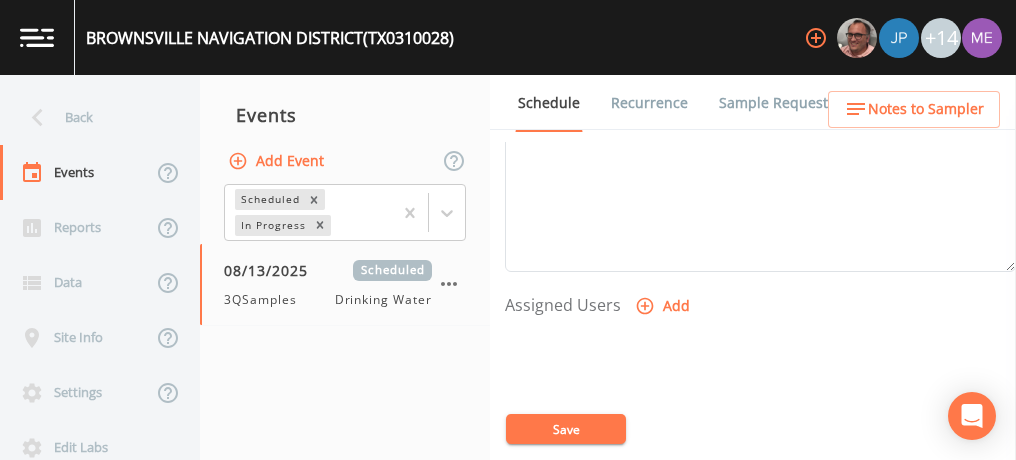 click 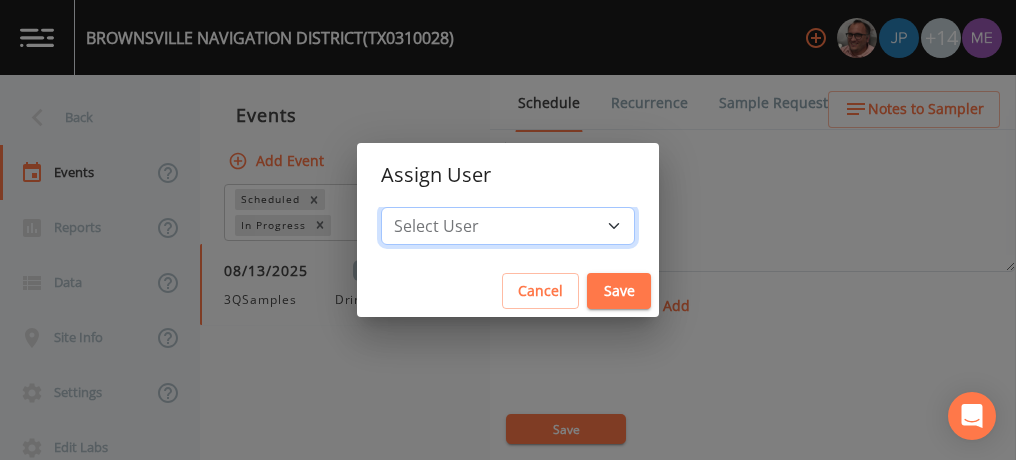 click on "Select User [FIRST] [LAST] [FIRST] [LAST] [FIRST] [LAST] [FIRST] [LAST] [FIRST] [LAST] [FIRST] [LAST] [EMAIL] [FIRST] [LAST] [FIRST] [LAST] [FIRST] [LAST] [FIRST] [LAST] [FIRST] [LAST] [FIRST] [LAST] [EMAIL]" at bounding box center [508, 226] 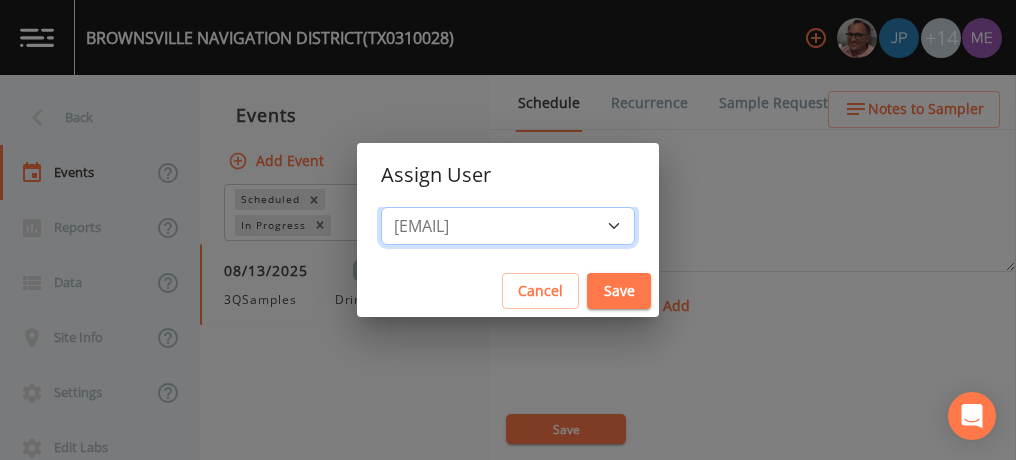click on "Select User [FIRST] [LAST] [FIRST] [LAST] [FIRST] [LAST] [FIRST] [LAST] [FIRST] [LAST] [FIRST] [LAST] [EMAIL] [FIRST] [LAST] [FIRST] [LAST] [FIRST] [LAST] [FIRST] [LAST] [FIRST] [LAST] [FIRST] [LAST] [EMAIL]" at bounding box center (508, 226) 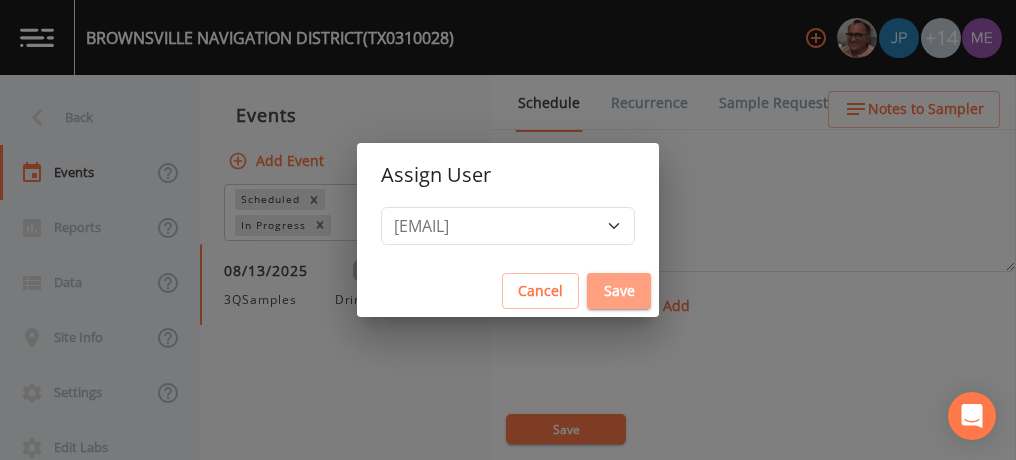 click on "Save" at bounding box center (619, 291) 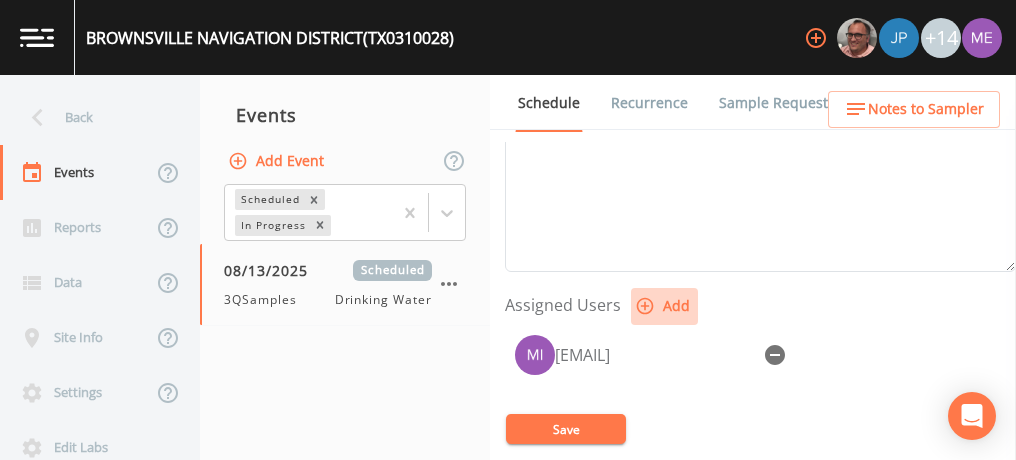 click 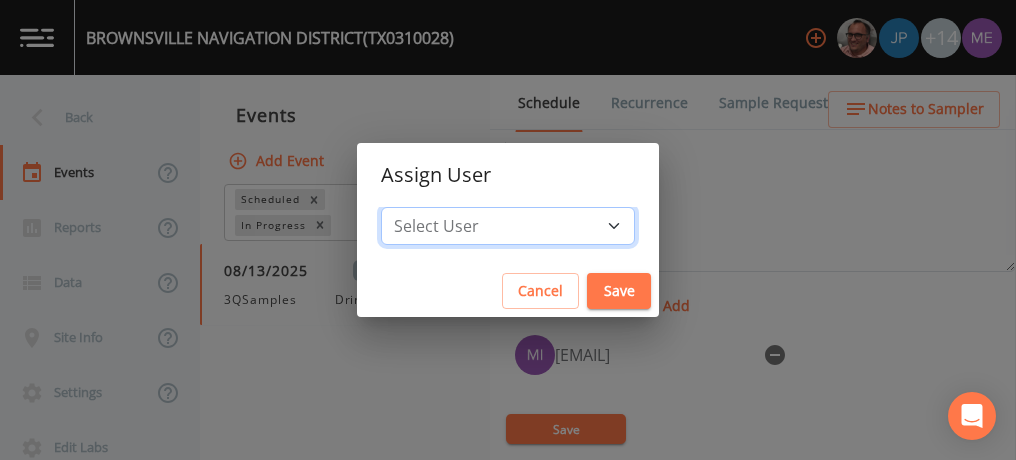 click on "Select User [FIRST] [LAST] [FIRST] [LAST] [FIRST] [LAST] [FIRST] [LAST] [FIRST] [LAST] [FIRST] [LAST] [EMAIL] [FIRST] [LAST] [FIRST] [LAST] [FIRST] [LAST] [FIRST] [LAST] [FIRST] [LAST] [FIRST] [LAST]" at bounding box center (508, 226) 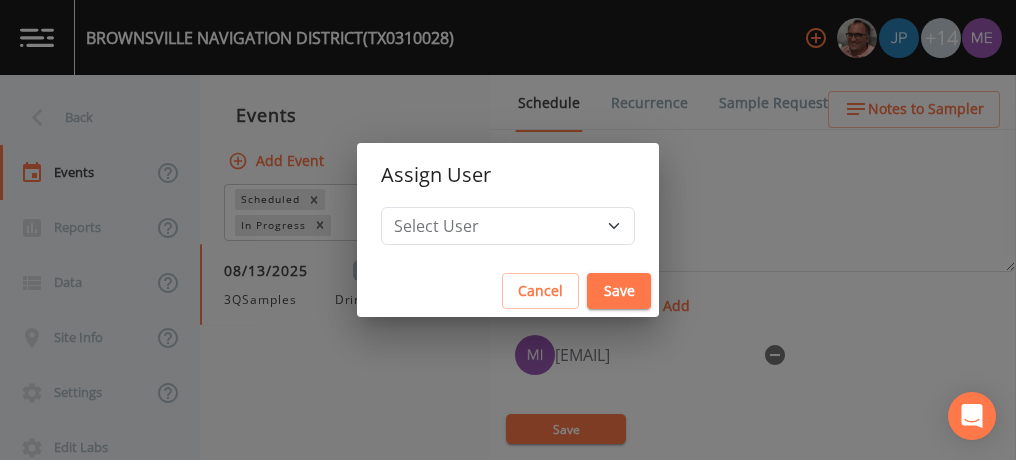 click on "Assign User Select User [FIRST] [LAST] [FIRST] [LAST] [FIRST] [LAST] [FIRST] [LAST] [FIRST] [LAST] [FIRST] [LAST] [EMAIL] [FIRST] [LAST] [FIRST] [LAST] [FIRST] [LAST] [FIRST] [LAST] [FIRST] [LAST] [FIRST] [LAST] Cancel Save" at bounding box center [508, 230] 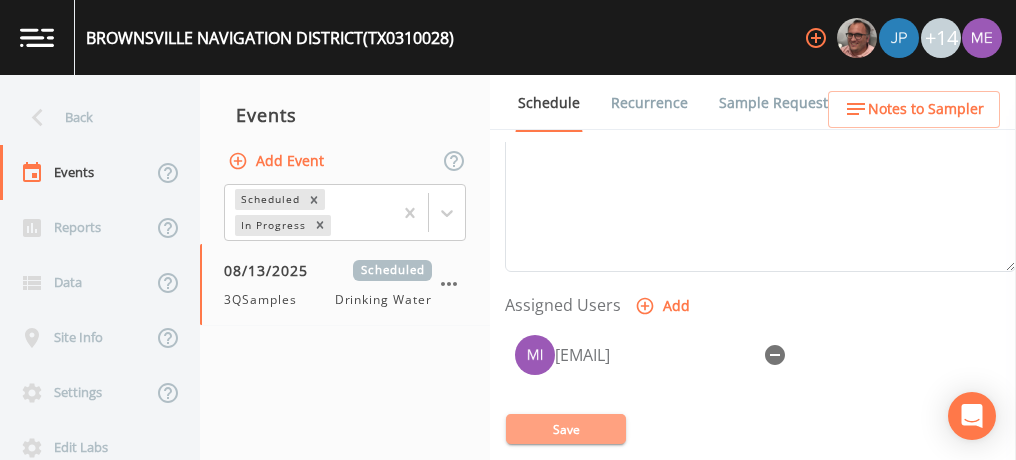 click on "Save" at bounding box center (566, 429) 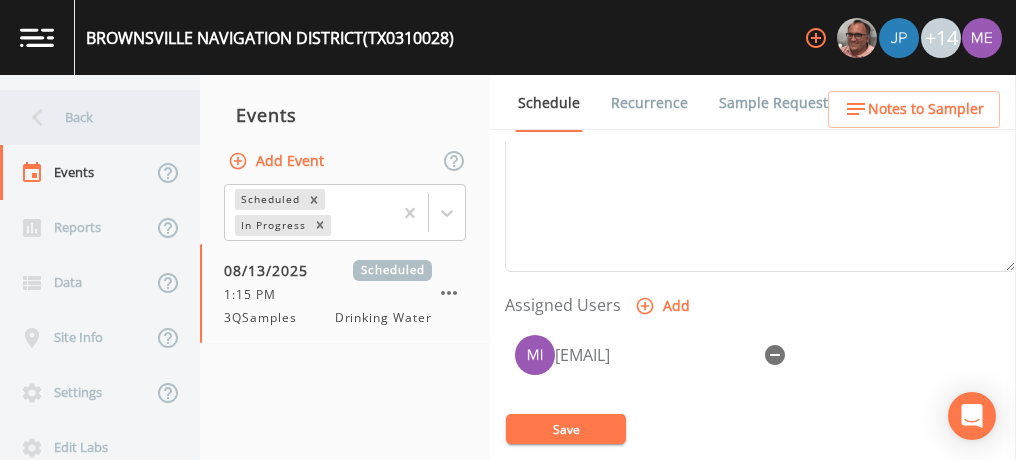 click on "Back" at bounding box center [90, 117] 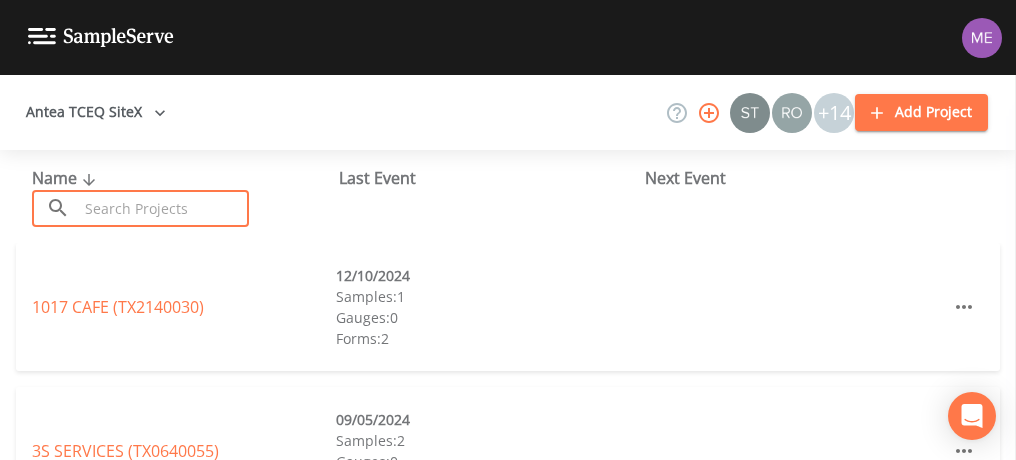 click at bounding box center [163, 208] 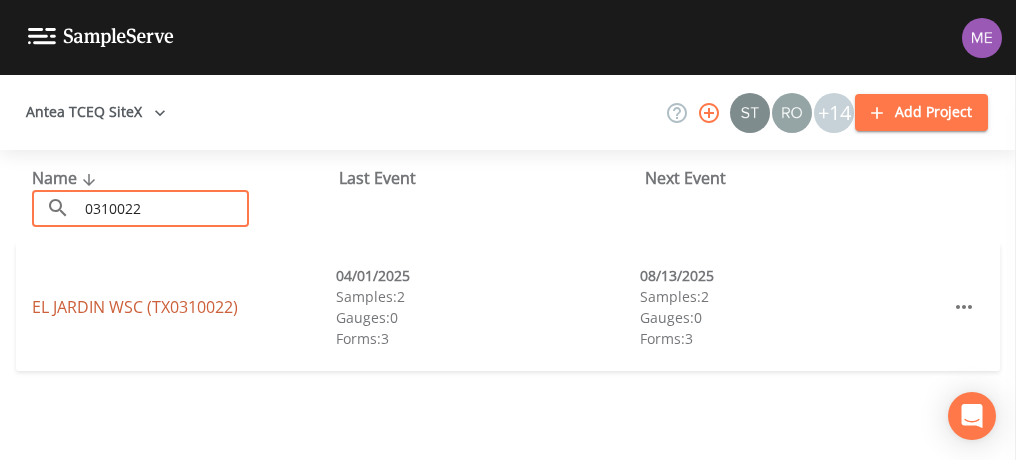 type on "0310022" 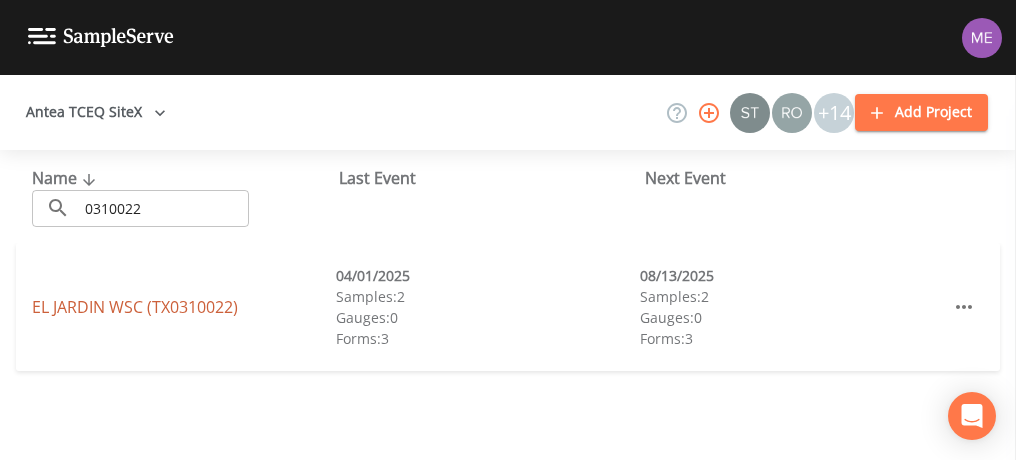 click on "EL JARDIN WSC   (TX0310022)" at bounding box center [135, 307] 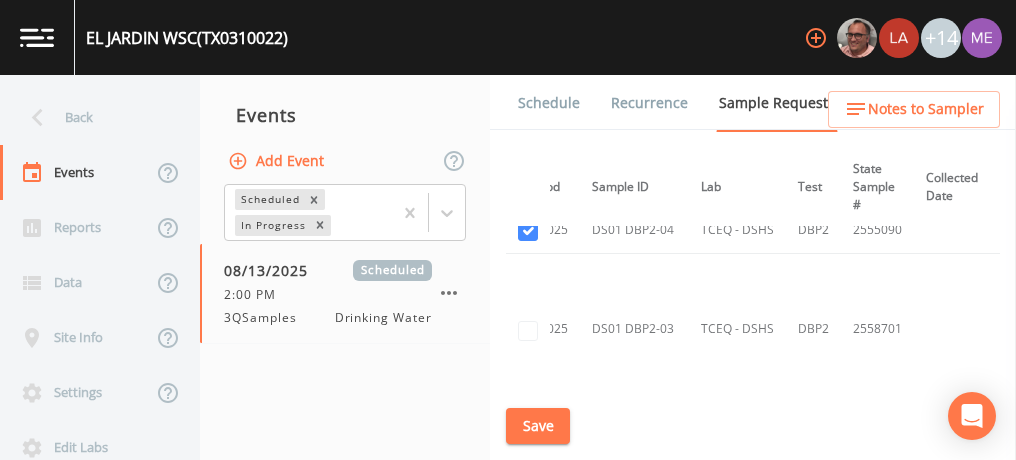 scroll, scrollTop: 1548, scrollLeft: 132, axis: both 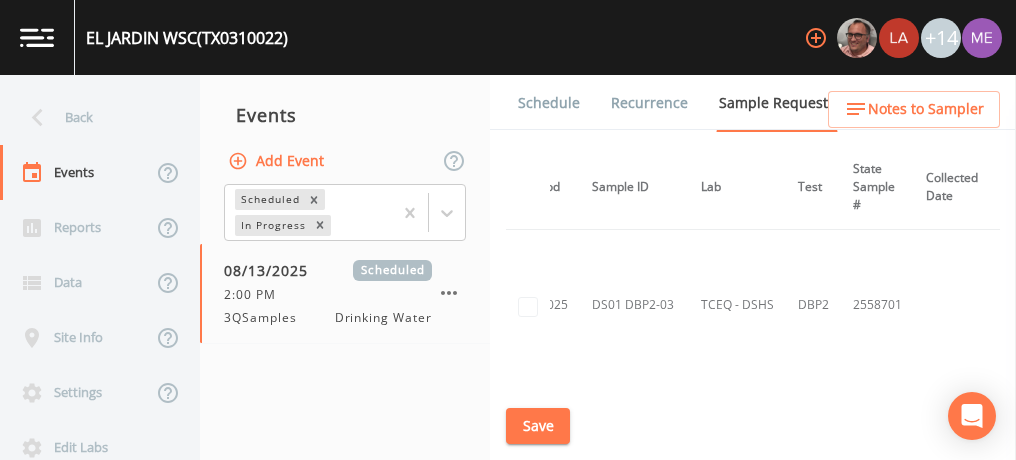 click on "Schedule" at bounding box center (549, 103) 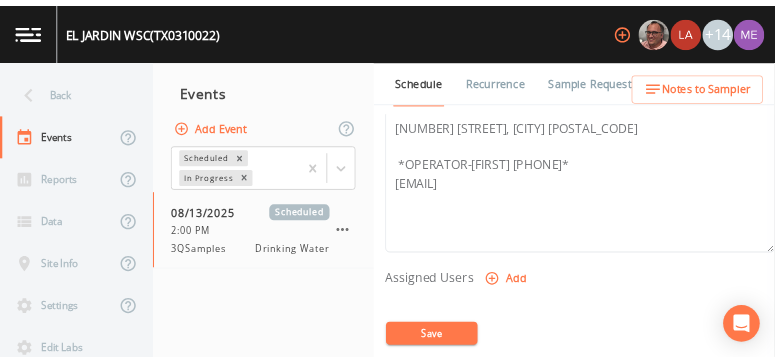 scroll, scrollTop: 668, scrollLeft: 0, axis: vertical 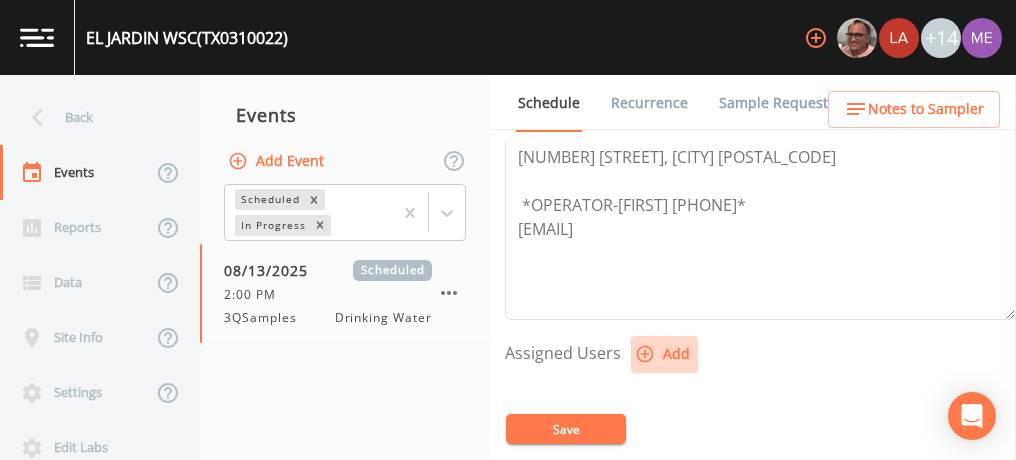 click 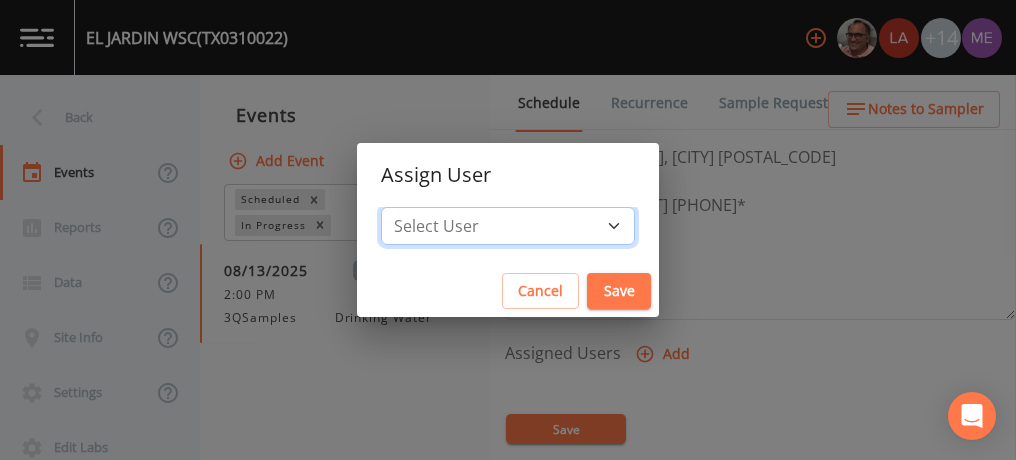 click on "Select User [FIRST] [LAST] [FIRST] [LAST] [FIRST] [LAST] [FIRST] [LAST] [FIRST] [LAST] [FIRST] [LAST] [EMAIL] [FIRST] [LAST] [FIRST] [LAST] [FIRST] [LAST] [FIRST] [LAST] [FIRST] [LAST] [FIRST] [LAST] [EMAIL]" at bounding box center [508, 226] 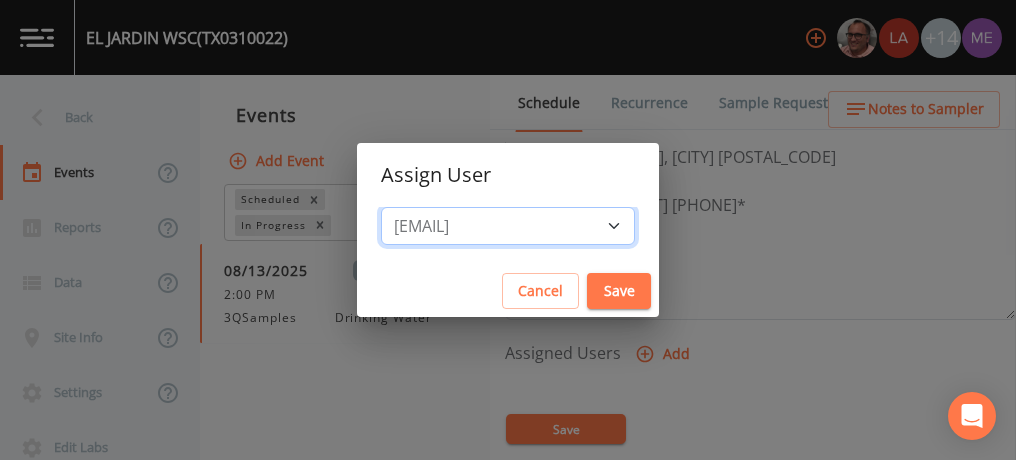 click on "Select User [FIRST] [LAST] [FIRST] [LAST] [FIRST] [LAST] [FIRST] [LAST] [FIRST] [LAST] [FIRST] [LAST] [EMAIL] [FIRST] [LAST] [FIRST] [LAST] [FIRST] [LAST] [FIRST] [LAST] [FIRST] [LAST] [FIRST] [LAST] [EMAIL]" at bounding box center (508, 226) 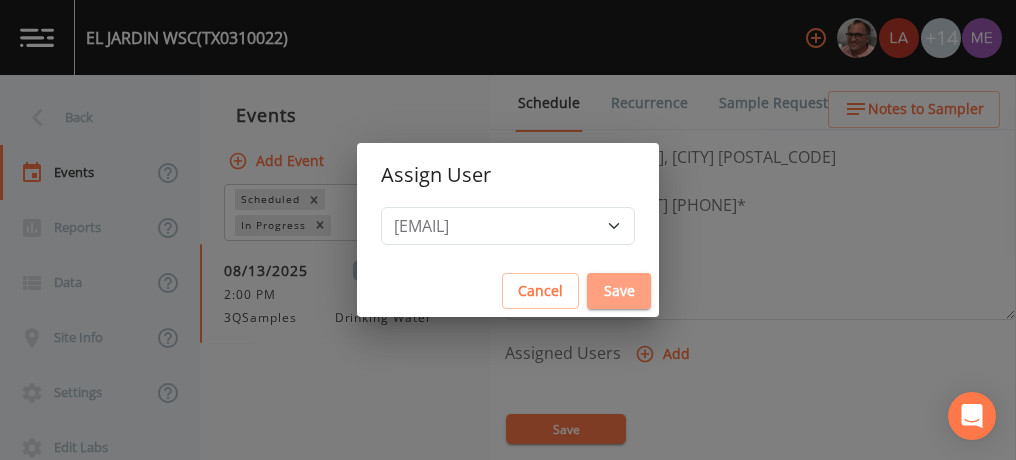 click on "Save" at bounding box center [619, 291] 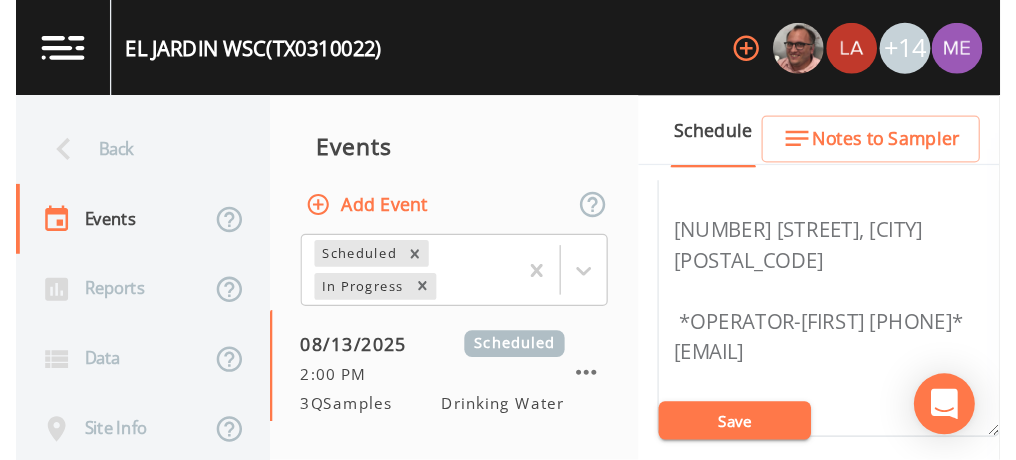 scroll, scrollTop: 692, scrollLeft: 0, axis: vertical 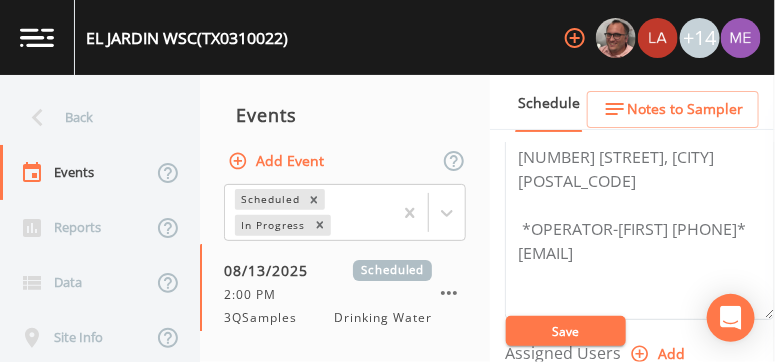 click on "Events" at bounding box center (345, 115) 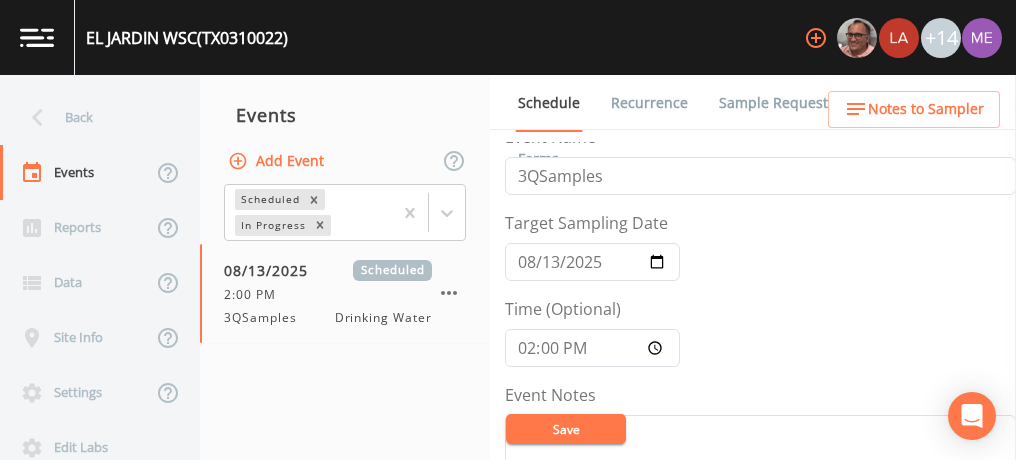 scroll, scrollTop: 0, scrollLeft: 0, axis: both 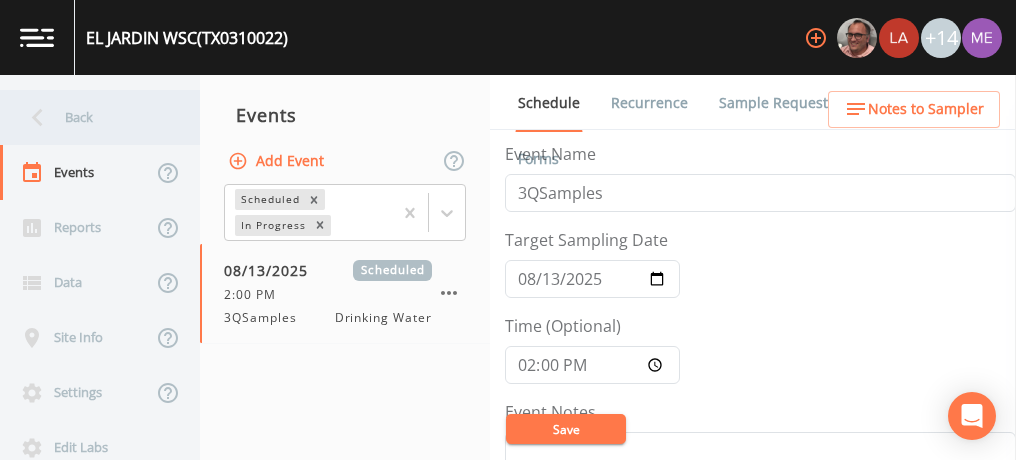 click on "Back" at bounding box center (90, 117) 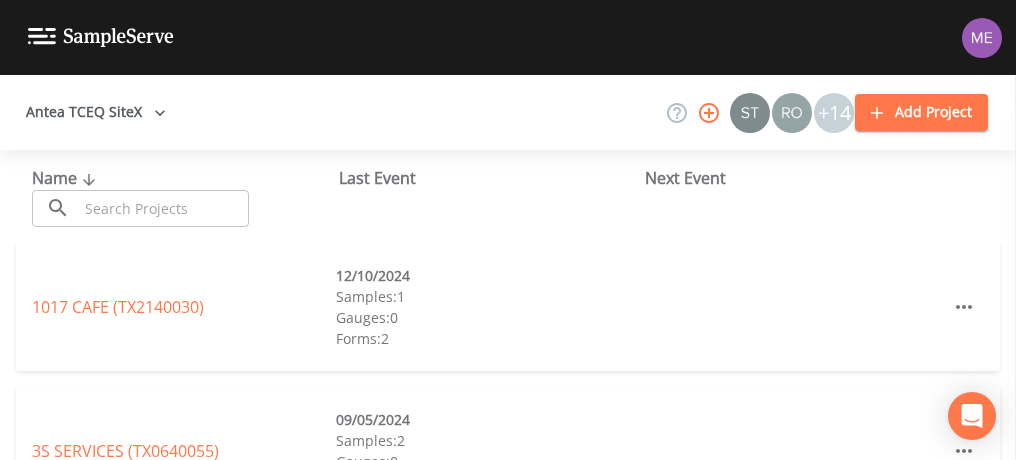 click at bounding box center (163, 208) 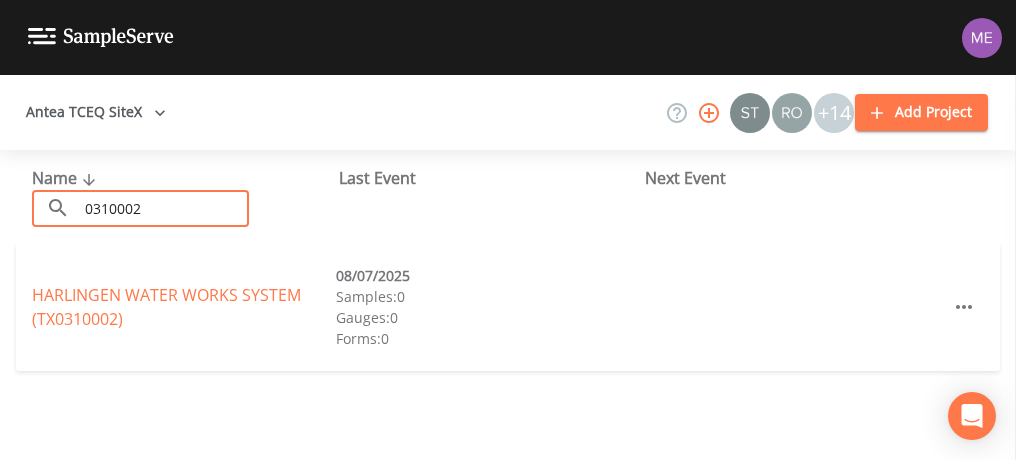type on "0310002" 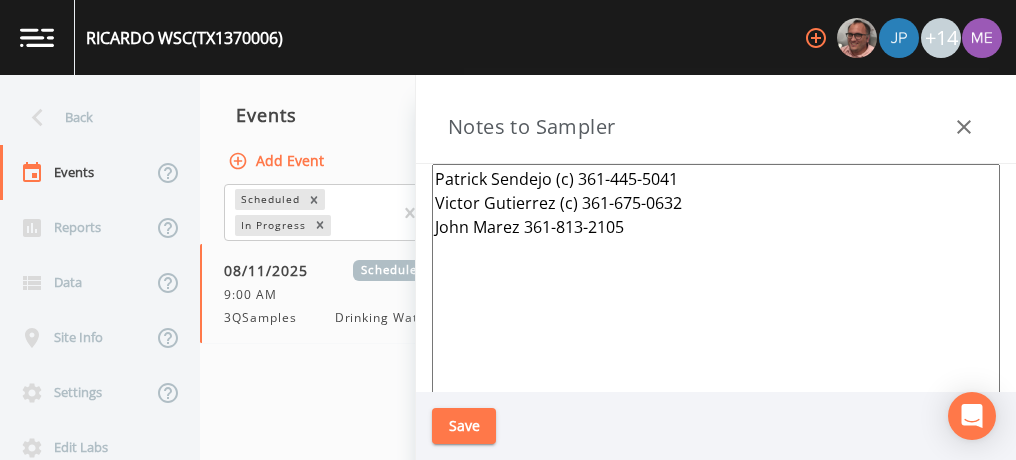 scroll, scrollTop: 0, scrollLeft: 0, axis: both 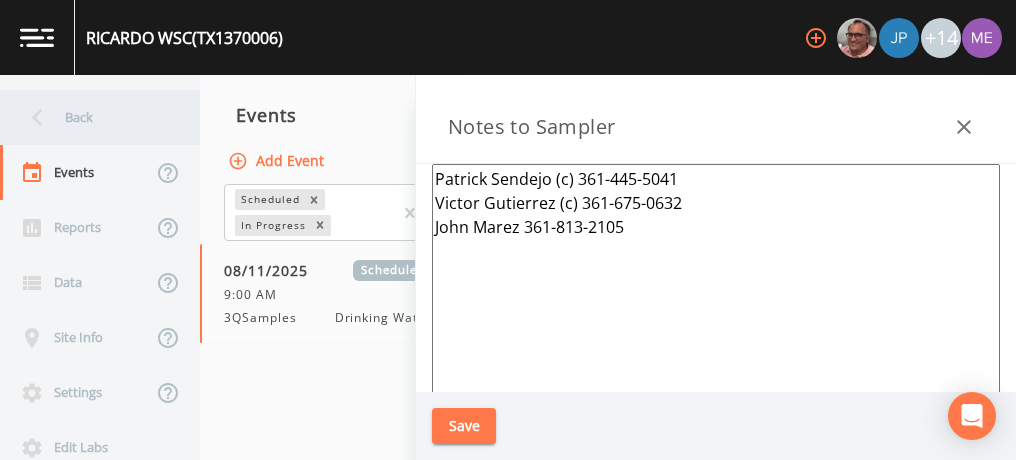 click on "Back" at bounding box center (90, 117) 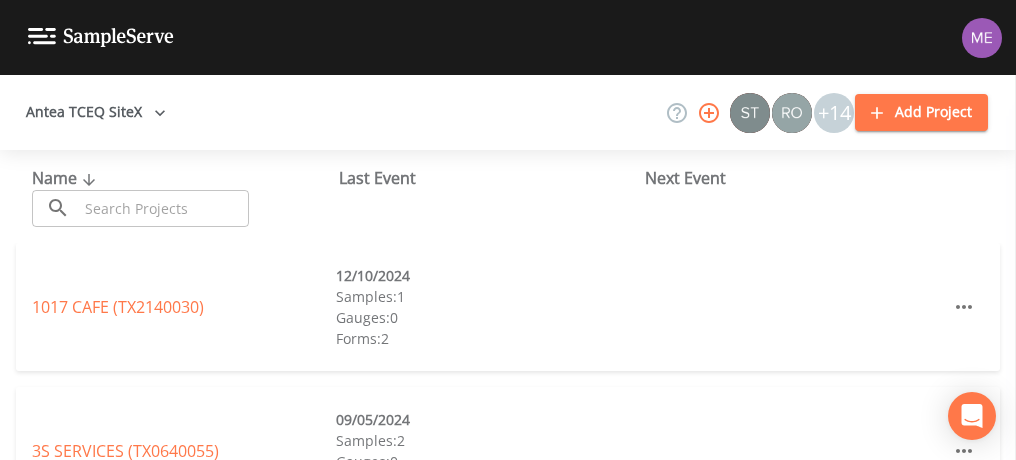 click at bounding box center [163, 208] 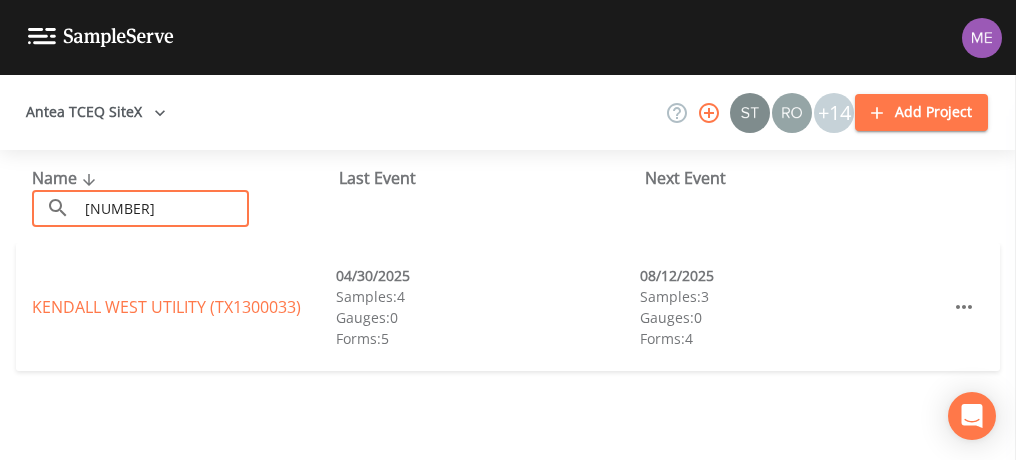 type on "[NUMBER]" 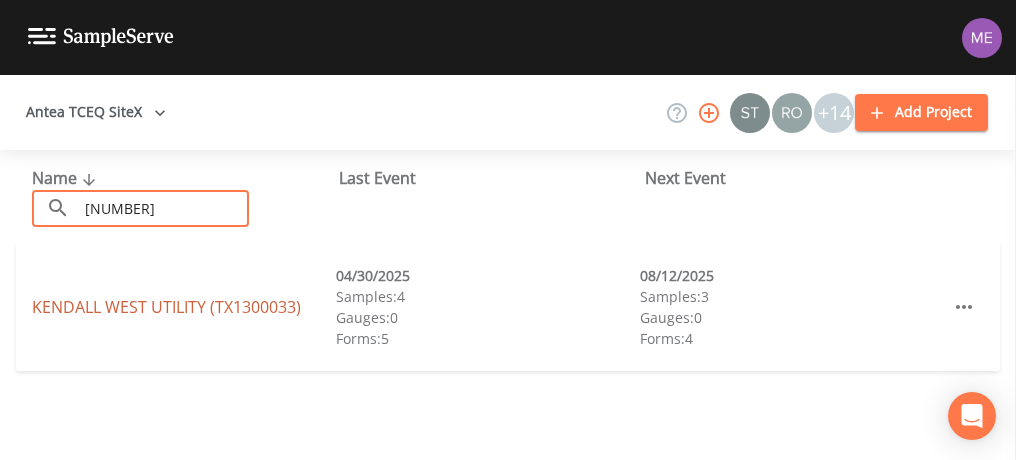 click on "KENDALL WEST UTILITY   ([STATE][POSTAL_CODE])" at bounding box center (166, 307) 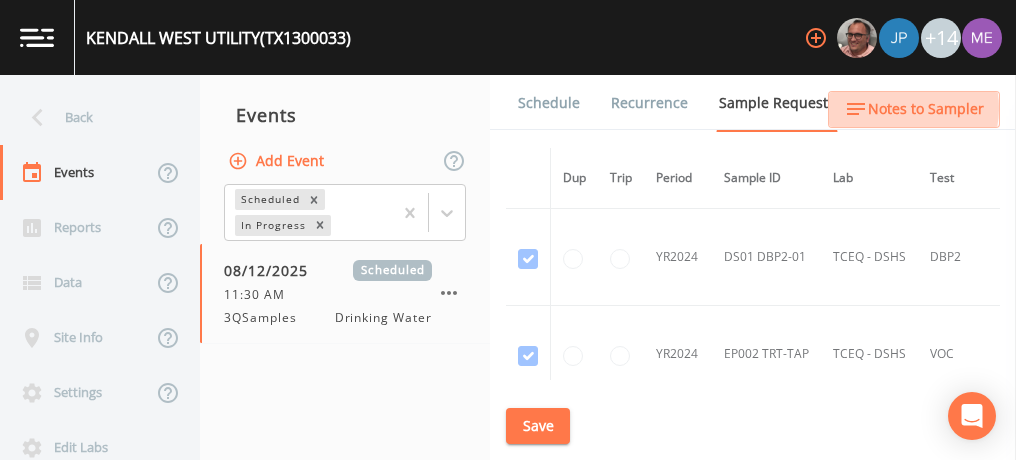 click on "Notes to Sampler" at bounding box center [926, 109] 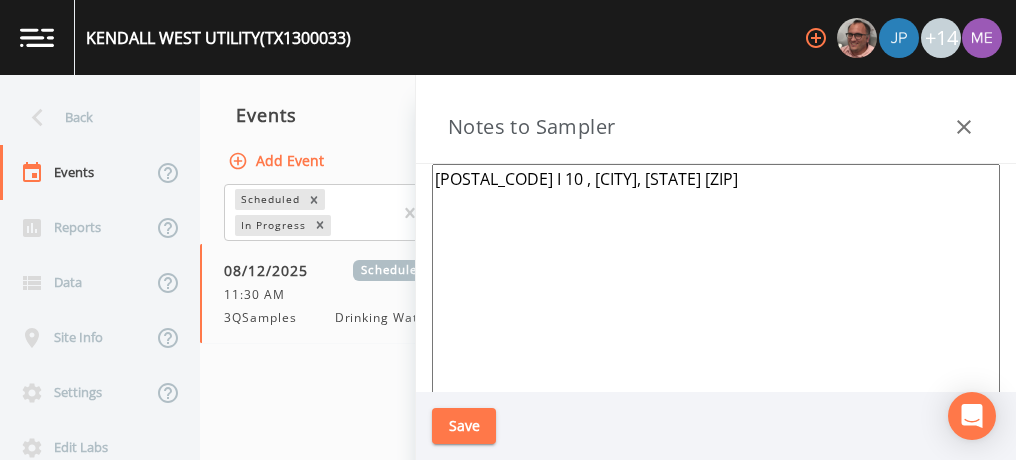 click on "Jennifer Sanchez 830-717-9040
37101 I 10 , Boerne, TX 78006" at bounding box center (716, 407) 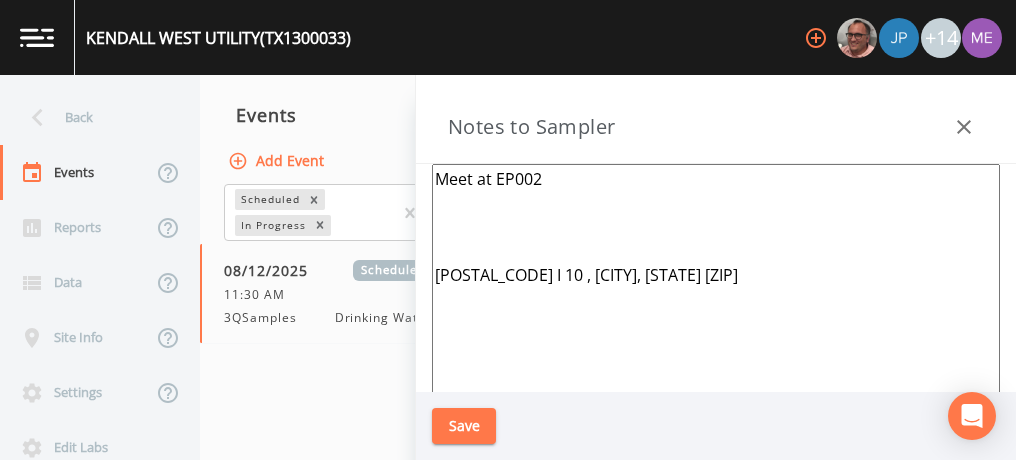 paste on "5 PFEIFFER RD, BOERNE" 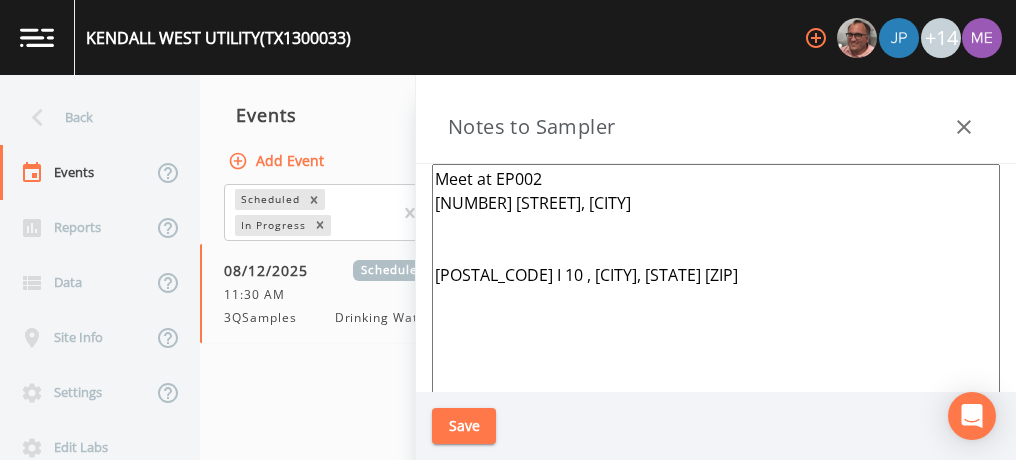 click on "Jennifer Sanchez 830-717-9040
Meet at EP002
5 PFEIFFER RD, BOERNE
37101 I 10 , Boerne, TX 78006" at bounding box center (716, 407) 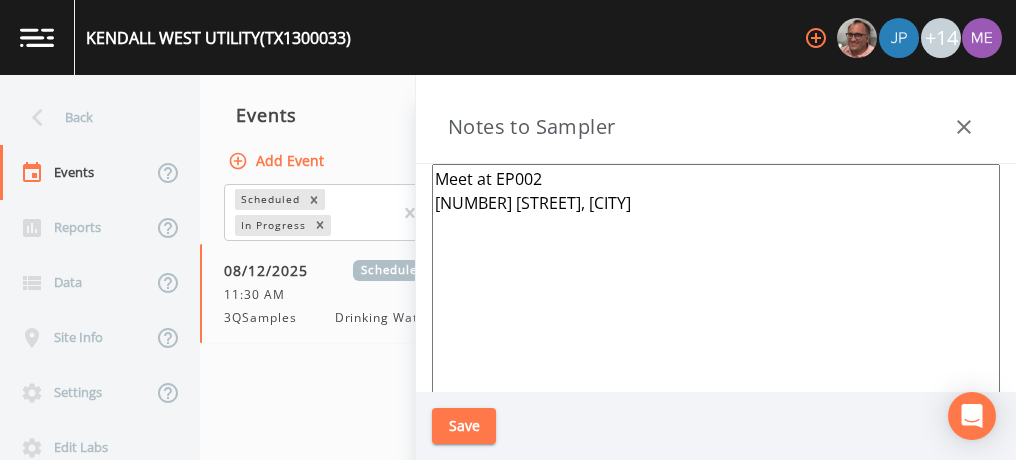 type on "Jennifer Sanchez 830-717-9040
Meet at EP002
5 PFEIFFER RD, BOERN" 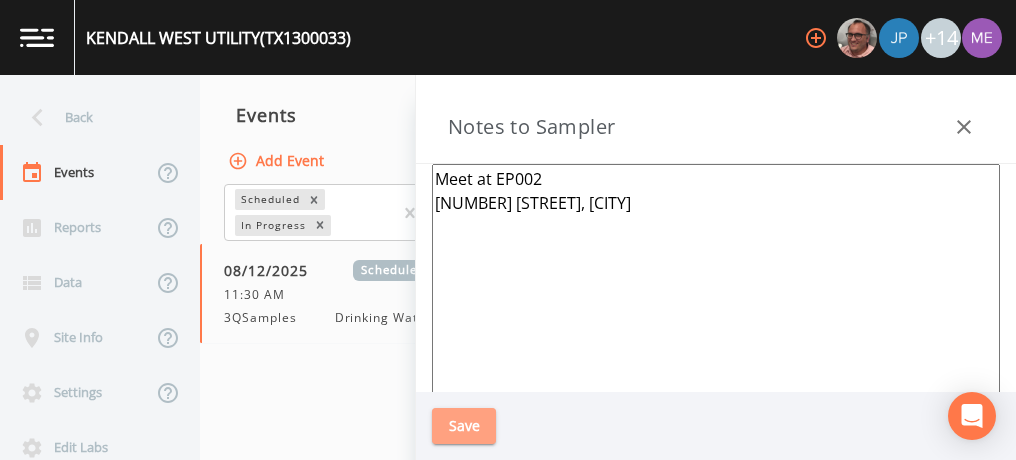 click on "Save" at bounding box center [464, 426] 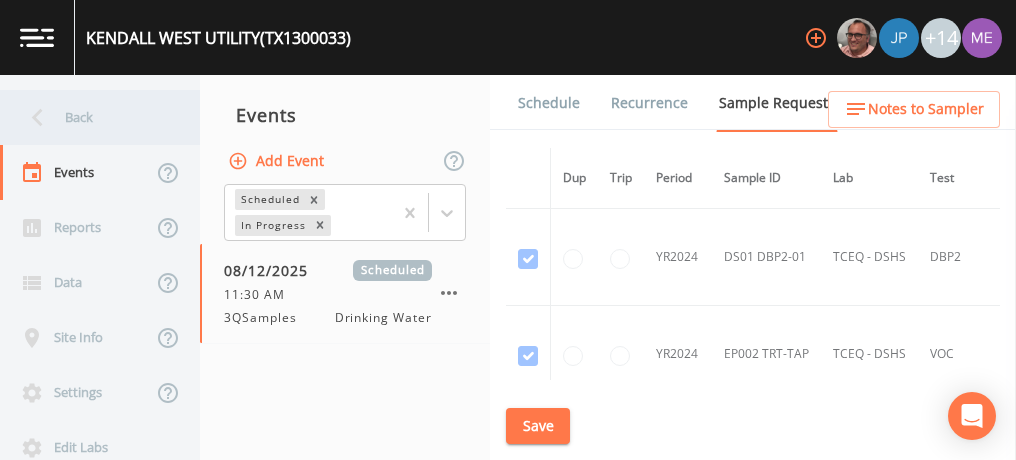 click on "Back" at bounding box center (90, 117) 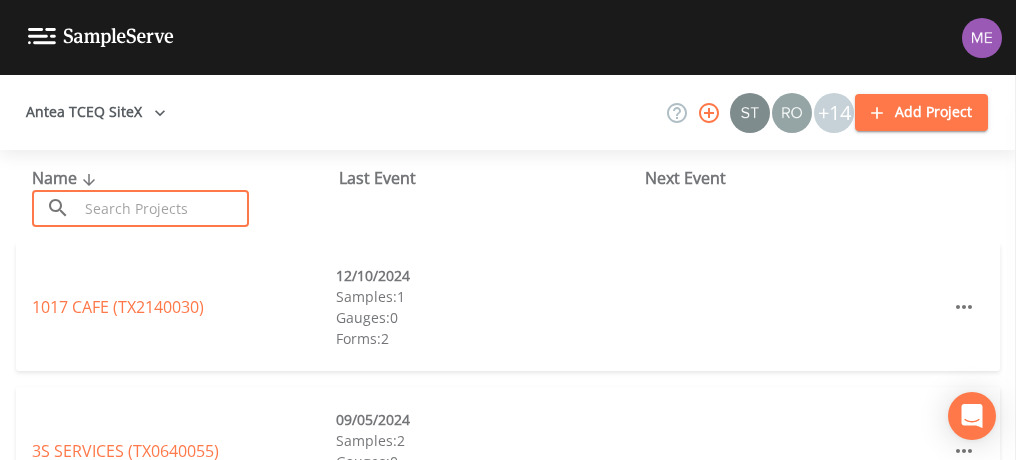 click at bounding box center [163, 208] 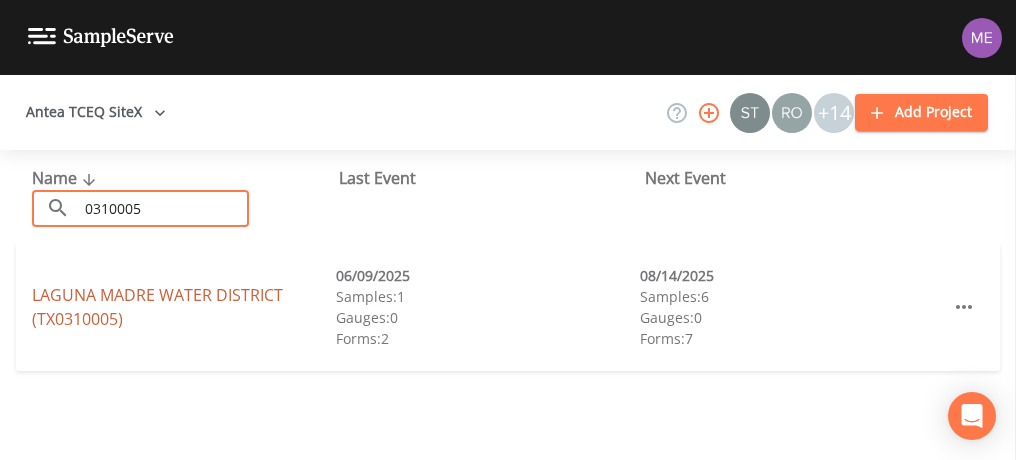 type on "0310005" 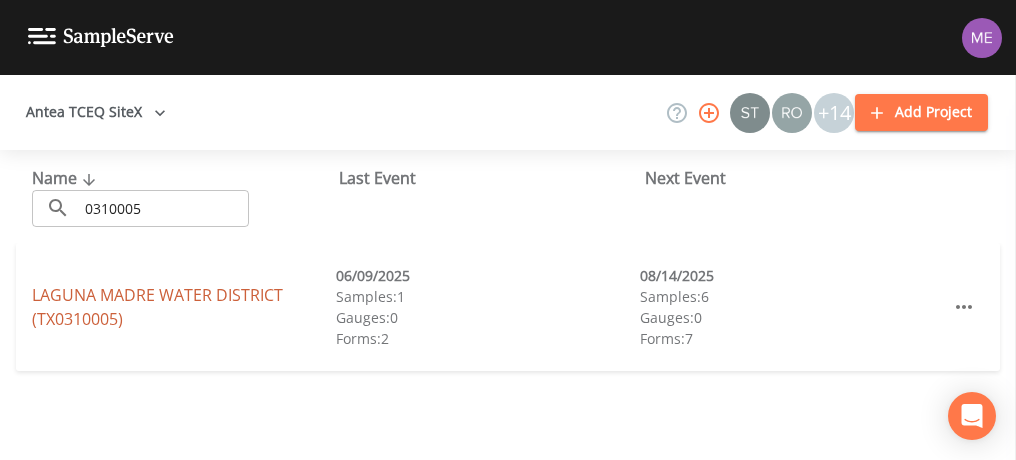 click on "LAGUNA MADRE WATER DISTRICT   (TX0310005)" at bounding box center [157, 307] 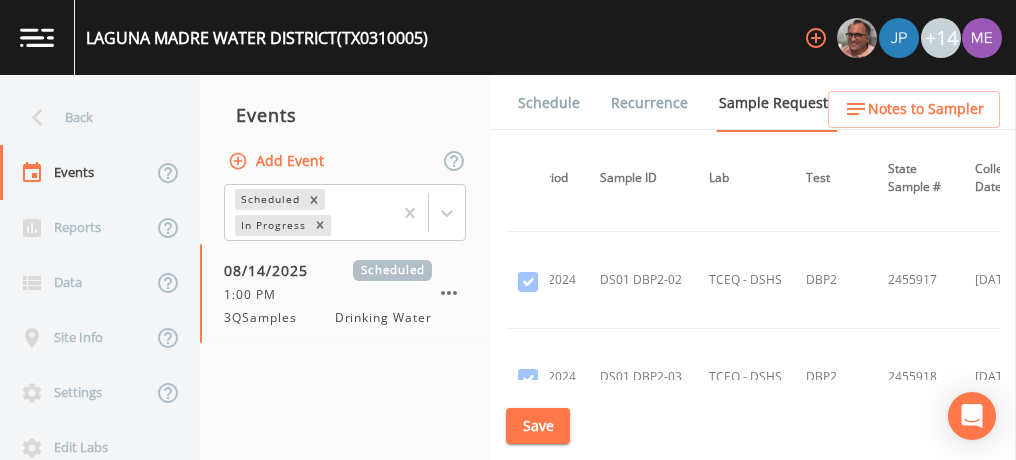 scroll, scrollTop: 2401, scrollLeft: 124, axis: both 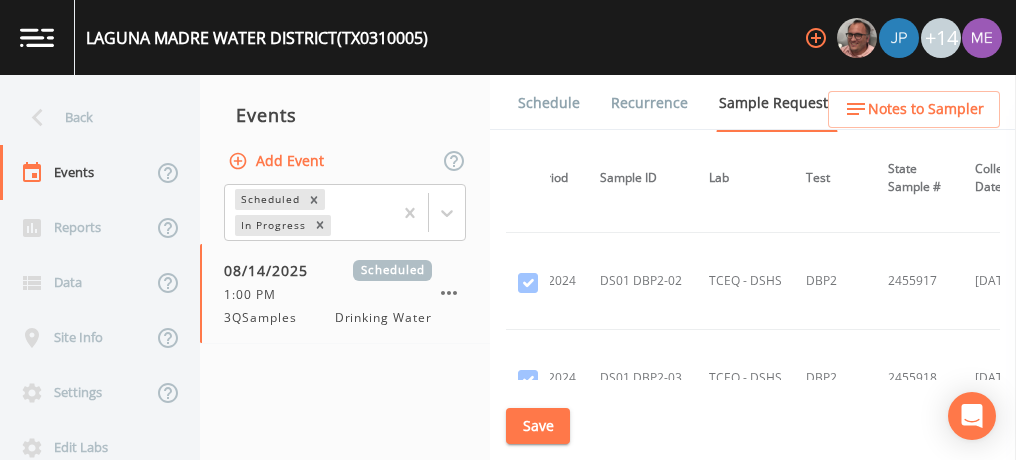 click on "DS01 DBP2-02" at bounding box center (642, 281) 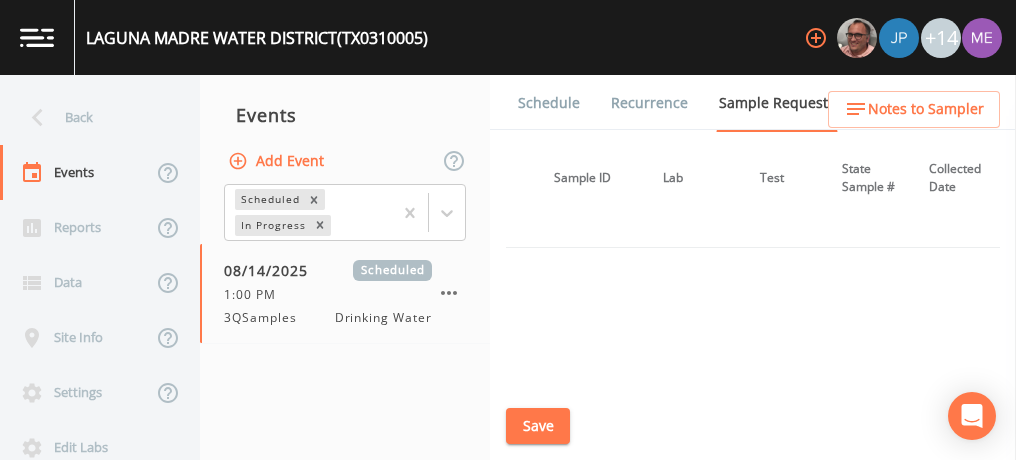 scroll, scrollTop: 5995, scrollLeft: 170, axis: both 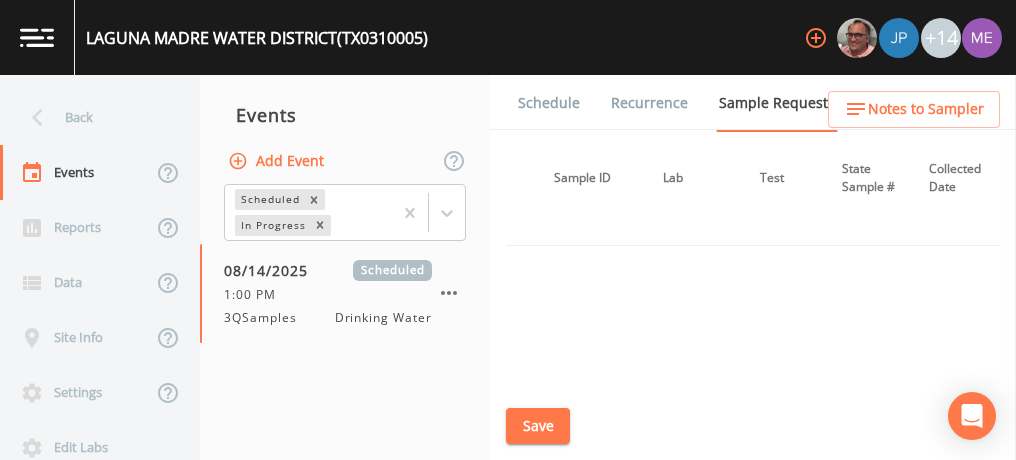 click on "Schedule" at bounding box center [549, 103] 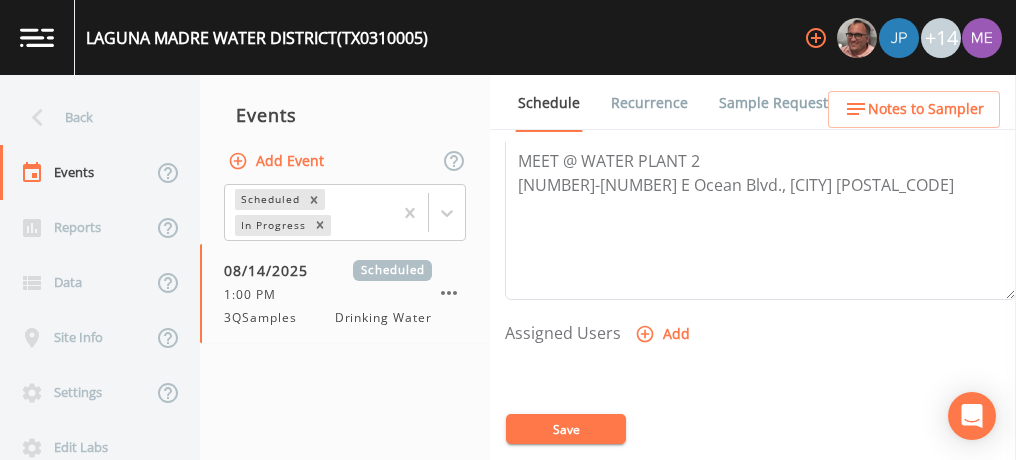 scroll, scrollTop: 705, scrollLeft: 0, axis: vertical 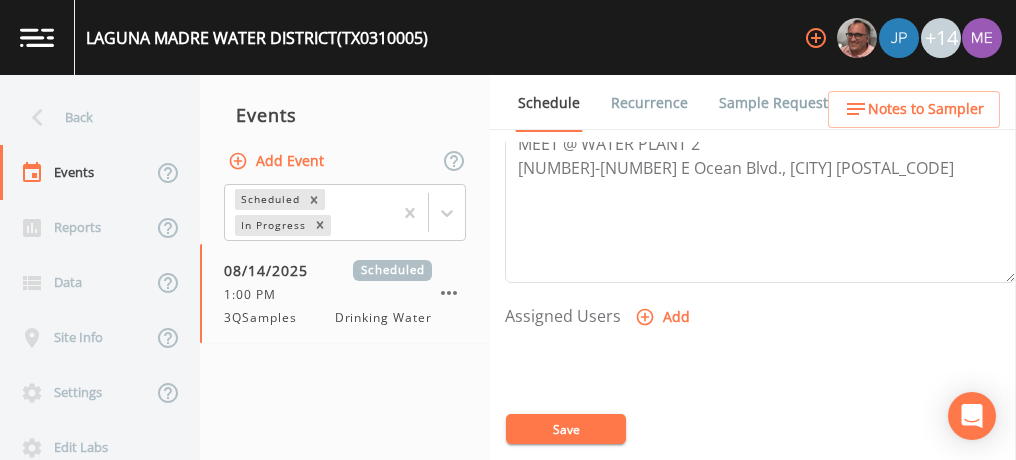click on "Add" at bounding box center [664, 317] 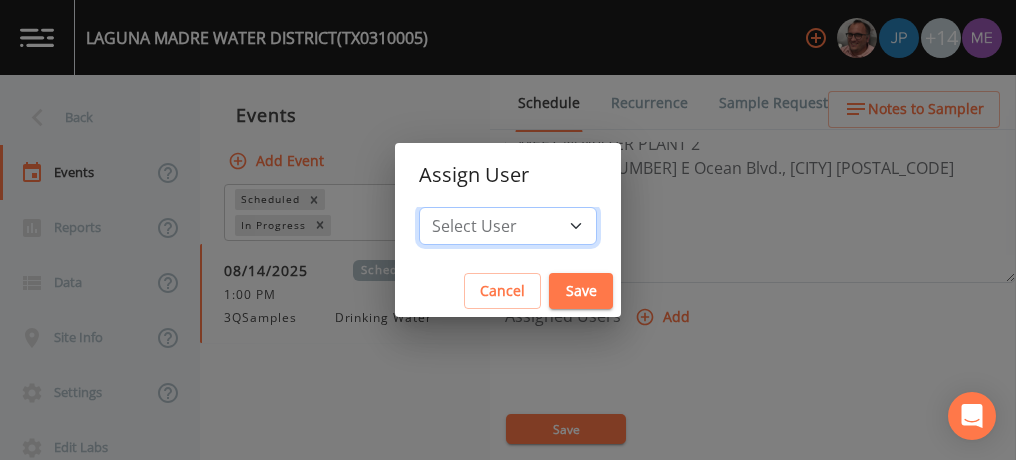 click on "Select User [FIRST] [LAST] [FIRST] [LAST] [FIRST] [LAST] [FIRST] [LAST] [FIRST] [LAST] [FIRST] [LAST] [EMAIL] [FIRST] [LAST] [FIRST] [LAST] [FIRST] [LAST] [FIRST] [LAST] [FIRST] [LAST] [FIRST] [LAST] [EMAIL]" at bounding box center (508, 226) 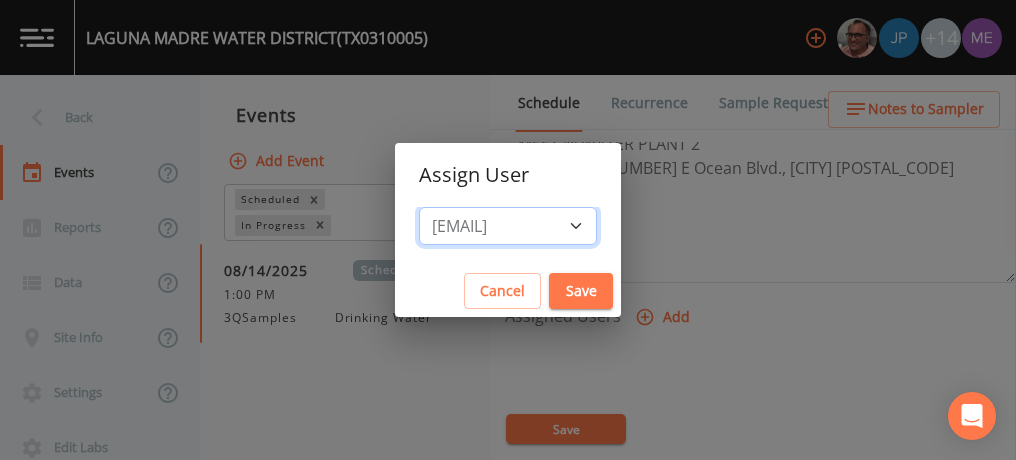 click on "Select User [FIRST] [LAST] [FIRST] [LAST] [FIRST] [LAST] [FIRST] [LAST] [FIRST] [LAST] [FIRST] [LAST] [EMAIL] [FIRST] [LAST] [FIRST] [LAST] [FIRST] [LAST] [FIRST] [LAST] [FIRST] [LAST] [FIRST] [LAST] [EMAIL]" at bounding box center (508, 226) 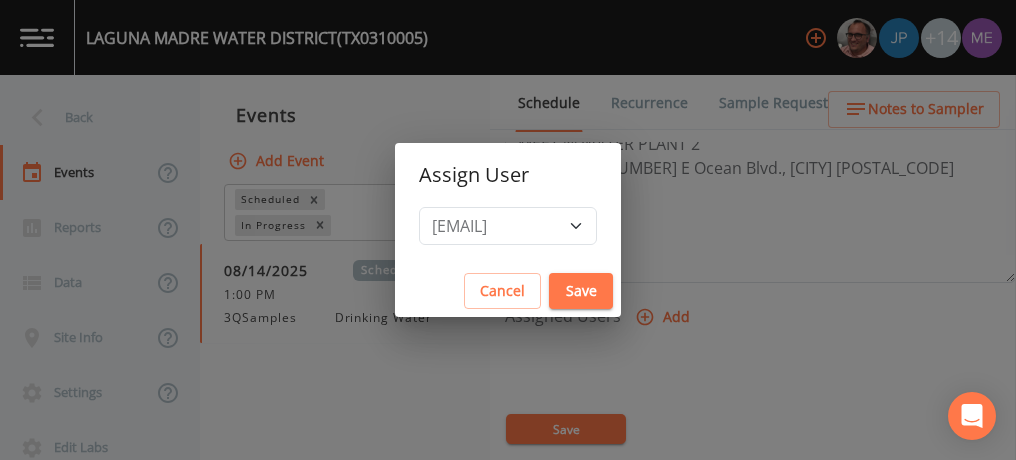 click on "Save" at bounding box center (581, 291) 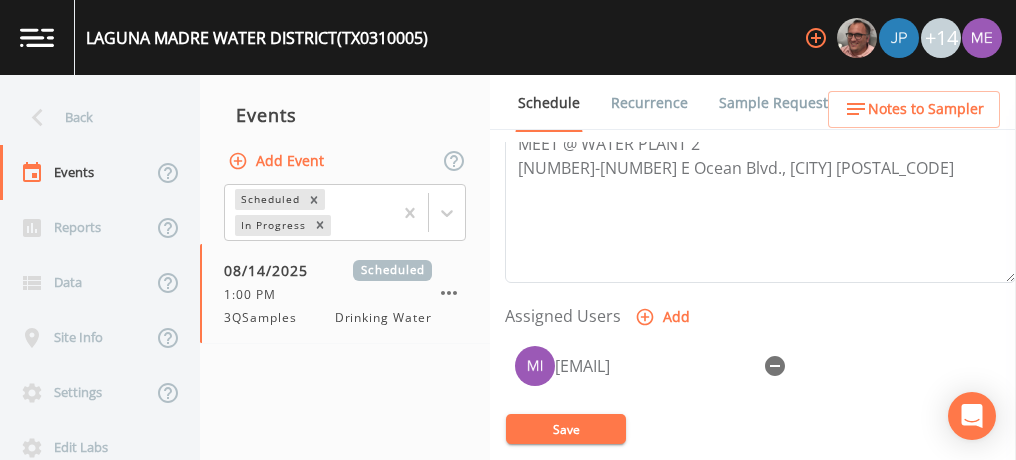 select 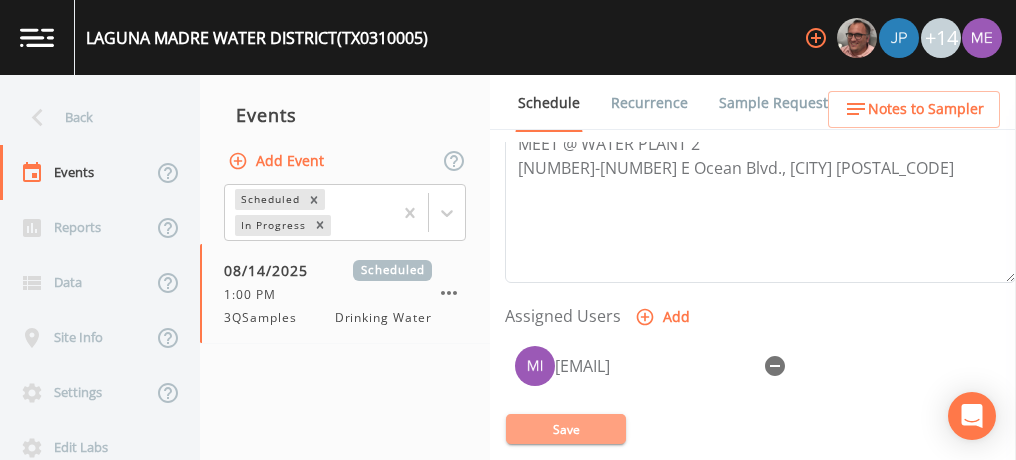click on "Save" at bounding box center [566, 429] 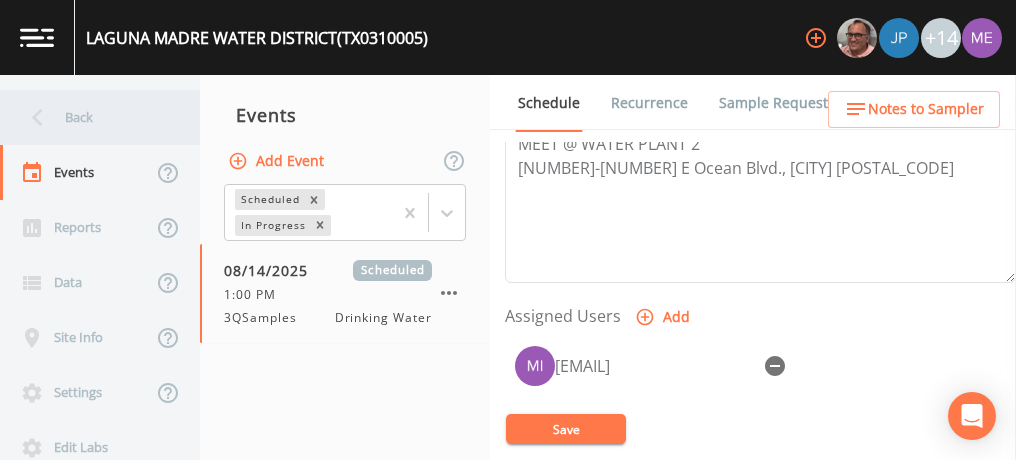 click on "Back" at bounding box center (90, 117) 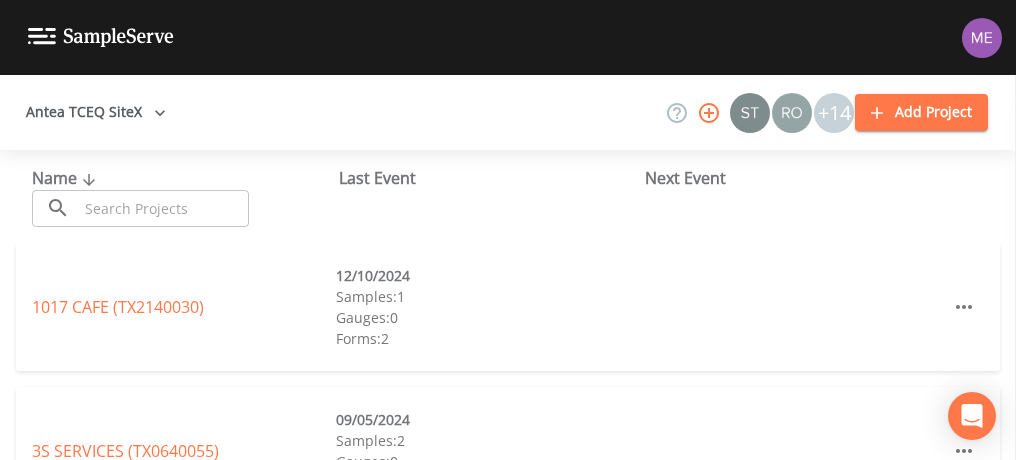 click at bounding box center [163, 208] 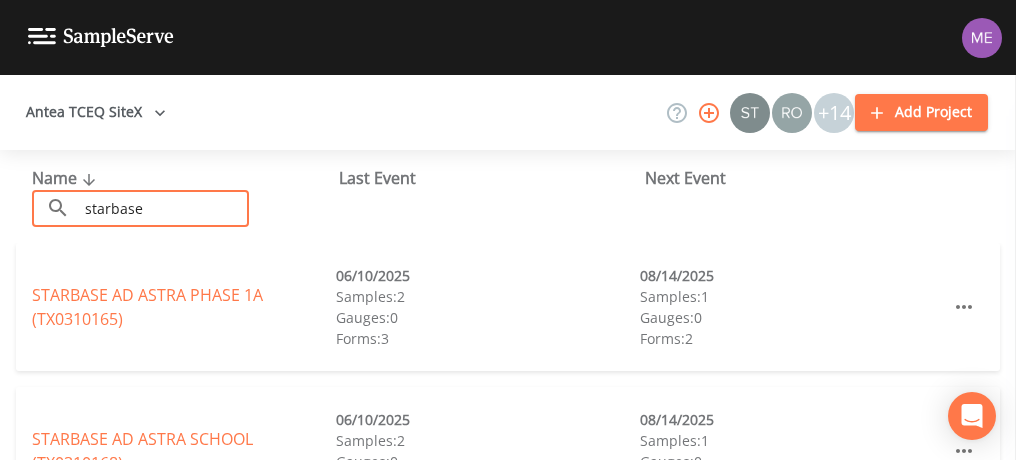 type on "starbase" 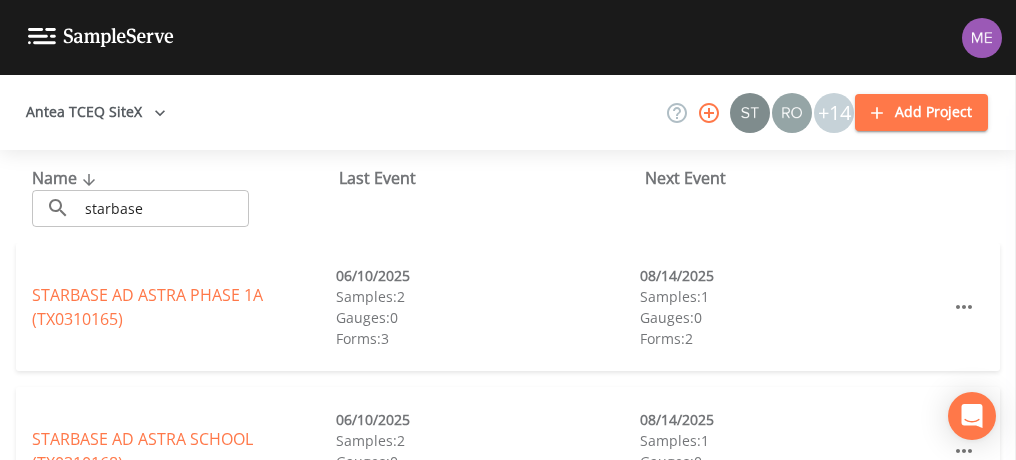 click on "STARBASE AD ASTRA PHASE 1A   (TX0310165) 06/10/2025 Samples:  2 Gauges:  0 Forms:  3 08/14/2025 Samples:  1 Gauges:  0 Forms:  2" at bounding box center [508, 307] 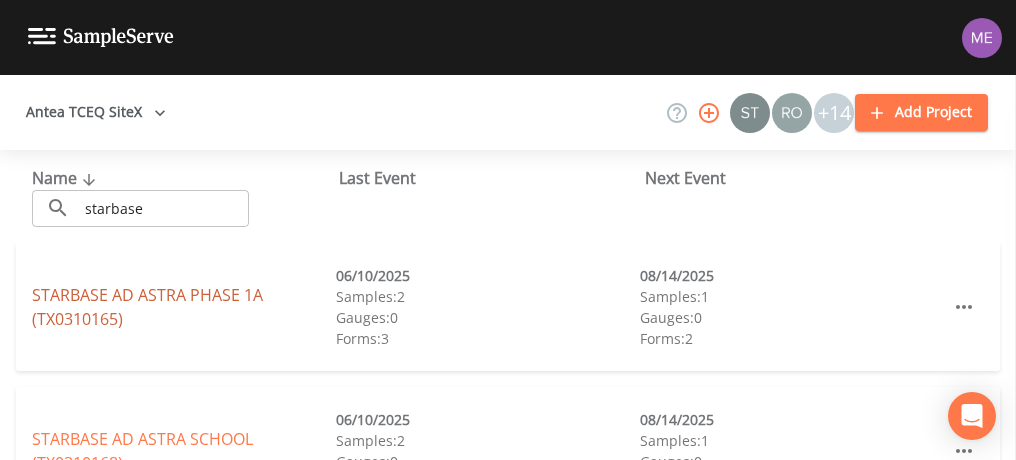 click on "STARBASE AD ASTRA PHASE 1A   (TX0310165)" at bounding box center [147, 307] 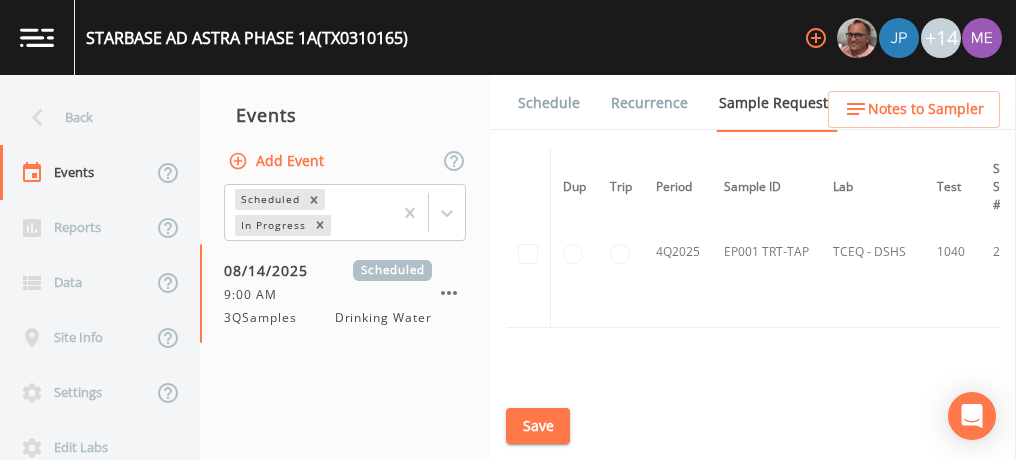 scroll, scrollTop: 972, scrollLeft: 0, axis: vertical 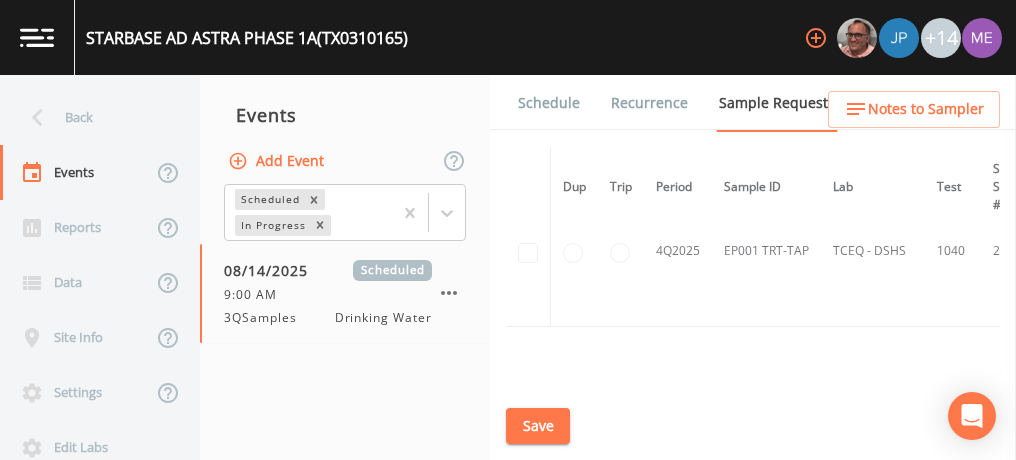 click on "Schedule" at bounding box center [549, 103] 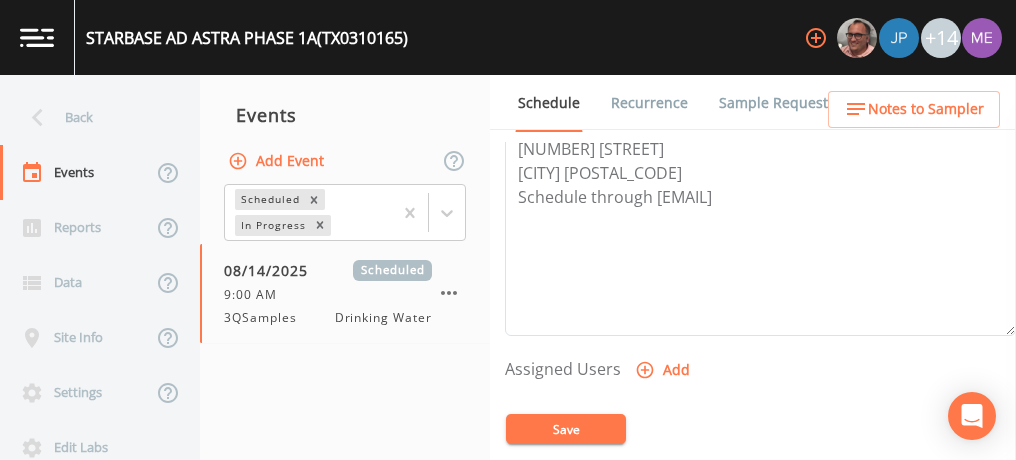 scroll, scrollTop: 656, scrollLeft: 0, axis: vertical 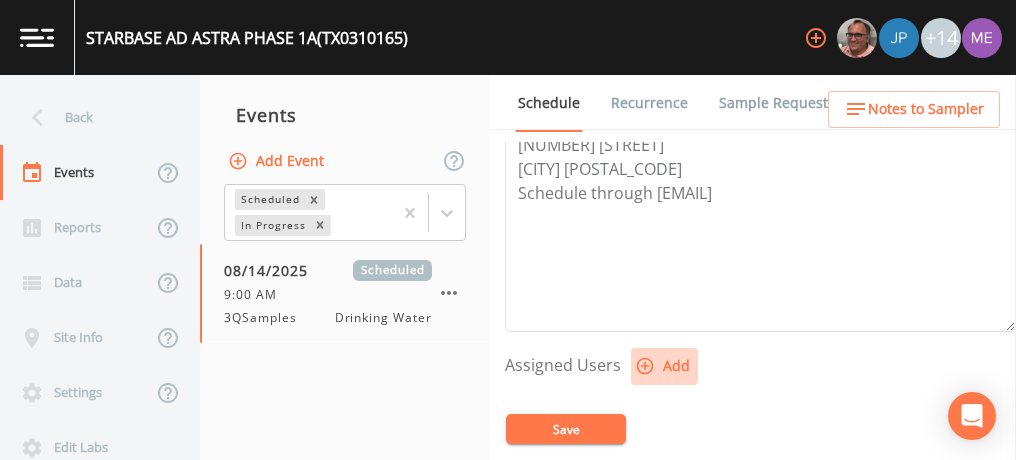 click 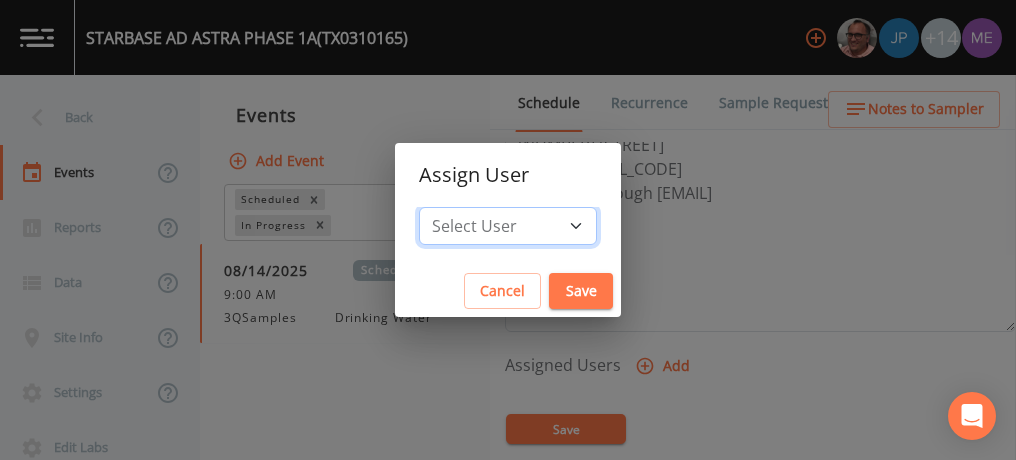 click on "Select User [FIRST] [LAST] [FIRST] [LAST] [FIRST] [LAST] [FIRST] [LAST] [FIRST] [LAST] [FIRST] [LAST] [EMAIL] [FIRST] [LAST] [FIRST] [LAST] [FIRST] [LAST] [FIRST] [LAST] [FIRST] [LAST] [FIRST] [LAST] [EMAIL]" at bounding box center (508, 226) 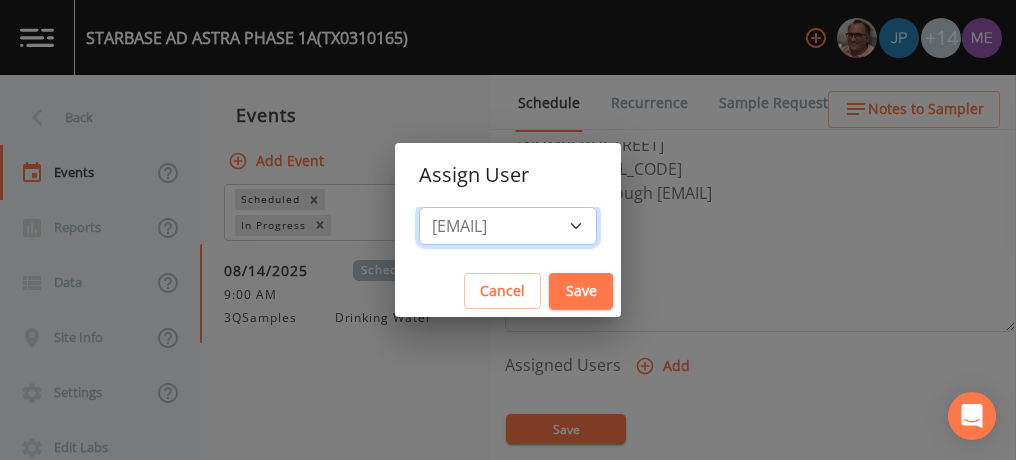 click on "Select User [FIRST] [LAST] [FIRST] [LAST] [FIRST] [LAST] [FIRST] [LAST] [FIRST] [LAST] [FIRST] [LAST] [EMAIL] [FIRST] [LAST] [FIRST] [LAST] [FIRST] [LAST] [FIRST] [LAST] [FIRST] [LAST] [FIRST] [LAST] [EMAIL]" at bounding box center (508, 226) 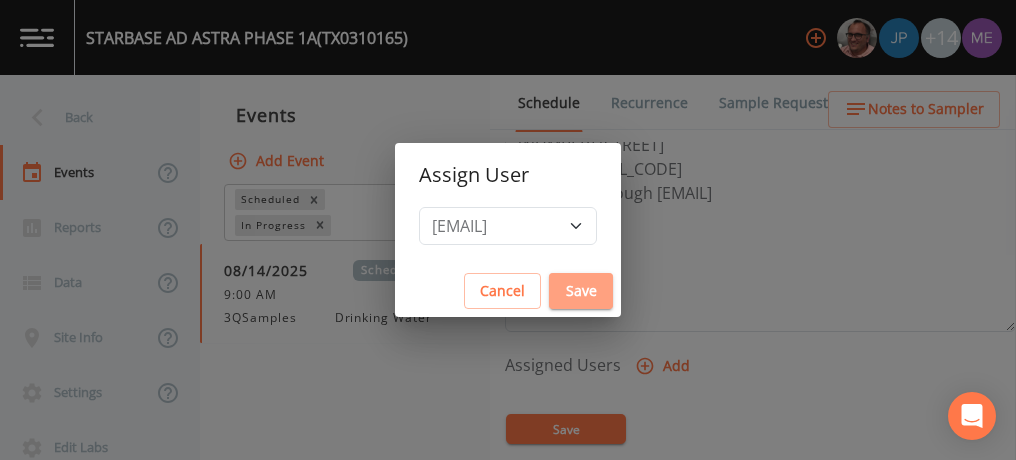 click on "Save" at bounding box center [581, 291] 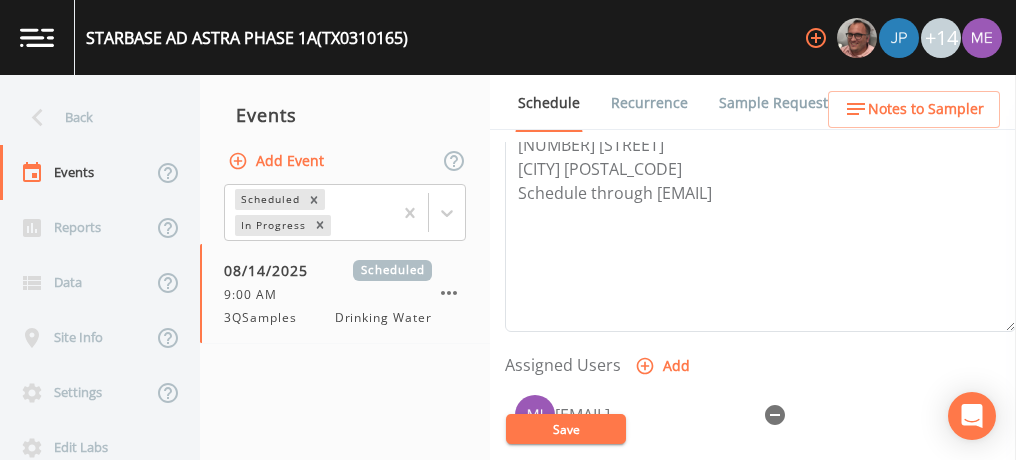 click on "Save" at bounding box center [566, 429] 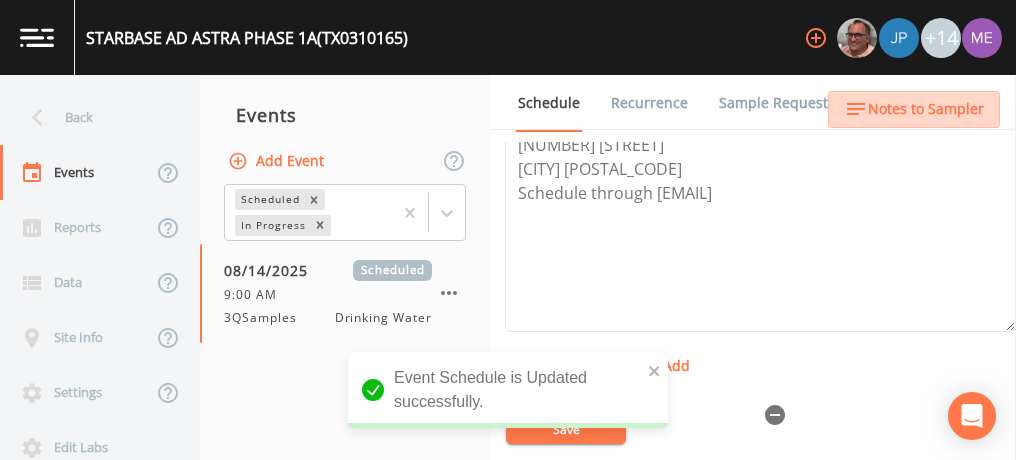 click on "Notes to Sampler" at bounding box center (926, 109) 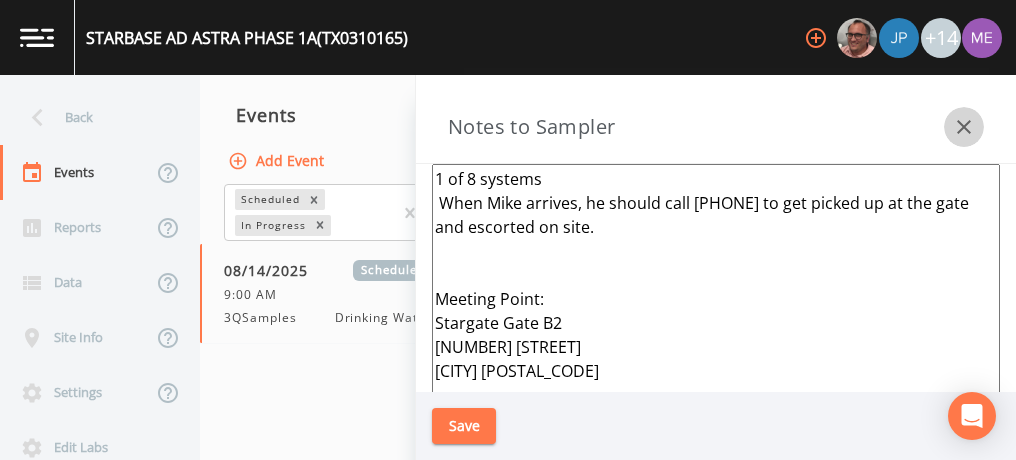 click 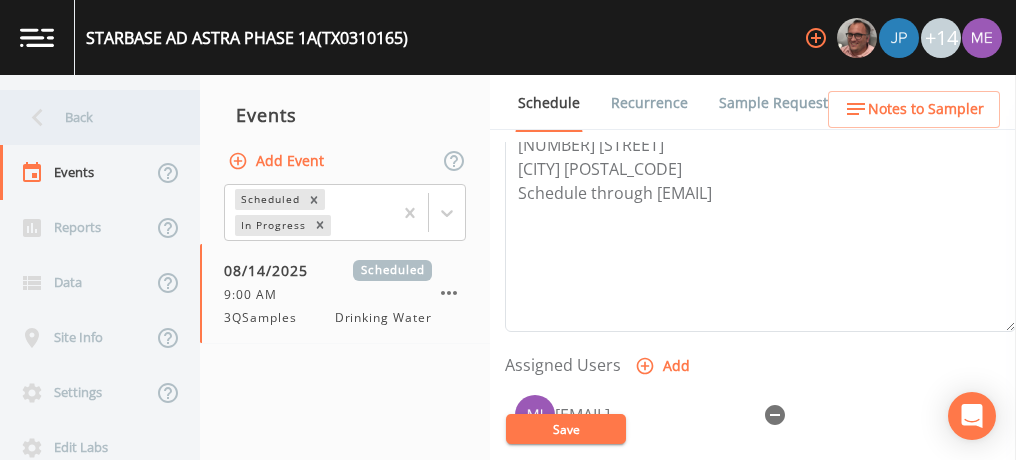 click on "Back" at bounding box center [90, 117] 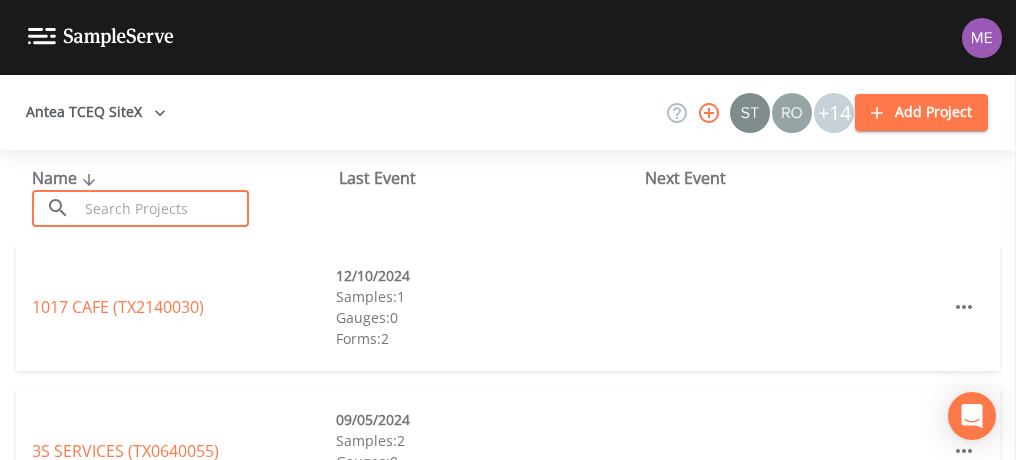 click at bounding box center [163, 208] 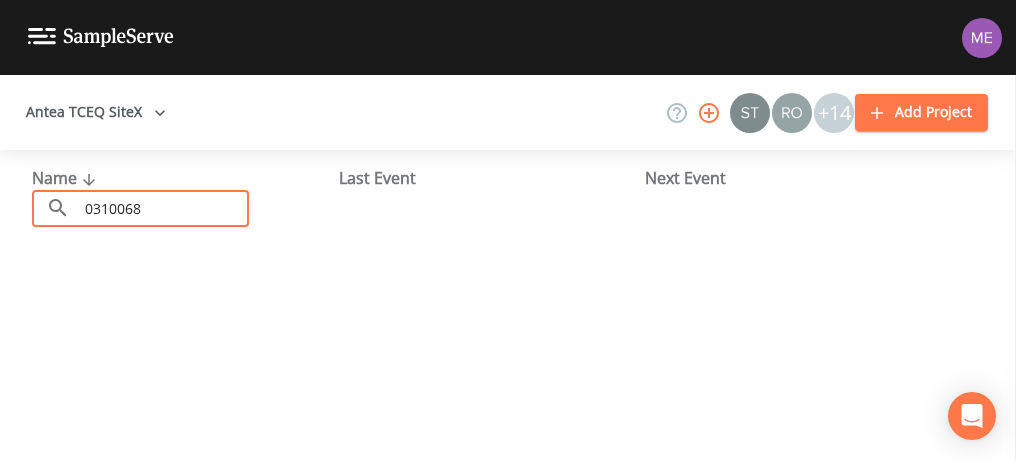 click on "0310068" at bounding box center (163, 208) 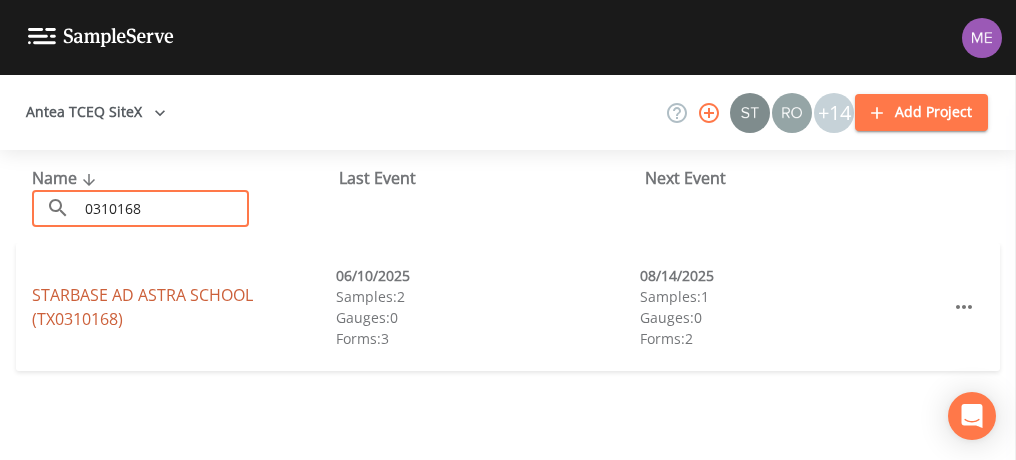 type on "0310168" 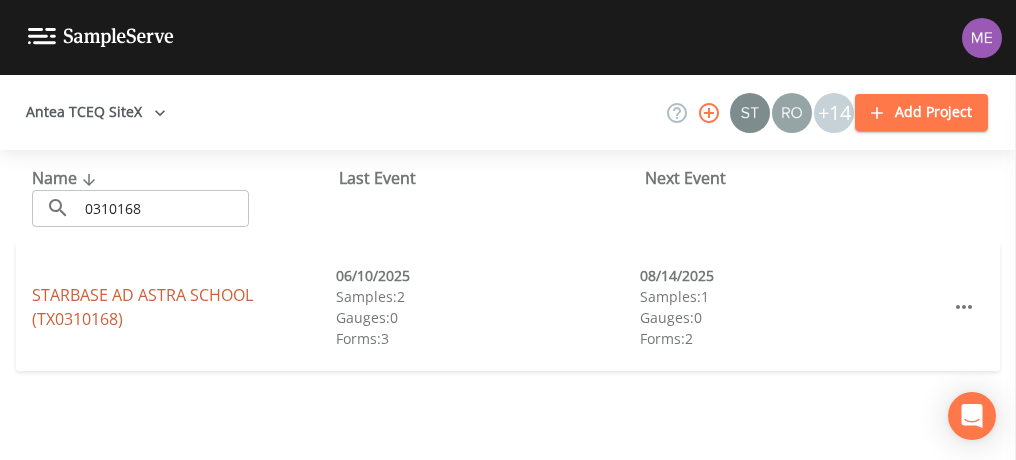 click on "STARBASE AD ASTRA SCHOOL   (TX0310168)" at bounding box center (142, 307) 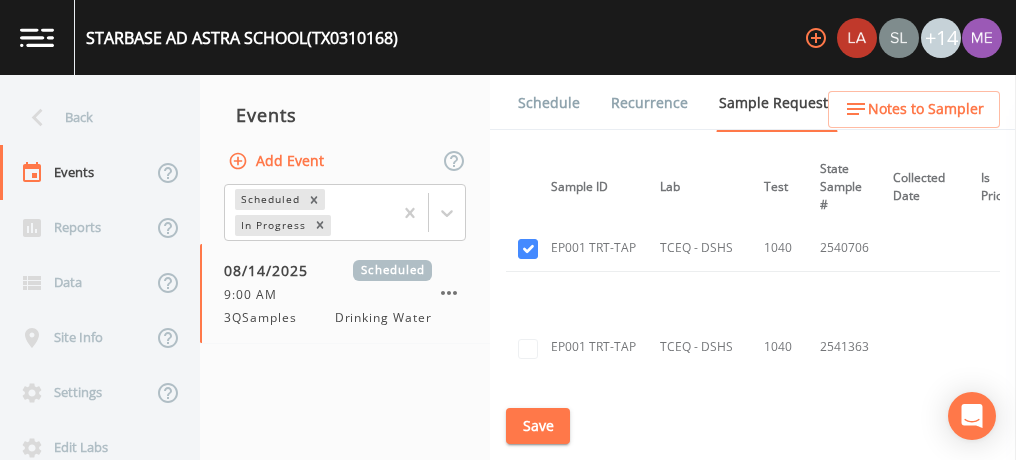 scroll, scrollTop: 785, scrollLeft: 173, axis: both 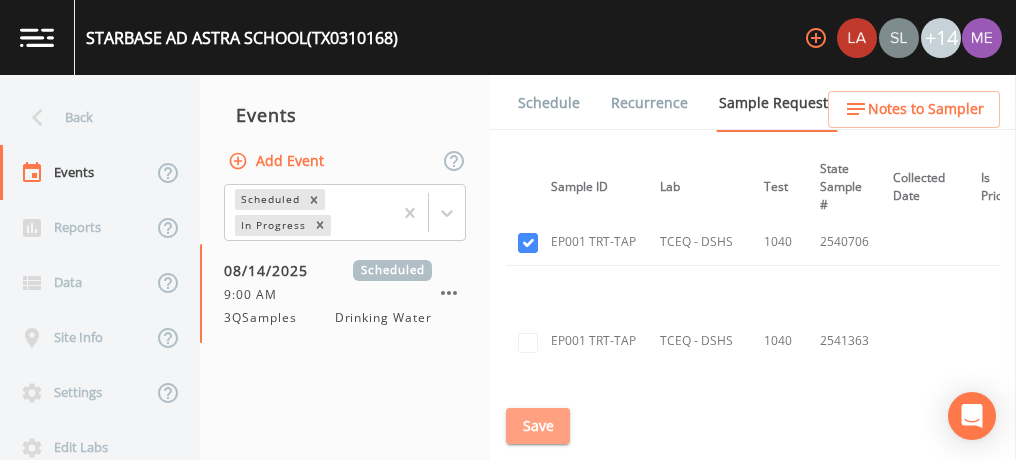 click on "Save" at bounding box center (538, 426) 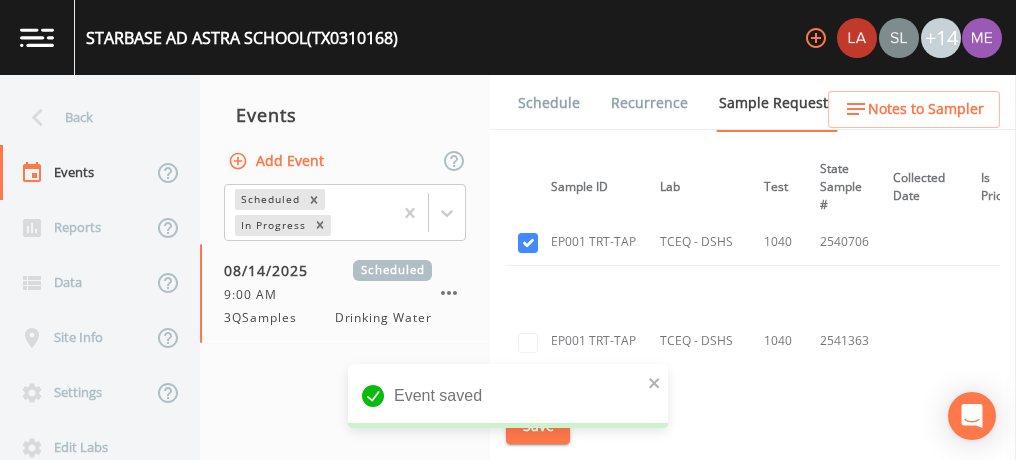 click on "Schedule" at bounding box center (549, 103) 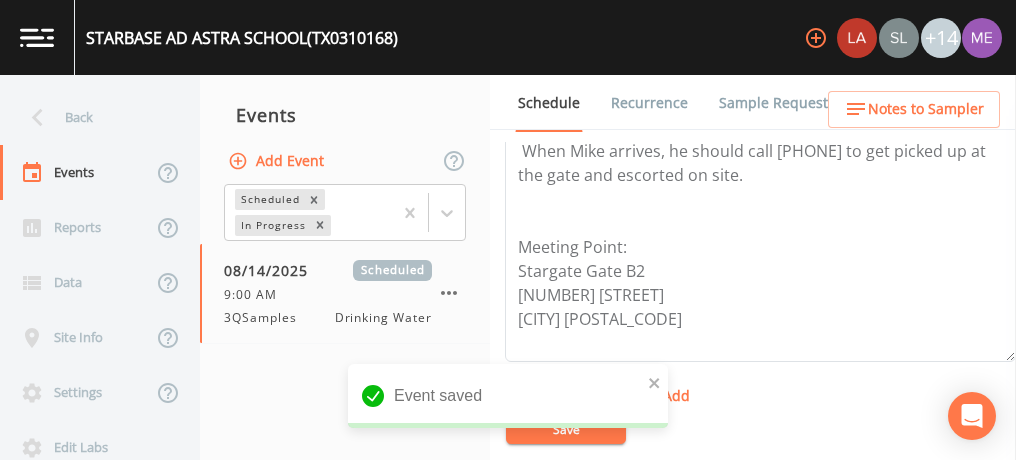 scroll, scrollTop: 630, scrollLeft: 0, axis: vertical 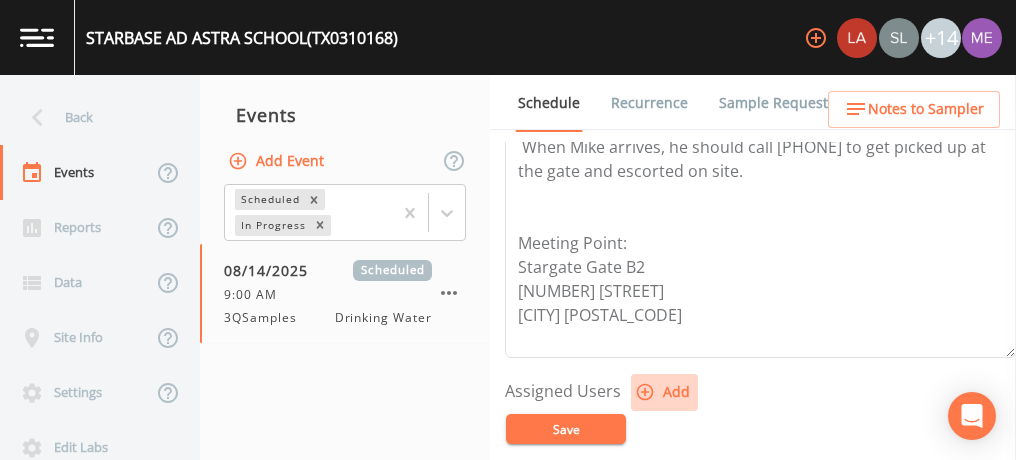 click 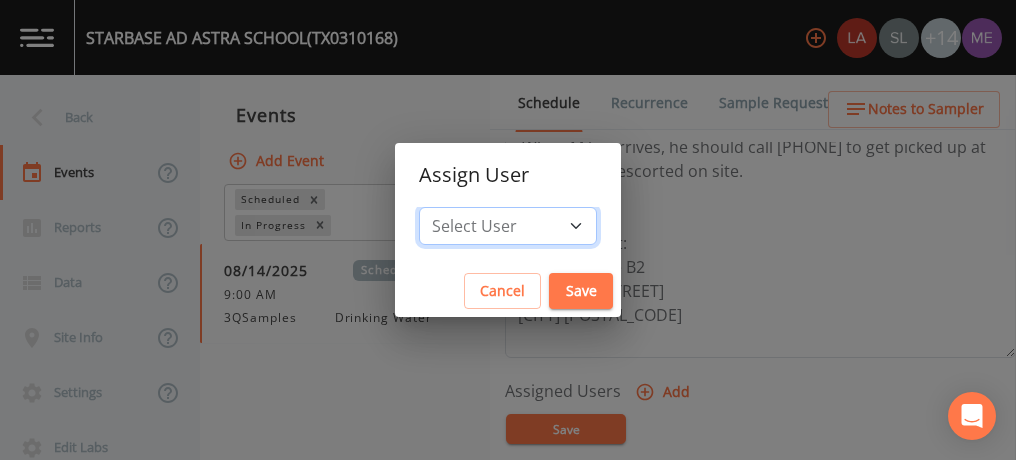 click on "Select User Lauren  Saenz Sloan  Rigamonti Joshua gere  Paul Mike  Franklin Zachary  Evans David  Weber Stafford  Johnson Annie  Huebner chrisb@sitexsolutions.com Miriaha  Caddie Brandon  Fox Stan  Porter Melissa  Coleman Rodolfo  Ramirez Charles  Medina Mikeh@sitexsolutions.com" at bounding box center (508, 226) 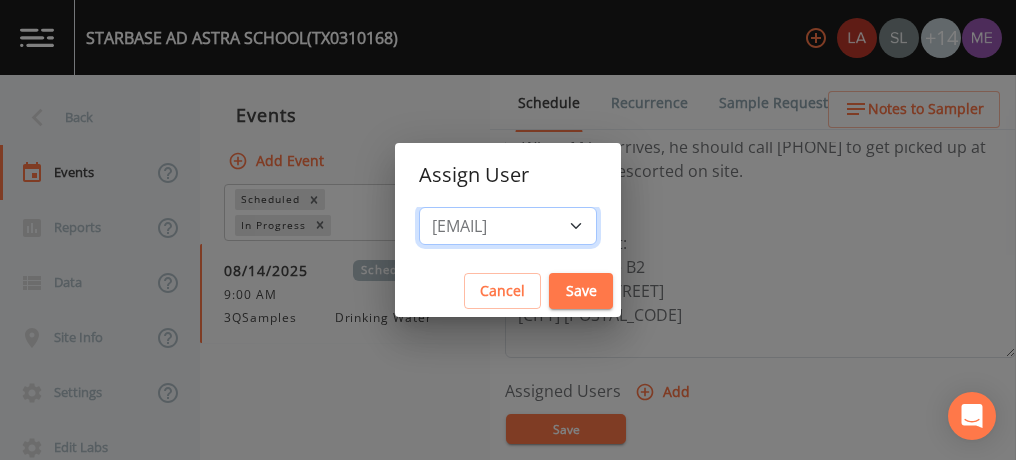 click on "Select User Lauren  Saenz Sloan  Rigamonti Joshua gere  Paul Mike  Franklin Zachary  Evans David  Weber Stafford  Johnson Annie  Huebner chrisb@sitexsolutions.com Miriaha  Caddie Brandon  Fox Stan  Porter Melissa  Coleman Rodolfo  Ramirez Charles  Medina Mikeh@sitexsolutions.com" at bounding box center [508, 226] 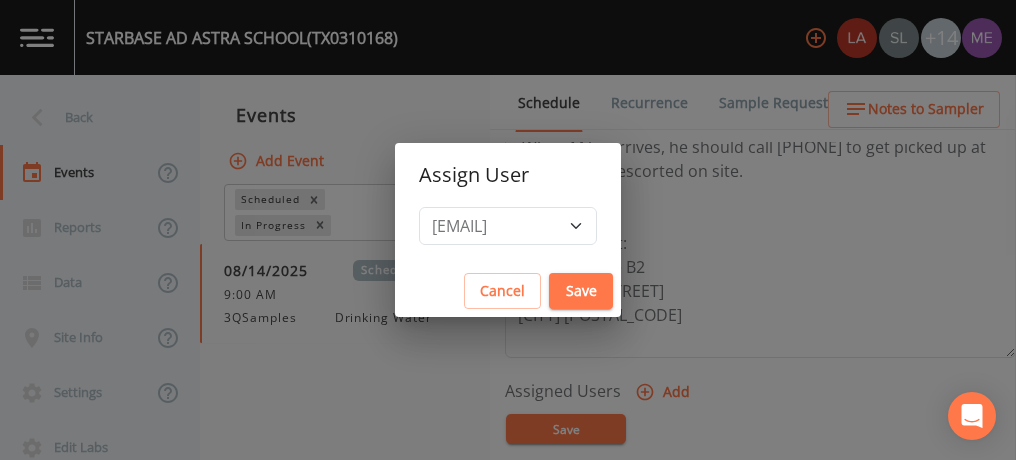 click on "Save" at bounding box center [581, 291] 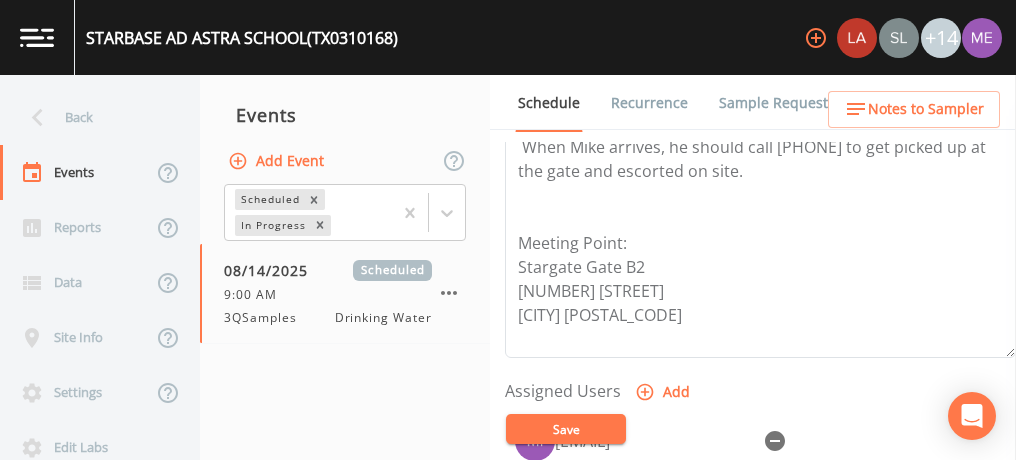 click on "Save" at bounding box center [566, 429] 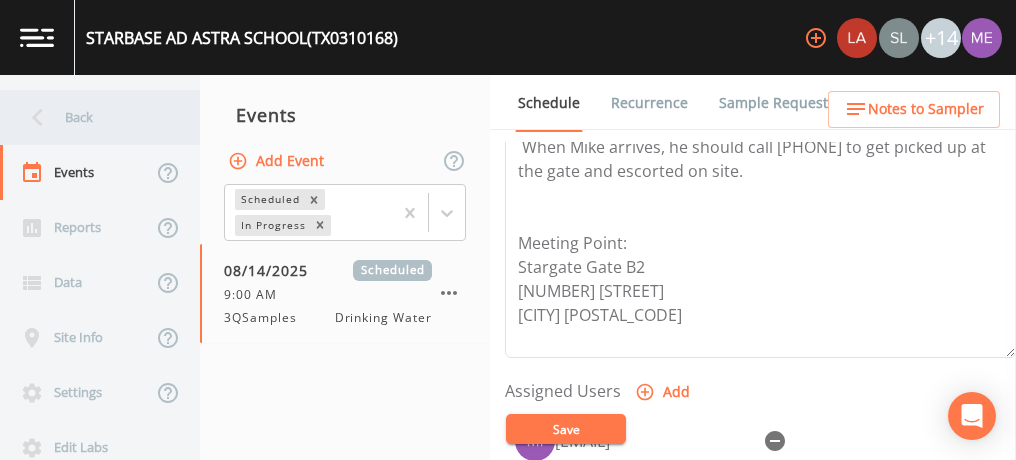 click on "Back" at bounding box center [90, 117] 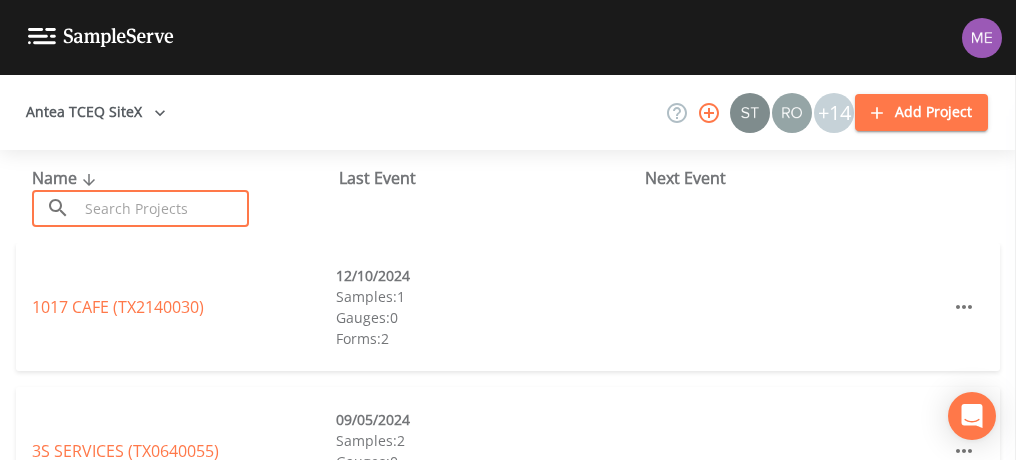 click at bounding box center [163, 208] 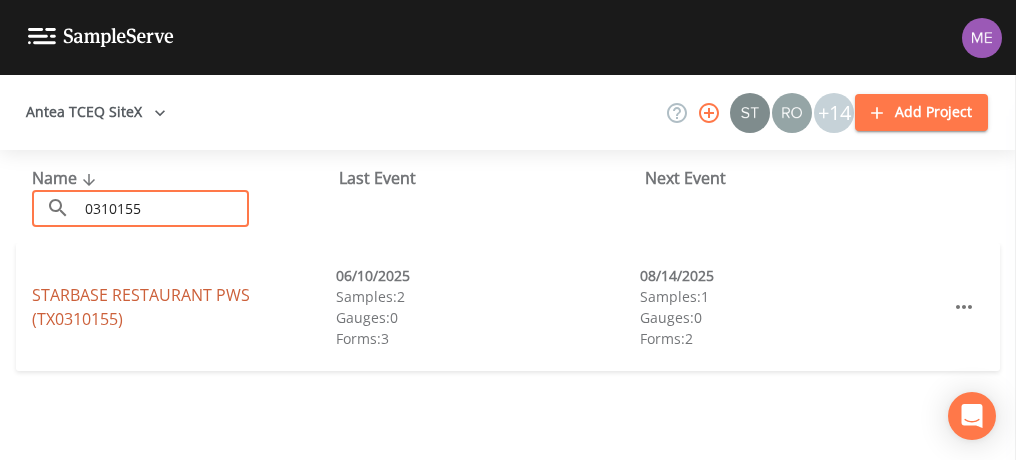 type on "0310155" 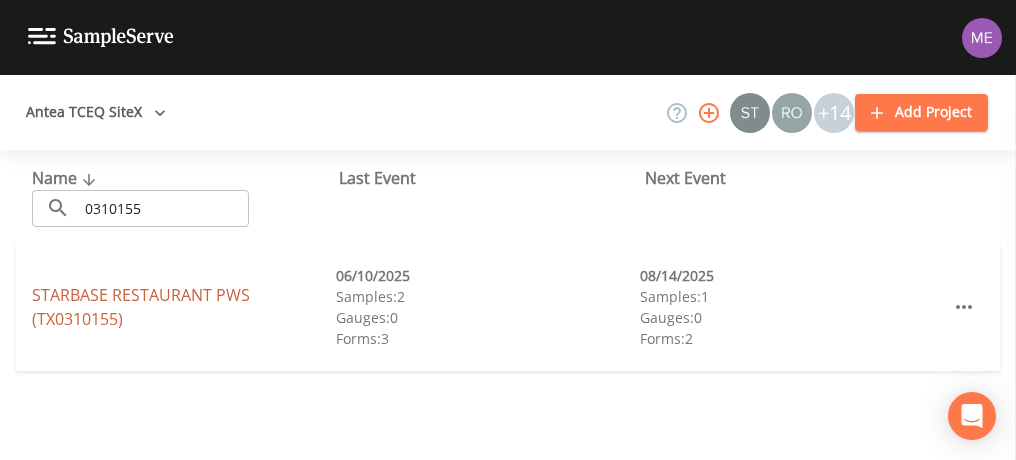 click on "STARBASE RESTAURANT PWS   (TX0310155)" at bounding box center [141, 307] 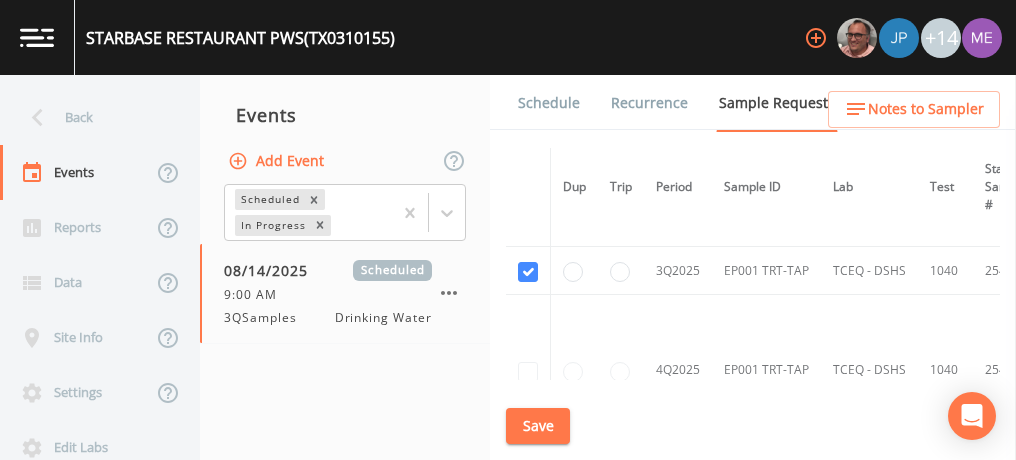 scroll, scrollTop: 761, scrollLeft: 0, axis: vertical 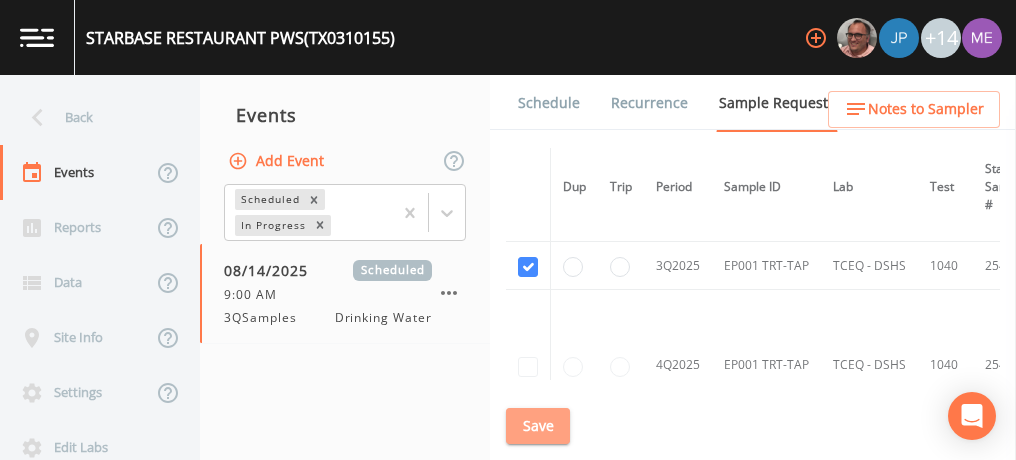 click on "Save" at bounding box center (538, 426) 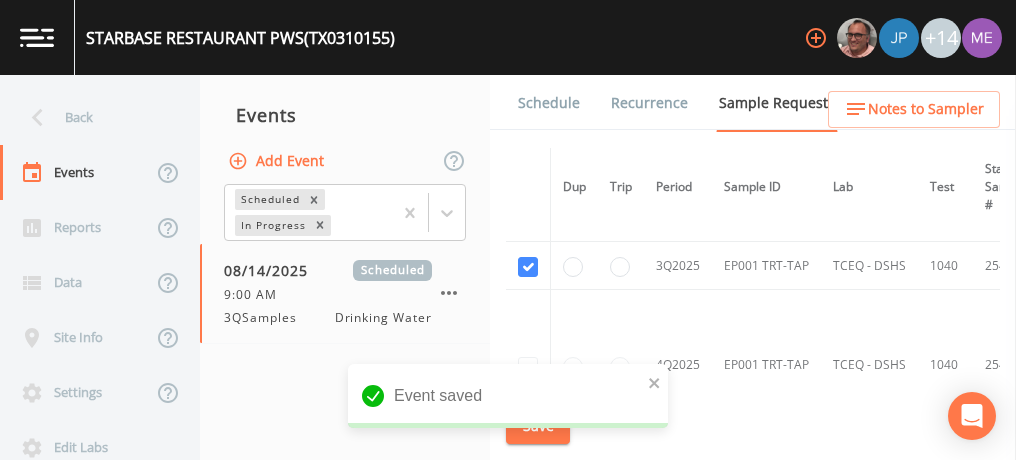 click on "Schedule" at bounding box center (549, 103) 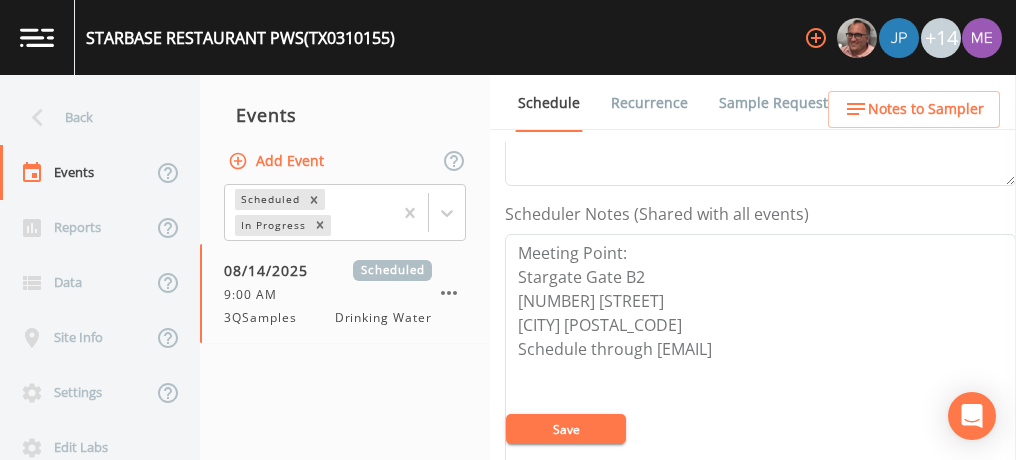 scroll, scrollTop: 507, scrollLeft: 0, axis: vertical 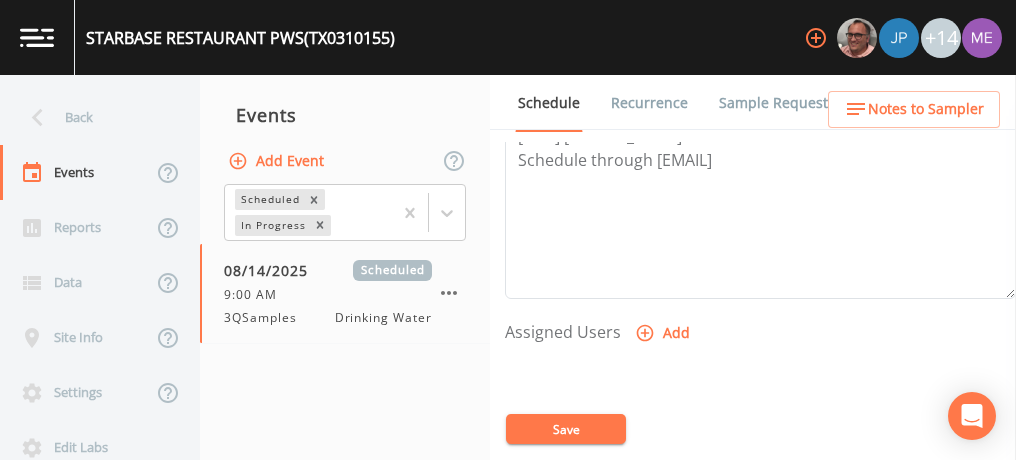 click 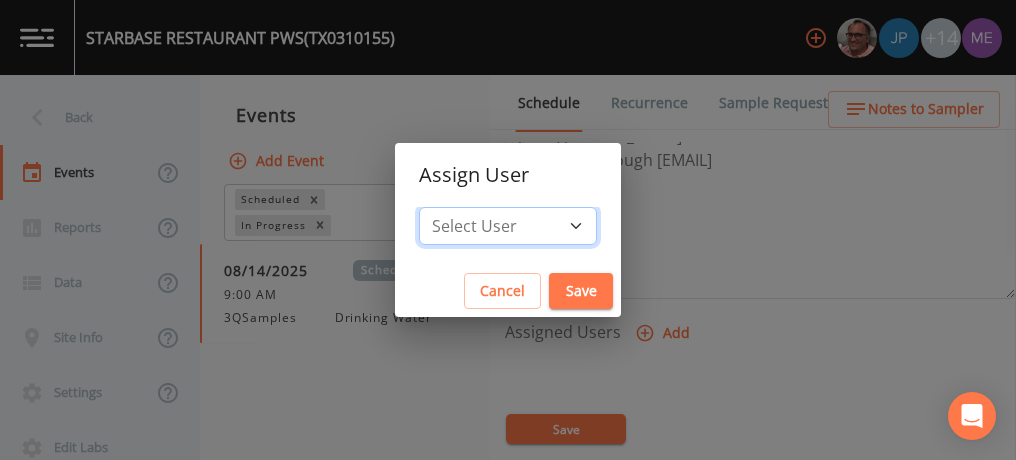 click on "Select User Mike  Franklin Joshua gere  Paul Lauren  Saenz David  Weber Zachary  Evans Stafford  Johnson Sloan  Rigamonti Annie  Huebner chrisb@sitexsolutions.com Miriaha  Caddie Brandon  Fox Stan  Porter Melissa  Coleman Rodolfo  Ramirez Charles  Medina Mikeh@sitexsolutions.com" at bounding box center (508, 226) 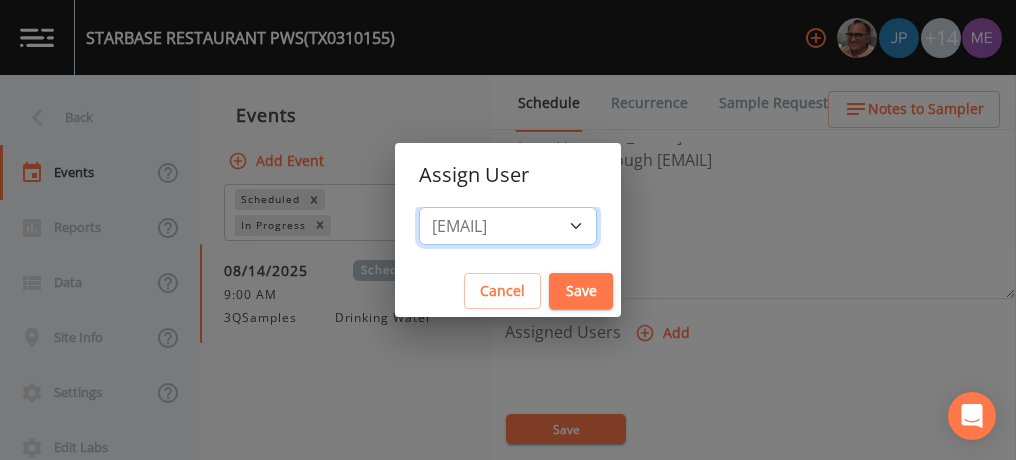 click on "Select User Mike  Franklin Joshua gere  Paul Lauren  Saenz David  Weber Zachary  Evans Stafford  Johnson Sloan  Rigamonti Annie  Huebner chrisb@sitexsolutions.com Miriaha  Caddie Brandon  Fox Stan  Porter Melissa  Coleman Rodolfo  Ramirez Charles  Medina Mikeh@sitexsolutions.com" at bounding box center (508, 226) 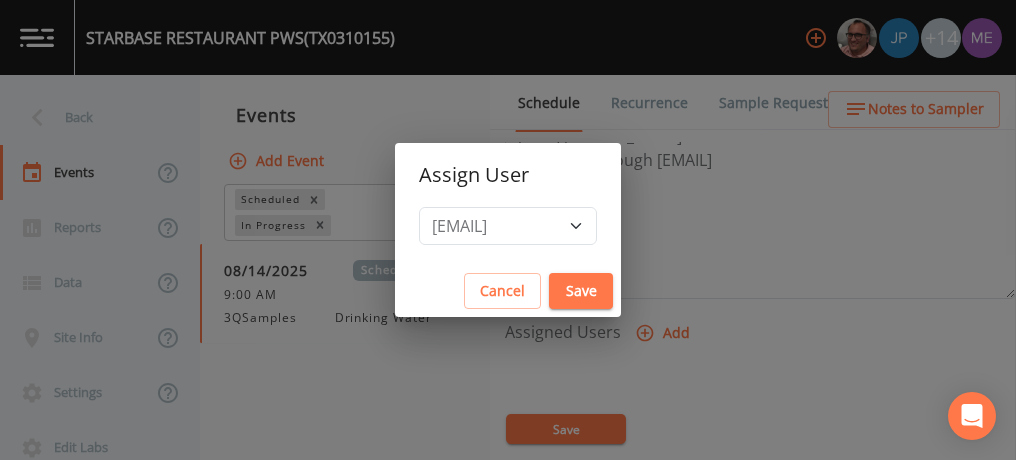 click on "Save" at bounding box center (581, 291) 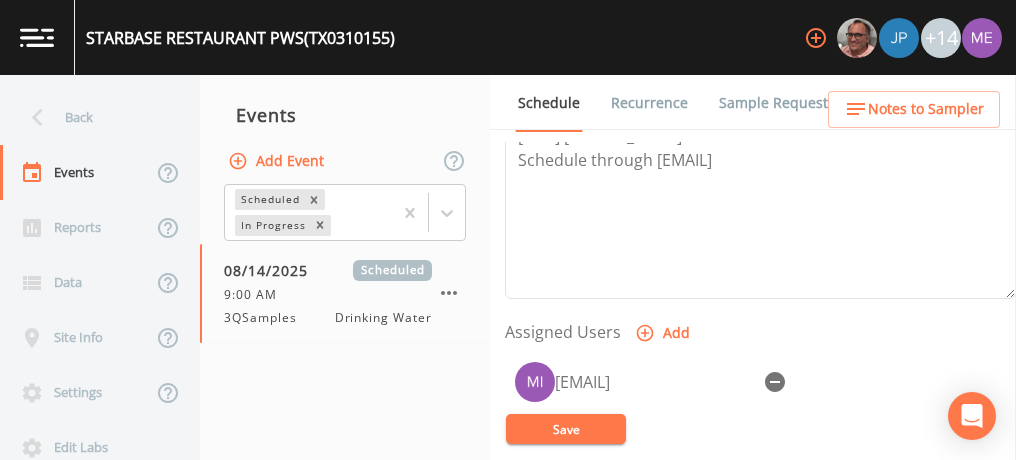 select 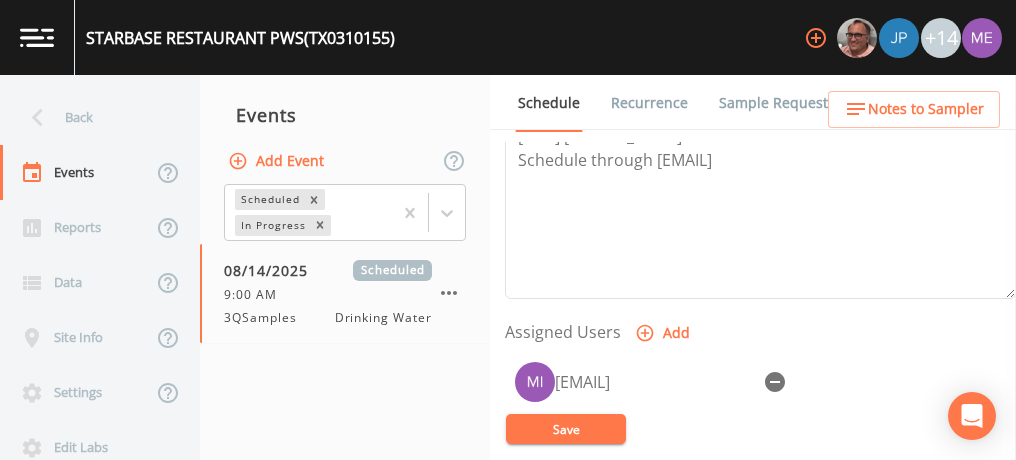 click on "Save" at bounding box center (566, 429) 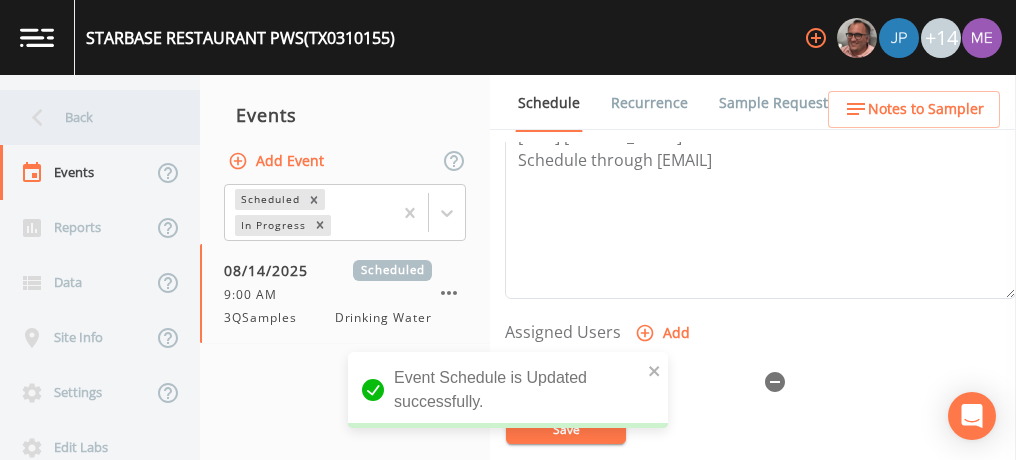 click on "Back" at bounding box center (90, 117) 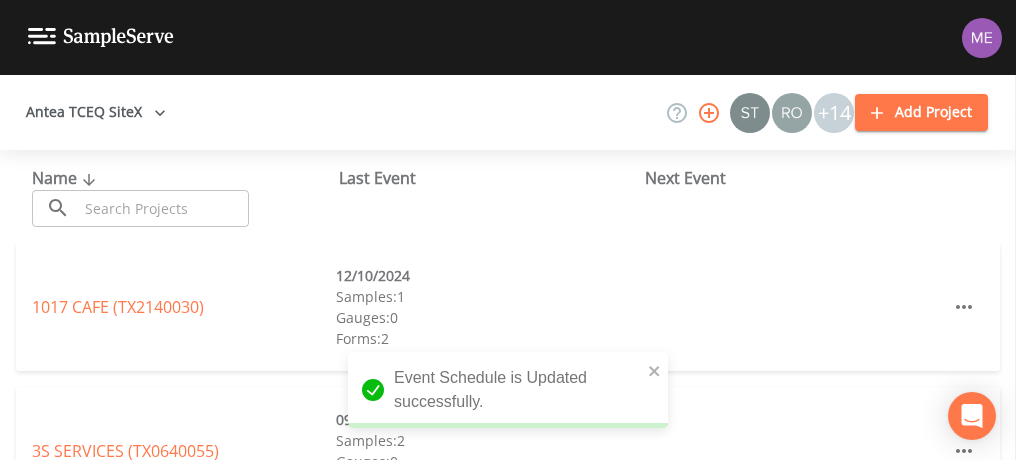 click at bounding box center [163, 208] 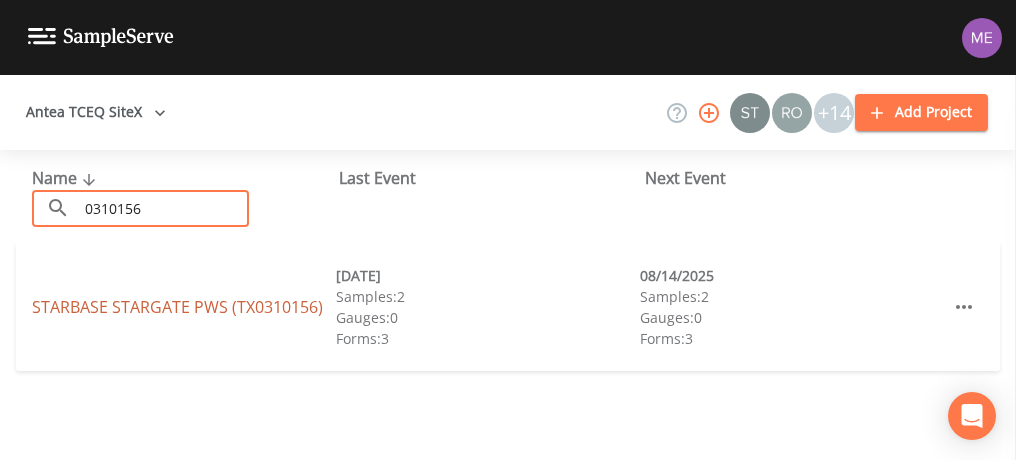 type on "0310156" 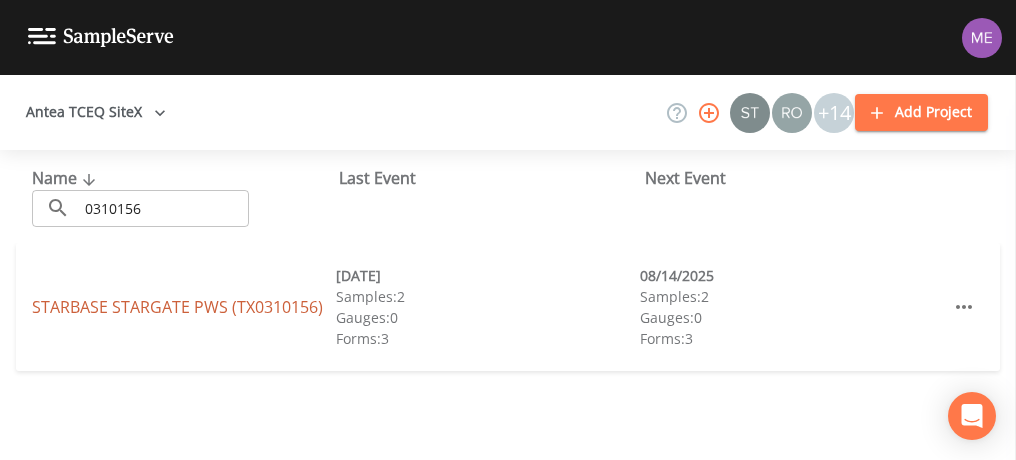 click on "STARBASE STARGATE PWS   (TX0310156)" at bounding box center (177, 307) 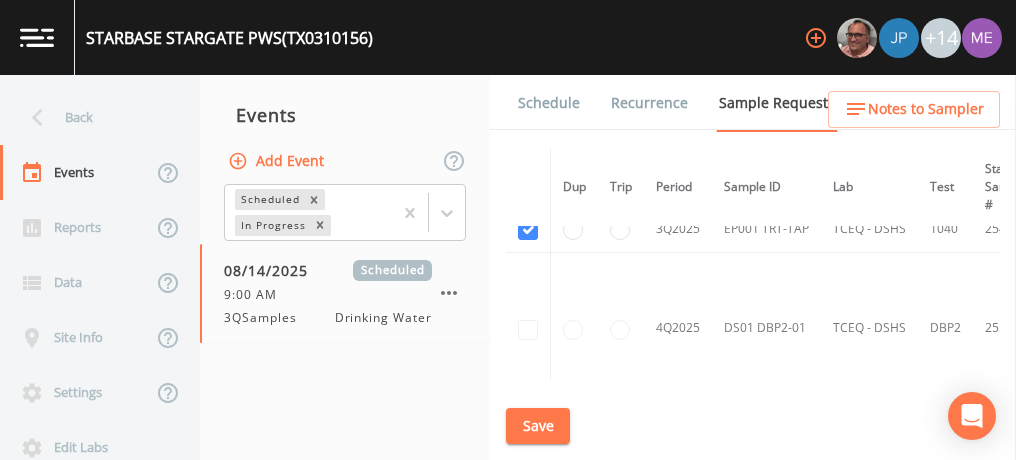 scroll, scrollTop: 1349, scrollLeft: 0, axis: vertical 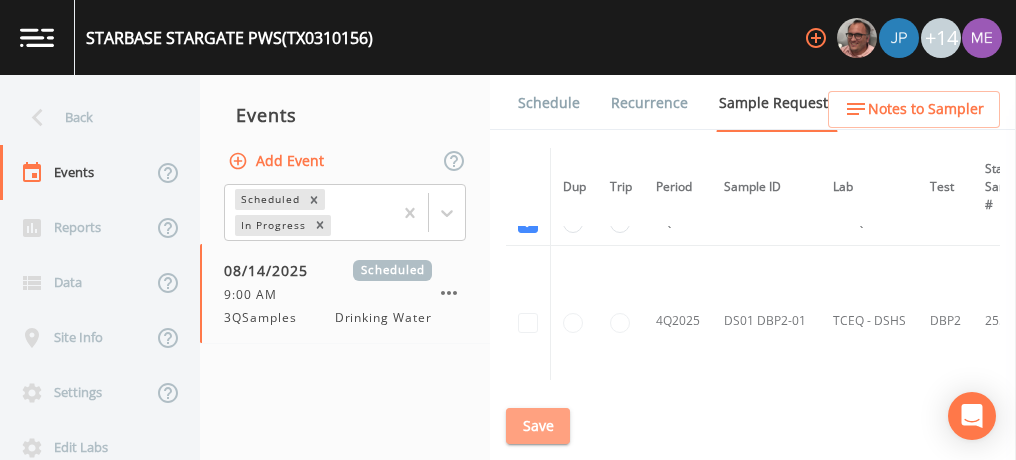 click on "Save" at bounding box center (538, 426) 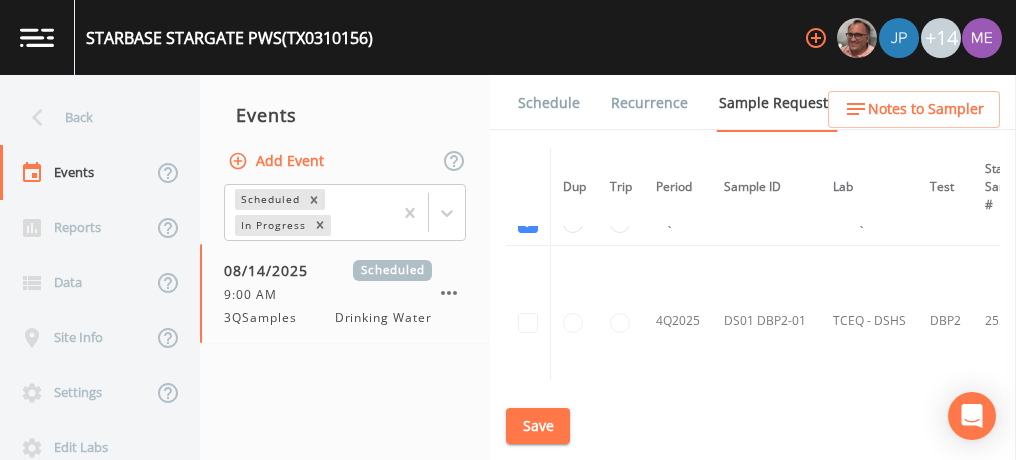 click on "Schedule" at bounding box center (549, 103) 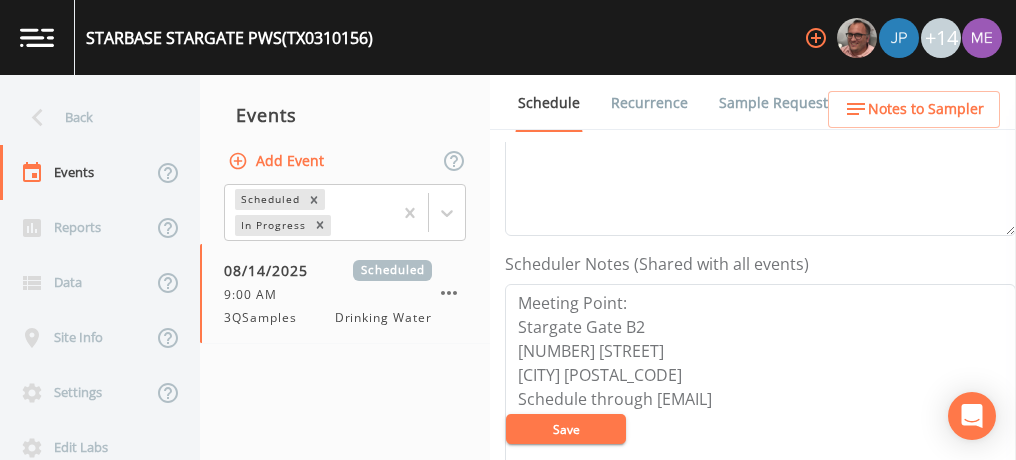 scroll, scrollTop: 461, scrollLeft: 0, axis: vertical 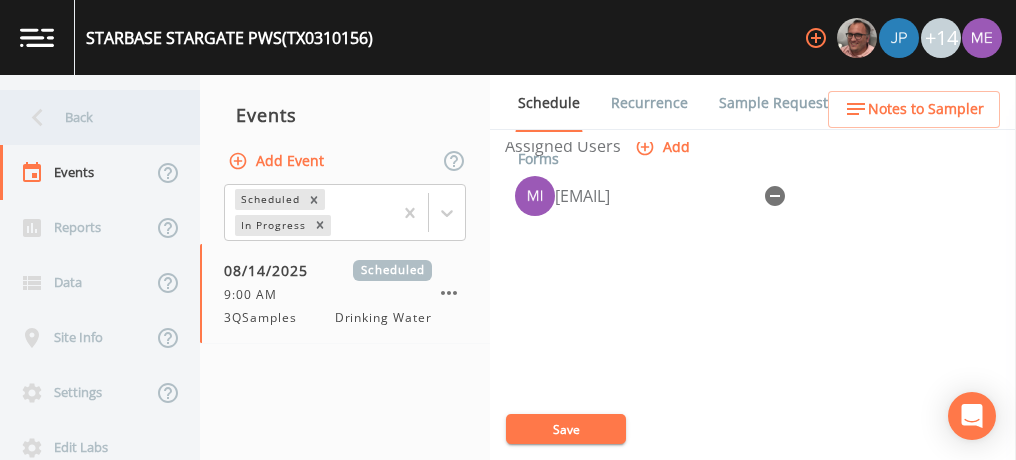 click on "Back" at bounding box center [90, 117] 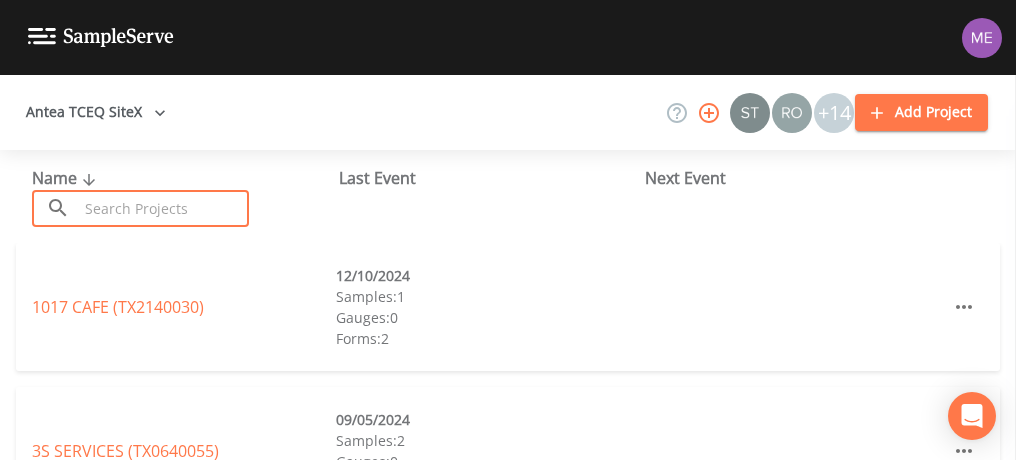 click at bounding box center (163, 208) 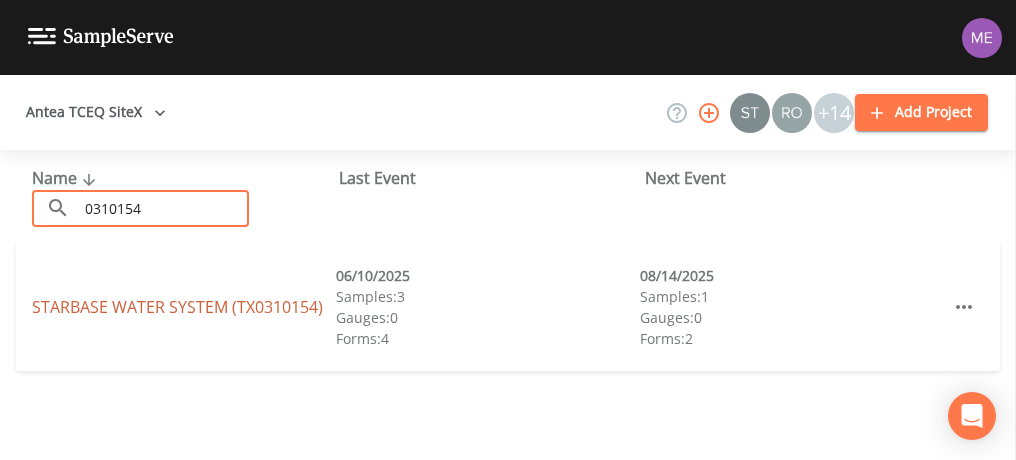 type on "0310154" 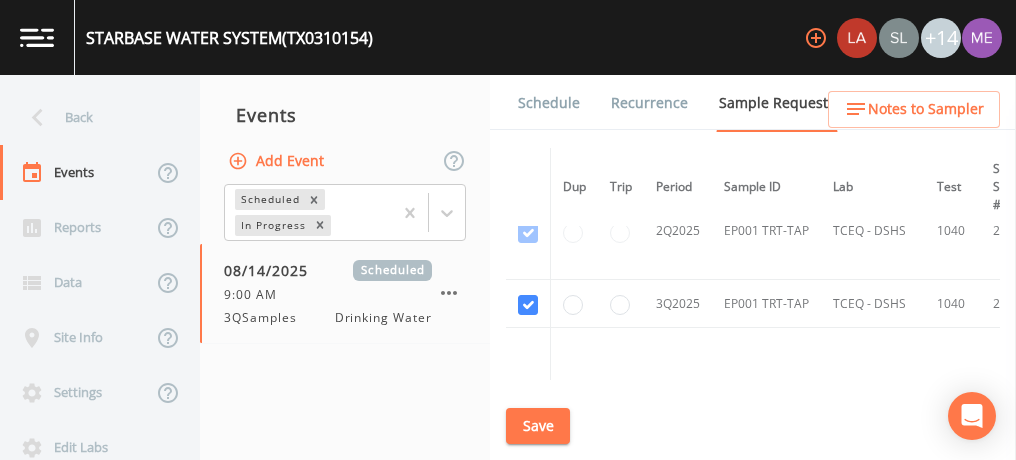 scroll, scrollTop: 810, scrollLeft: 0, axis: vertical 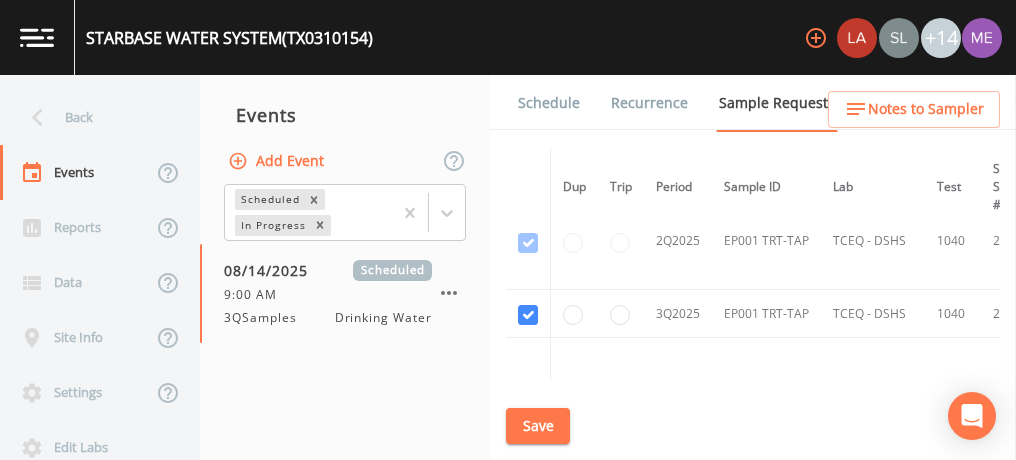 click on "Schedule" at bounding box center (549, 103) 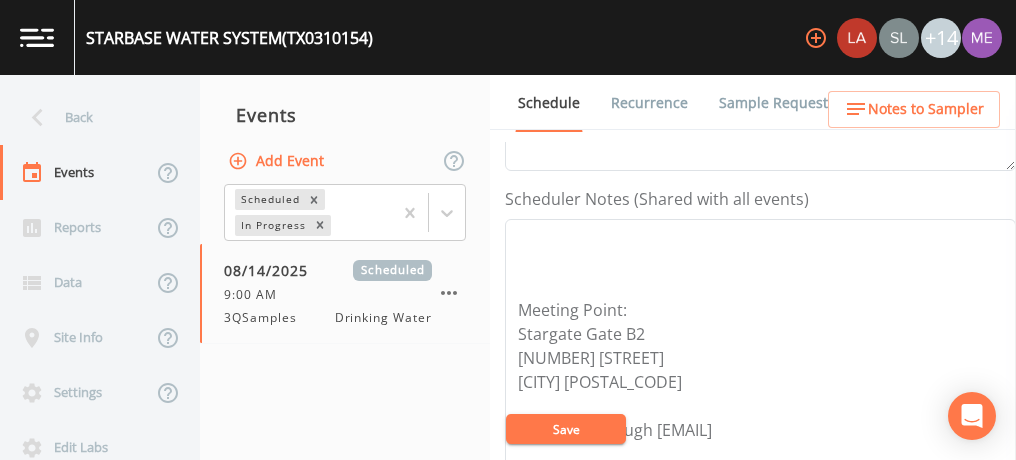 scroll, scrollTop: 516, scrollLeft: 0, axis: vertical 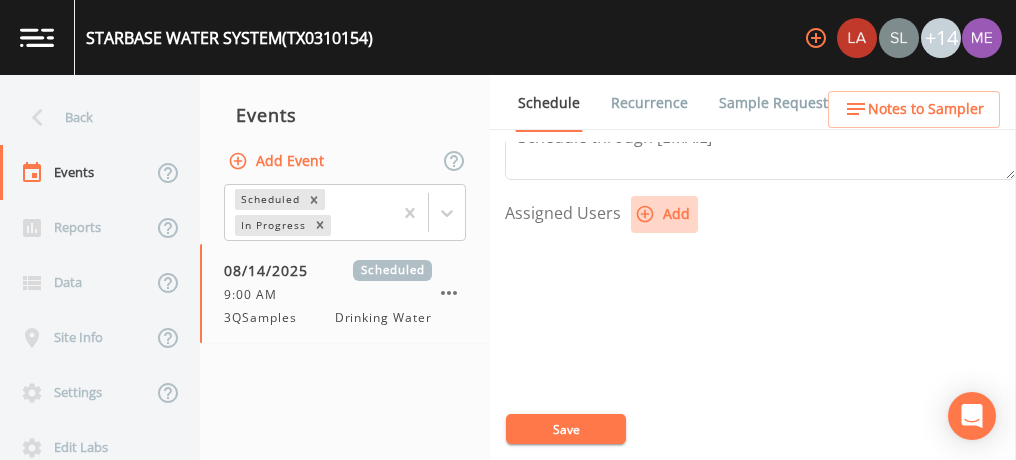 click 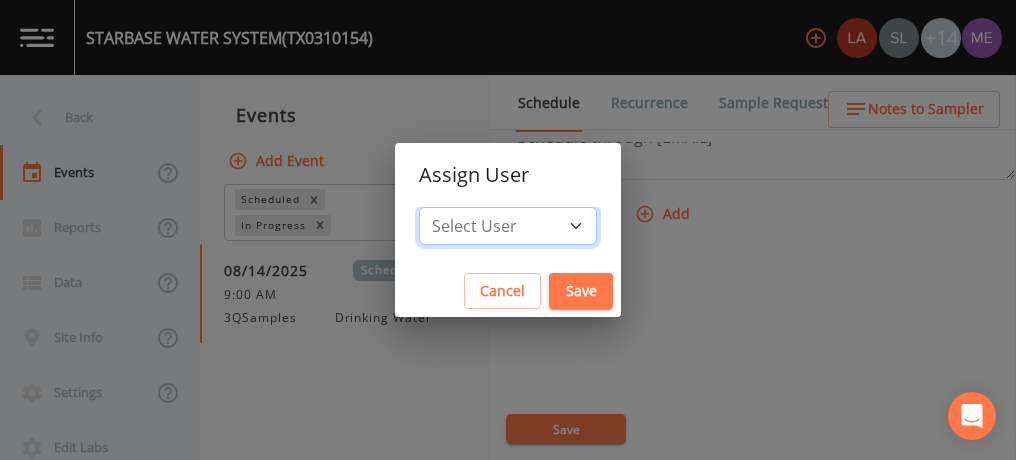 click on "Select User Lauren  Saenz Sloan  Rigamonti Joshua gere  Paul Mike  Franklin Zachary  Evans David  Weber Stafford  Johnson Annie  Huebner chrisb@sitexsolutions.com Miriaha  Caddie Brandon  Fox Stan  Porter Melissa  Coleman Rodolfo  Ramirez Charles  Medina Mikeh@sitexsolutions.com" at bounding box center (508, 226) 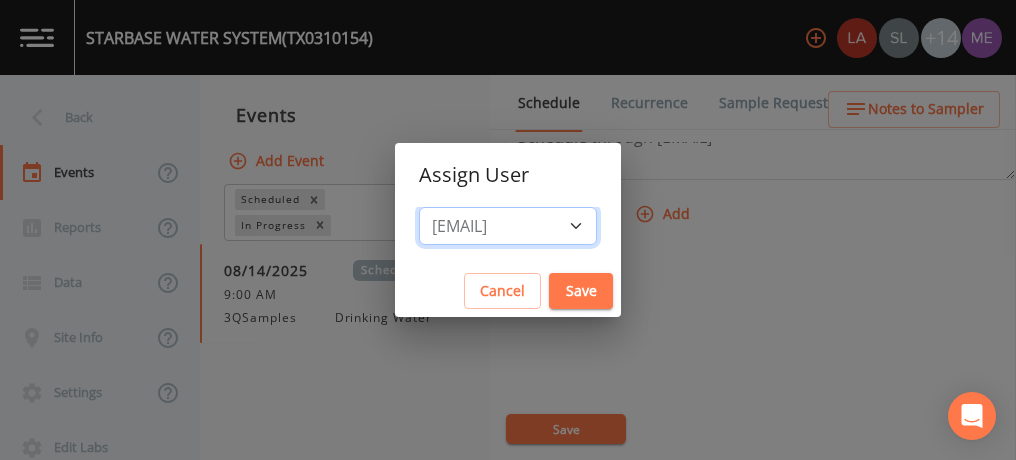 click on "Select User Lauren  Saenz Sloan  Rigamonti Joshua gere  Paul Mike  Franklin Zachary  Evans David  Weber Stafford  Johnson Annie  Huebner chrisb@sitexsolutions.com Miriaha  Caddie Brandon  Fox Stan  Porter Melissa  Coleman Rodolfo  Ramirez Charles  Medina Mikeh@sitexsolutions.com" at bounding box center (508, 226) 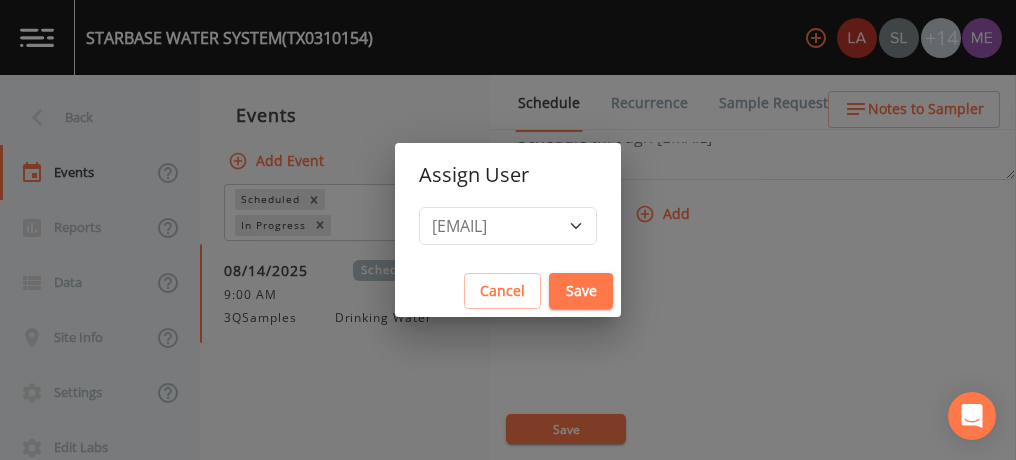 click on "Save" at bounding box center [581, 291] 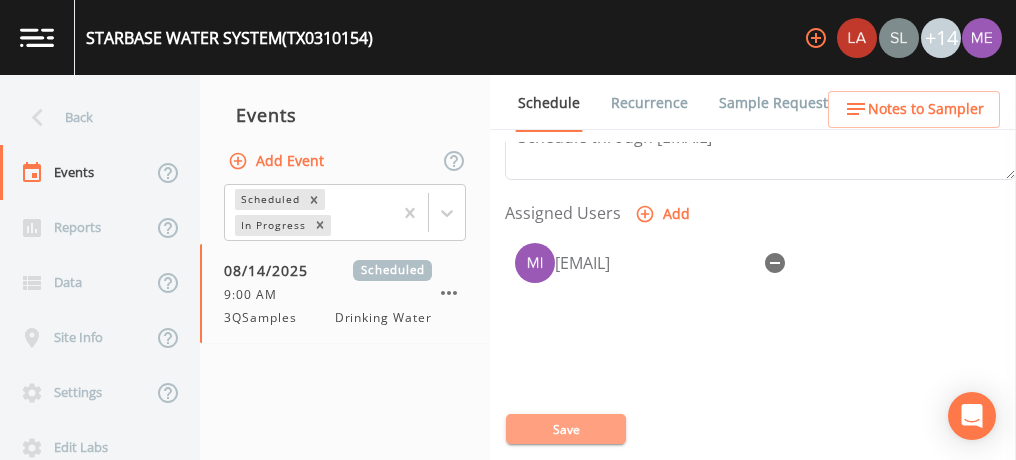 click on "Save" at bounding box center [566, 429] 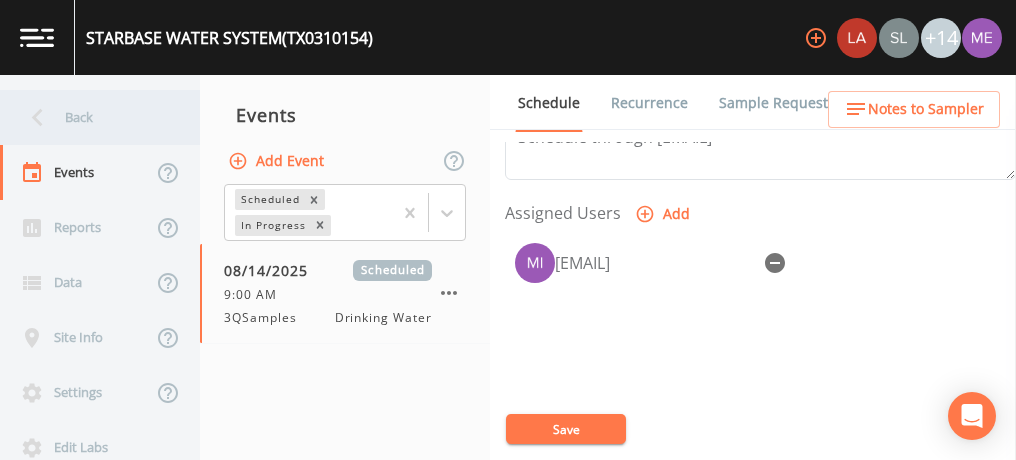 click on "Back" at bounding box center (90, 117) 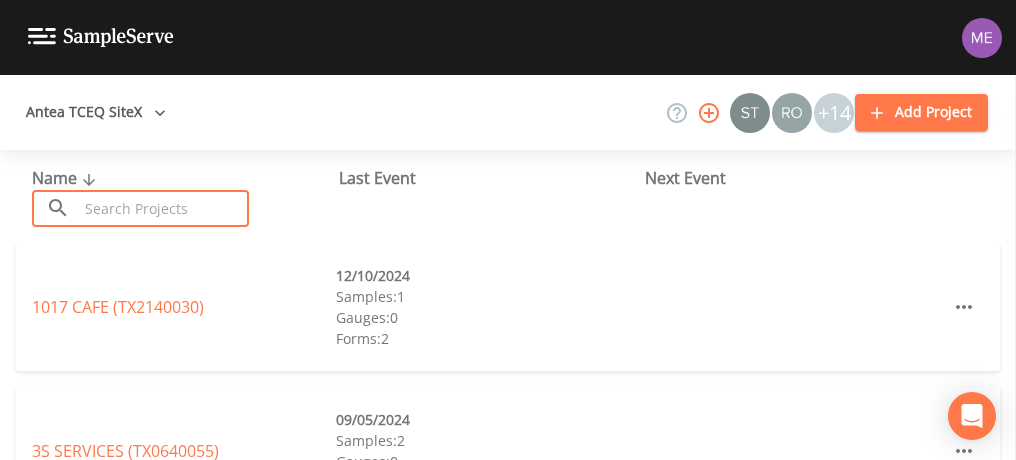 click at bounding box center [163, 208] 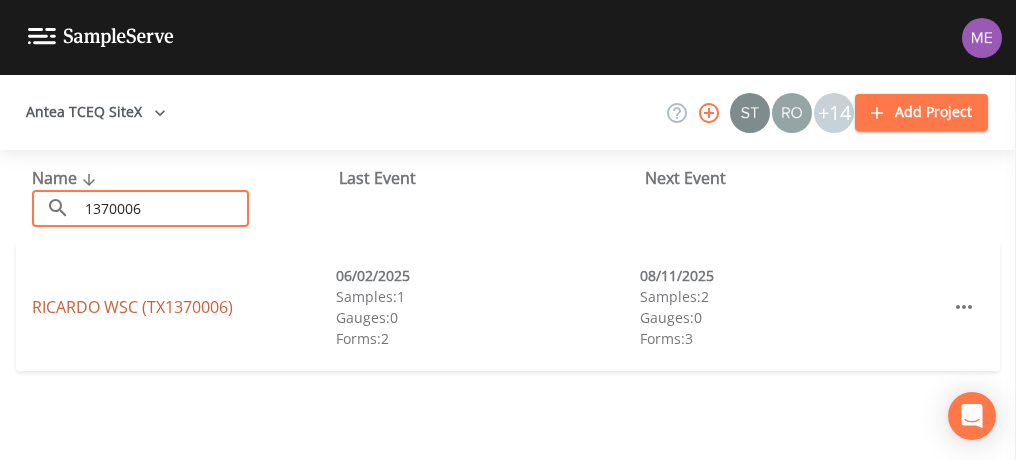 type on "1370006" 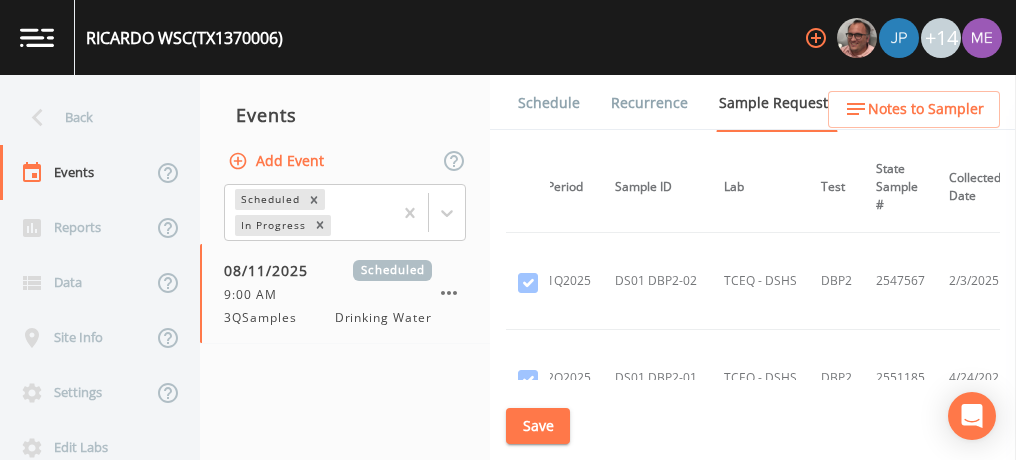 scroll, scrollTop: 1484, scrollLeft: 109, axis: both 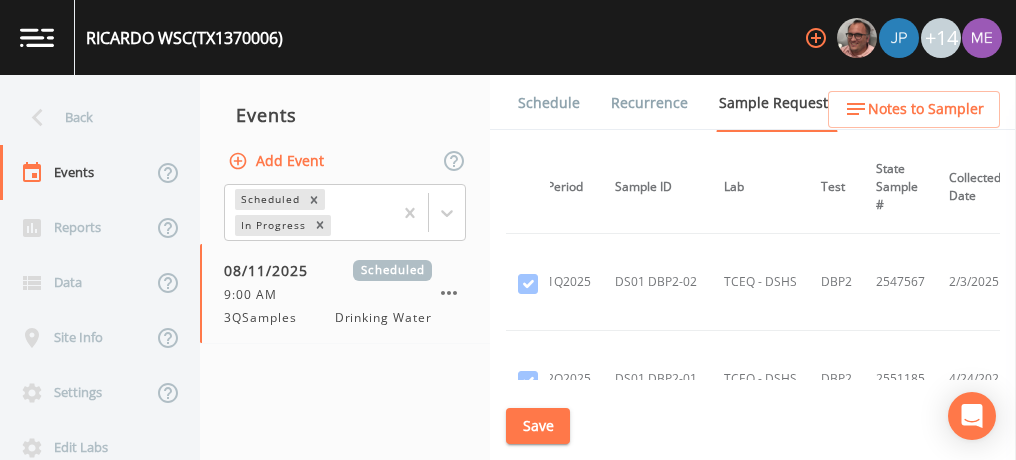 click on "TCEQ - DSHS" at bounding box center [760, 282] 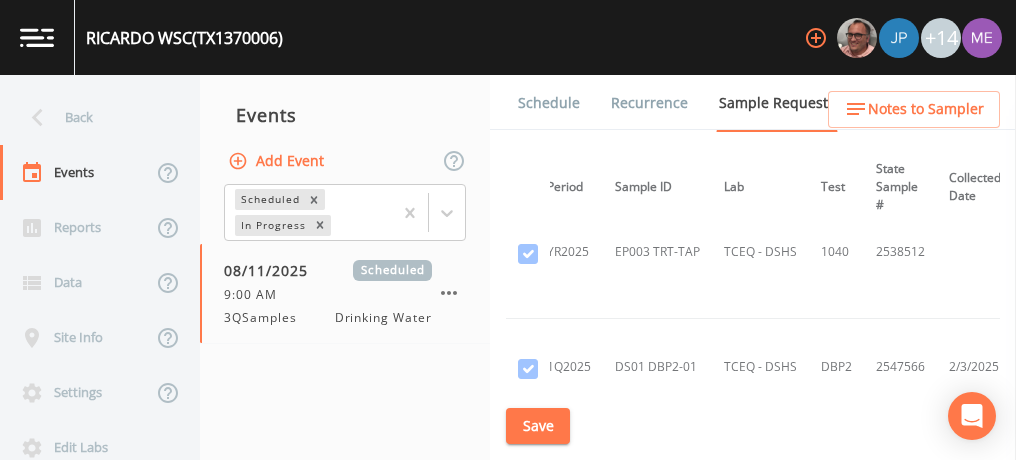scroll, scrollTop: 1245, scrollLeft: 109, axis: both 